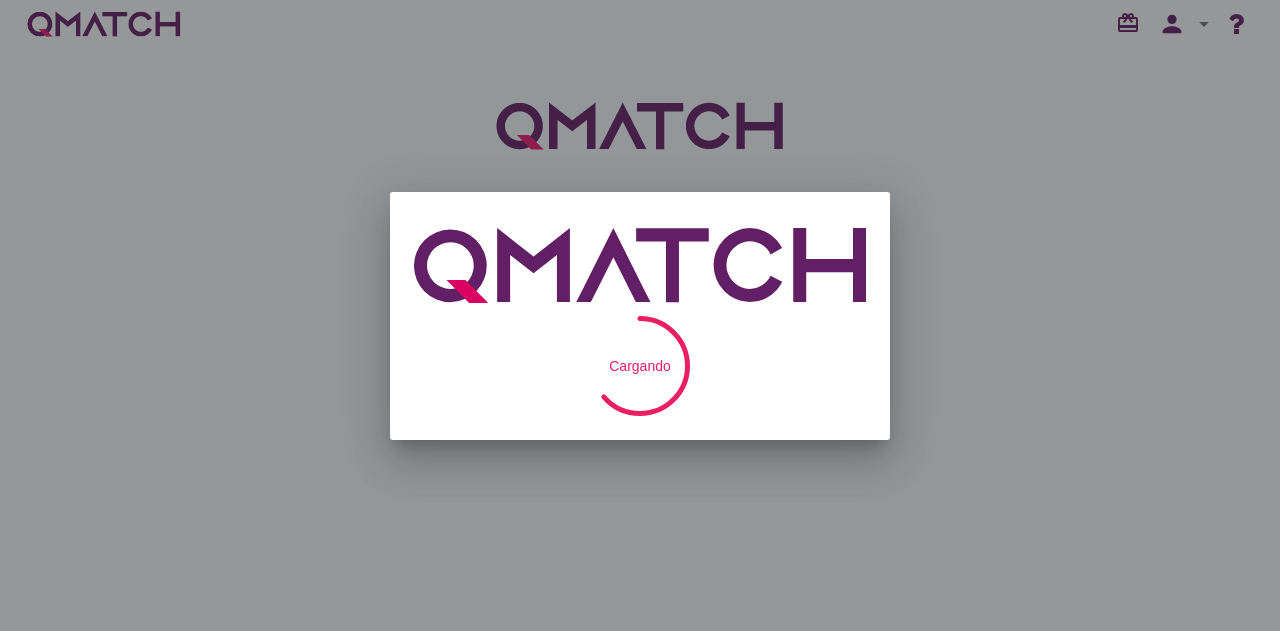 scroll, scrollTop: 0, scrollLeft: 0, axis: both 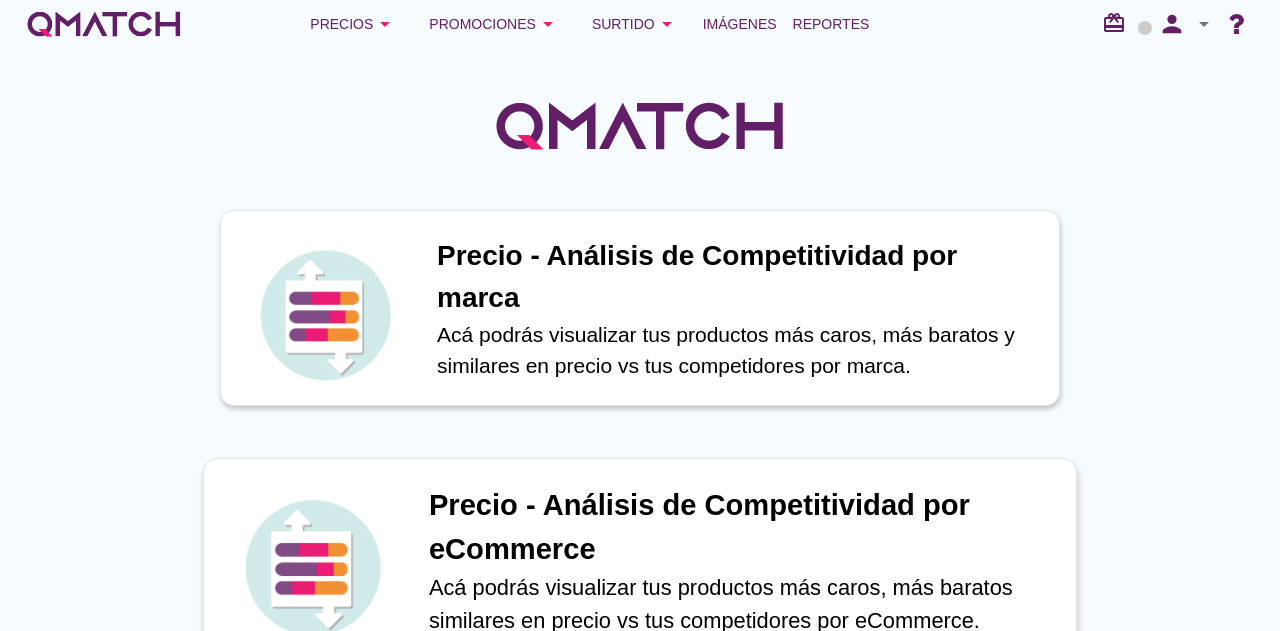 click on "Precio - Análisis de Competitividad por eCommerce" at bounding box center (742, 527) 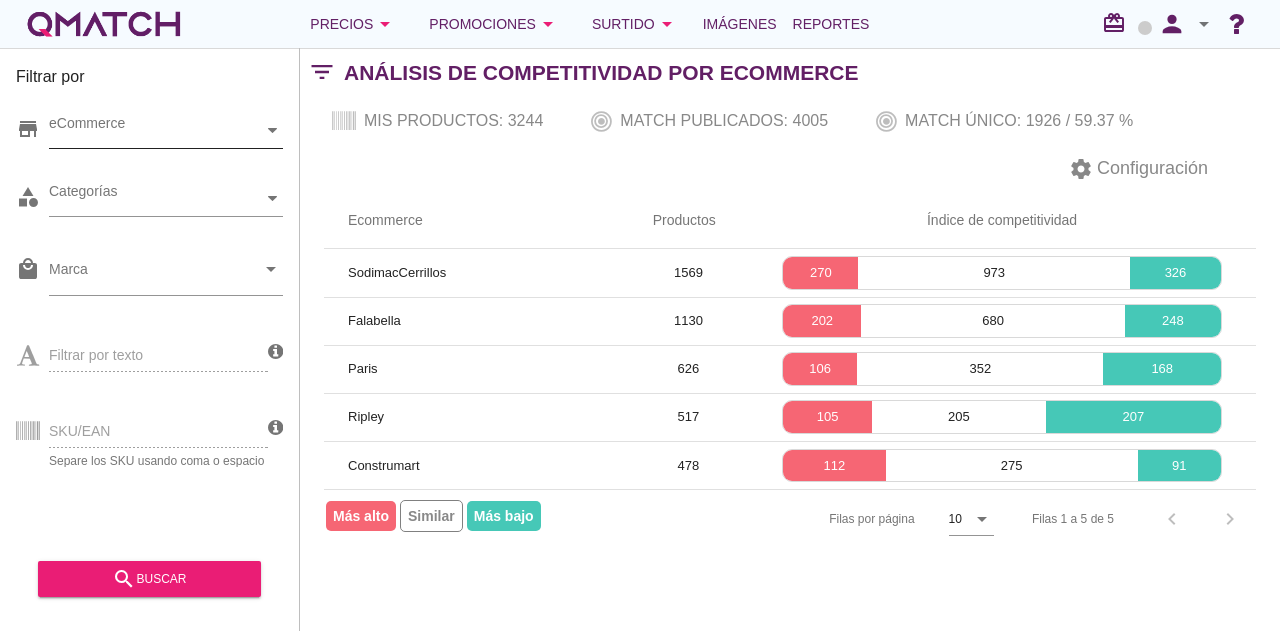 click on "eCommerce" at bounding box center (156, 130) 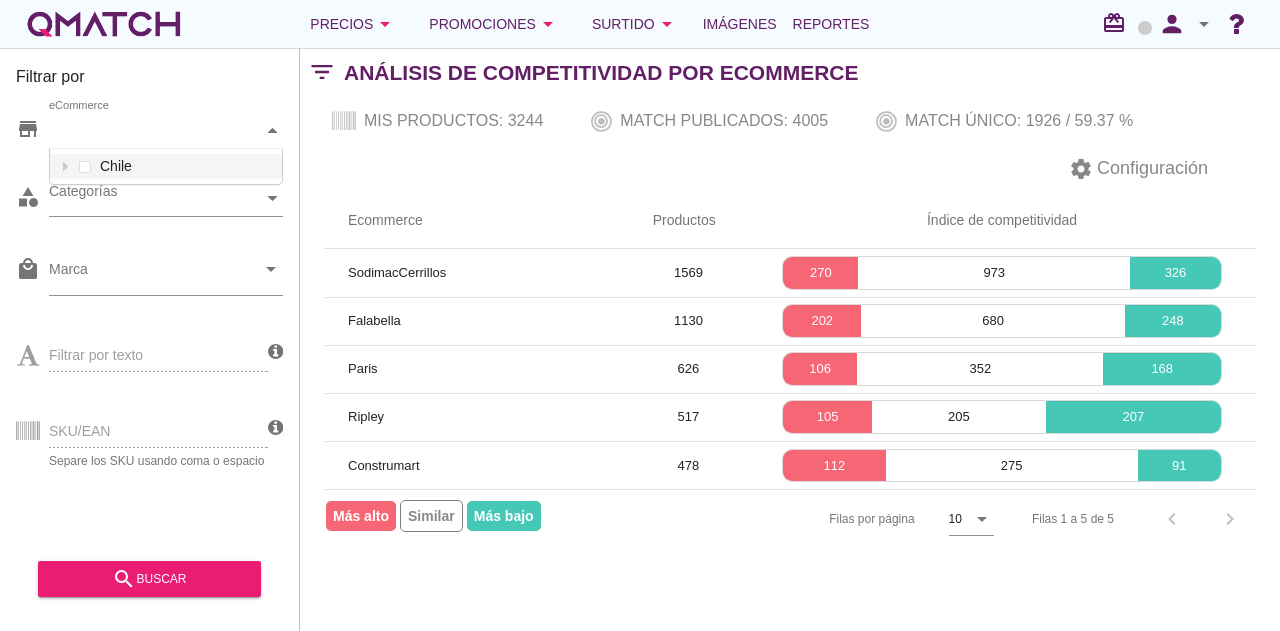 scroll, scrollTop: 38, scrollLeft: 234, axis: both 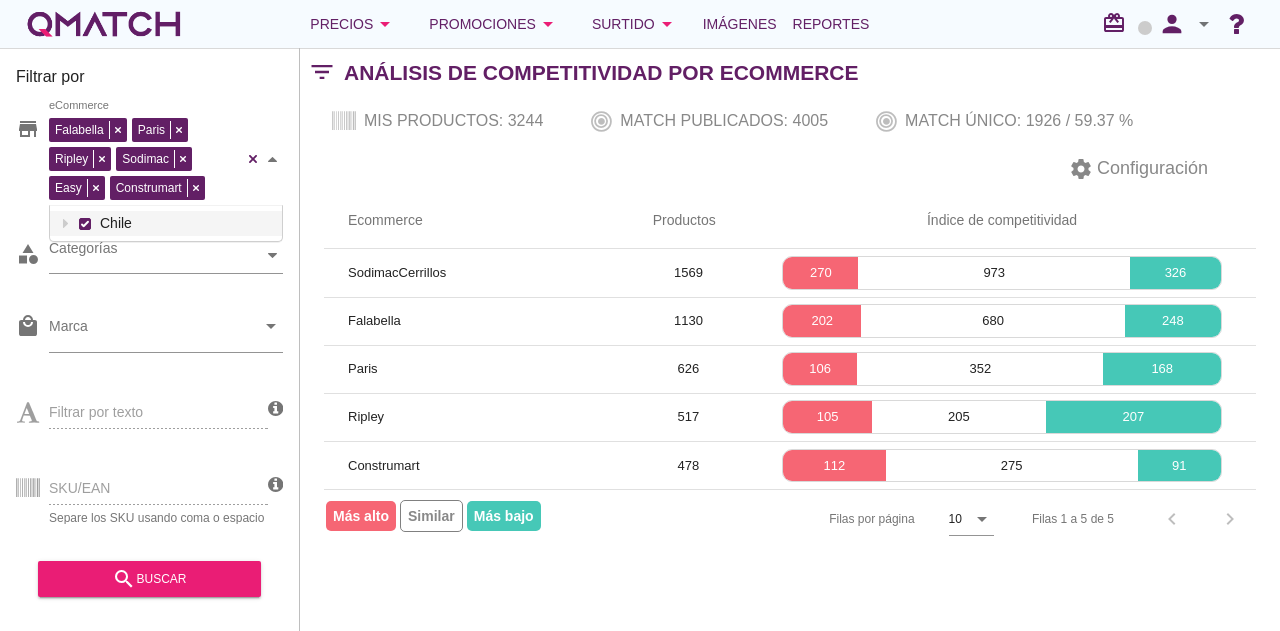 click on "Falabella Paris Ripley Sodimac Easy Construmart eCommerce Chile" at bounding box center [166, 159] 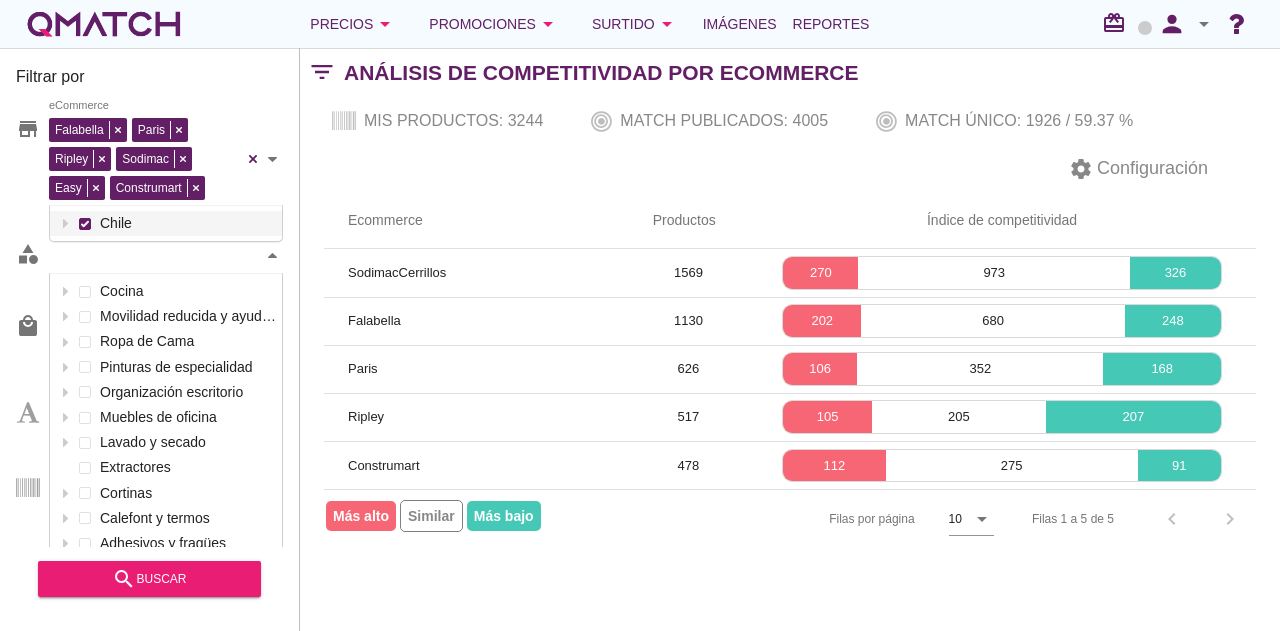 click on "Categorías" at bounding box center [156, 255] 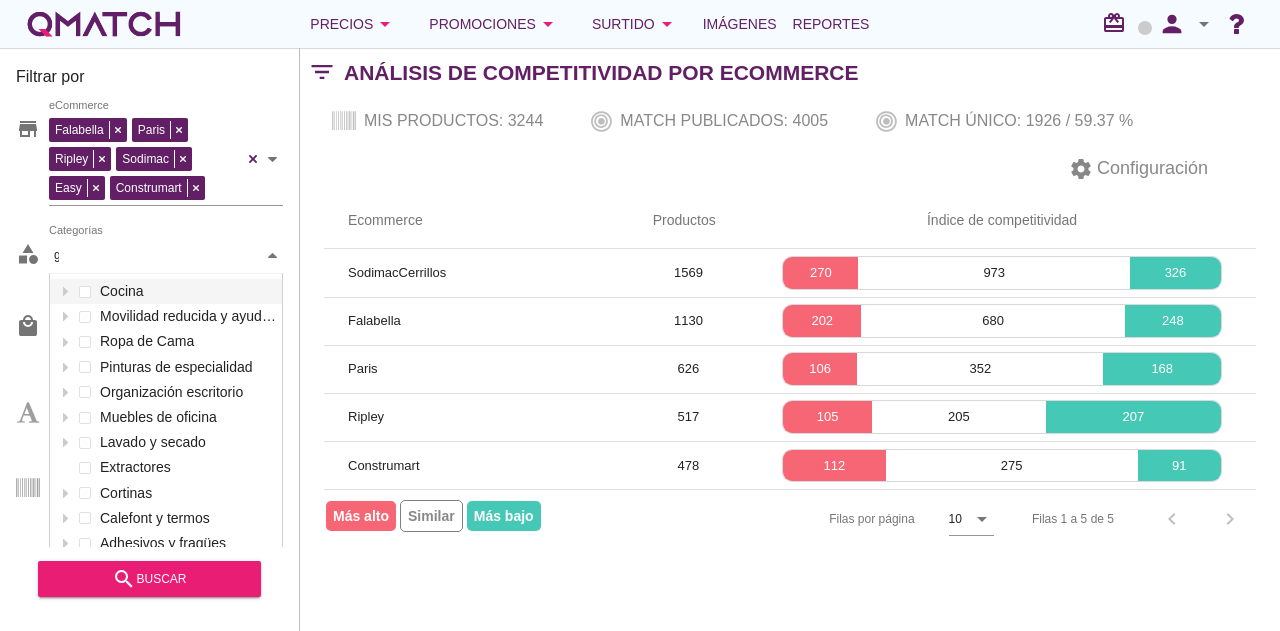 scroll, scrollTop: 0, scrollLeft: 0, axis: both 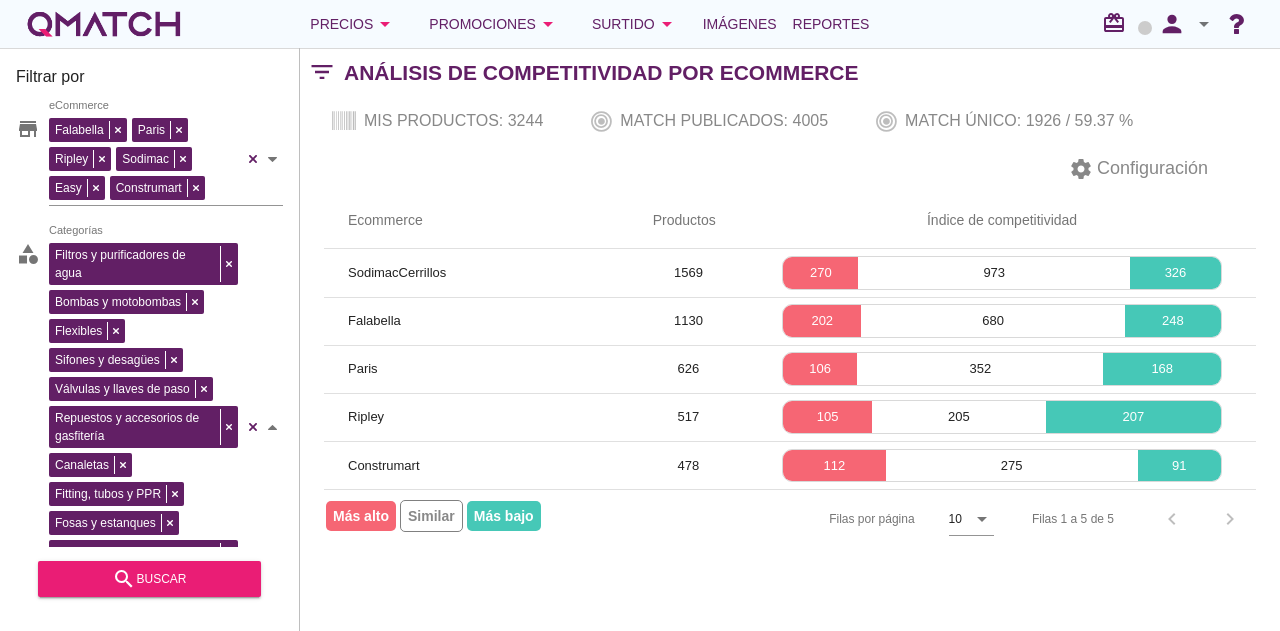 click on "Filtros y purificadores de agua Bombas y motobombas Flexibles Sifones y desagües Válvulas y llaves de paso Repuestos y accesorios de gasfitería Canaletas Fitting, tubos y PPR Fosas y estanques Sopletes y accesorios para soldar y 1 más Categorías gas gas Cocina   Microondas   Campanas y extractores   Cocinas a leña   Hornos empotrables Cocinas a gas   Encimeras   Lavavajillas   Dispensadores de agua   Parrillas eléctricas   Kit empotrados   Cocina industrial  Movilidad reducida y ayuda para la vida diaria Ropa de Cama Pinturas de especialidad Organización escritorio Muebles de oficina Lavado y secado   Extractores Cortinas Calefont y termos Adhesivos y fragües Muebles de Dormitorio Menaje de comedor Loggia y Limpieza Herramientas y accesorios Esmaltes y Látex Camping Aleros y toldos Ropa y Accesorios para Mascotas Parrillas y accesorios   Accesorios y utensilios Parrillas a gas   Parrillas a carbón   Parrillas eléctricas   Spiedo y asadores Organización de cocina Muebles para niños" at bounding box center [166, 427] 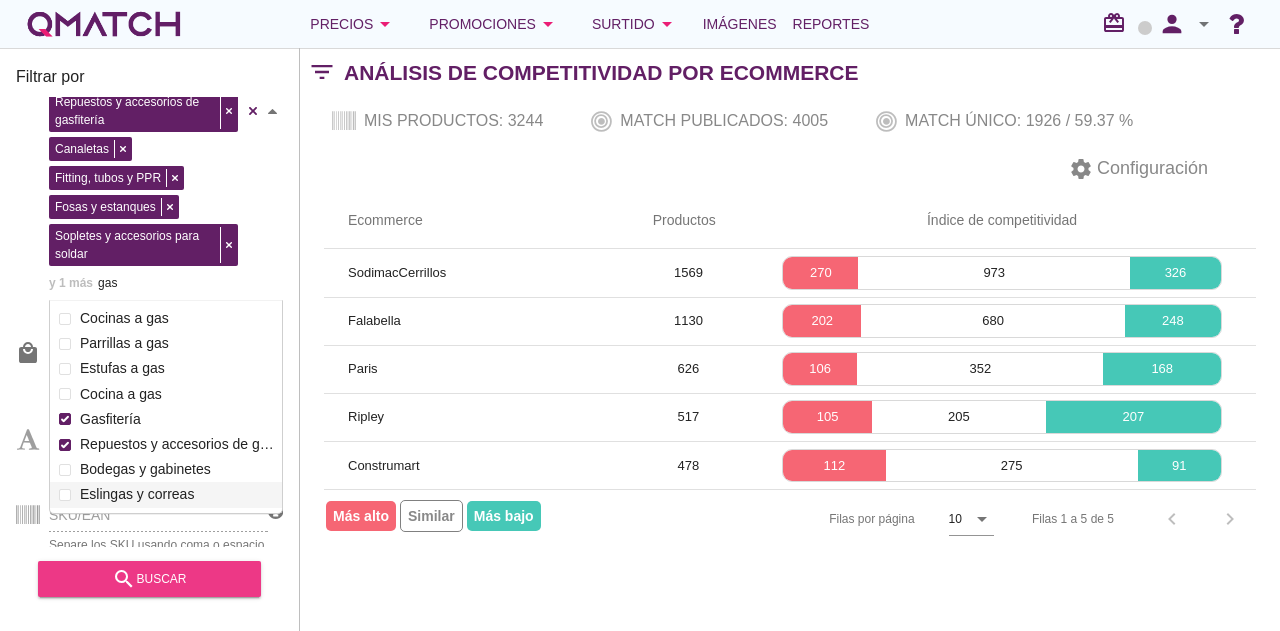 type on "gas" 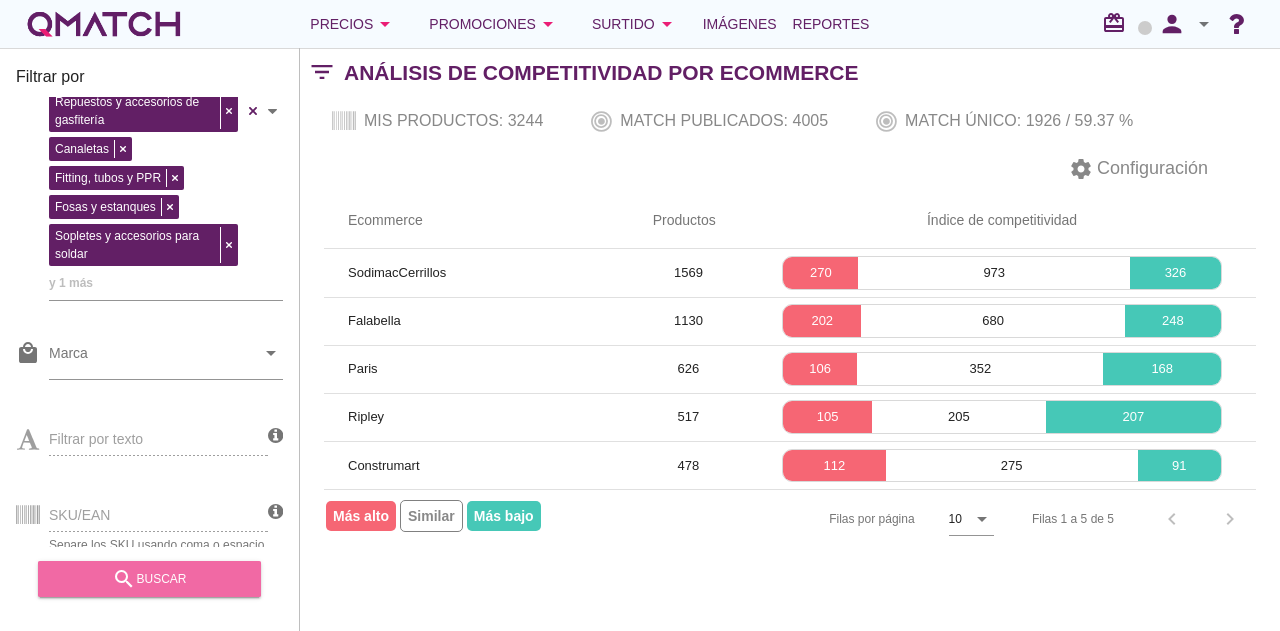 click on "search
buscar" at bounding box center (149, 579) 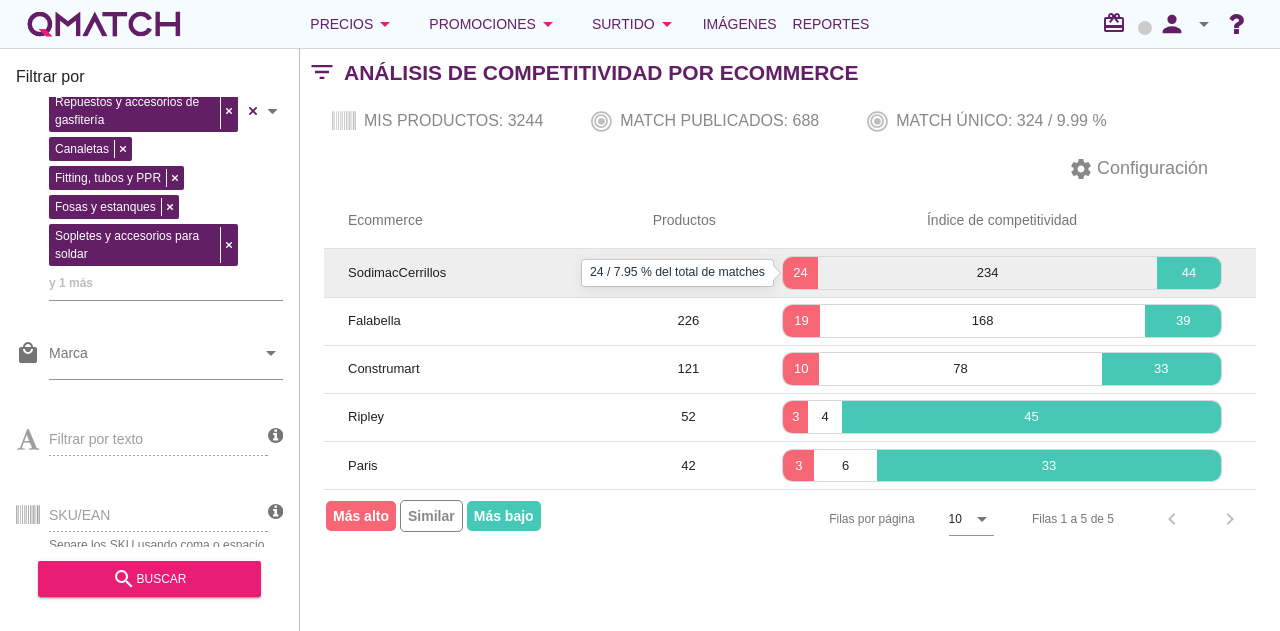 click on "24" at bounding box center [800, 273] 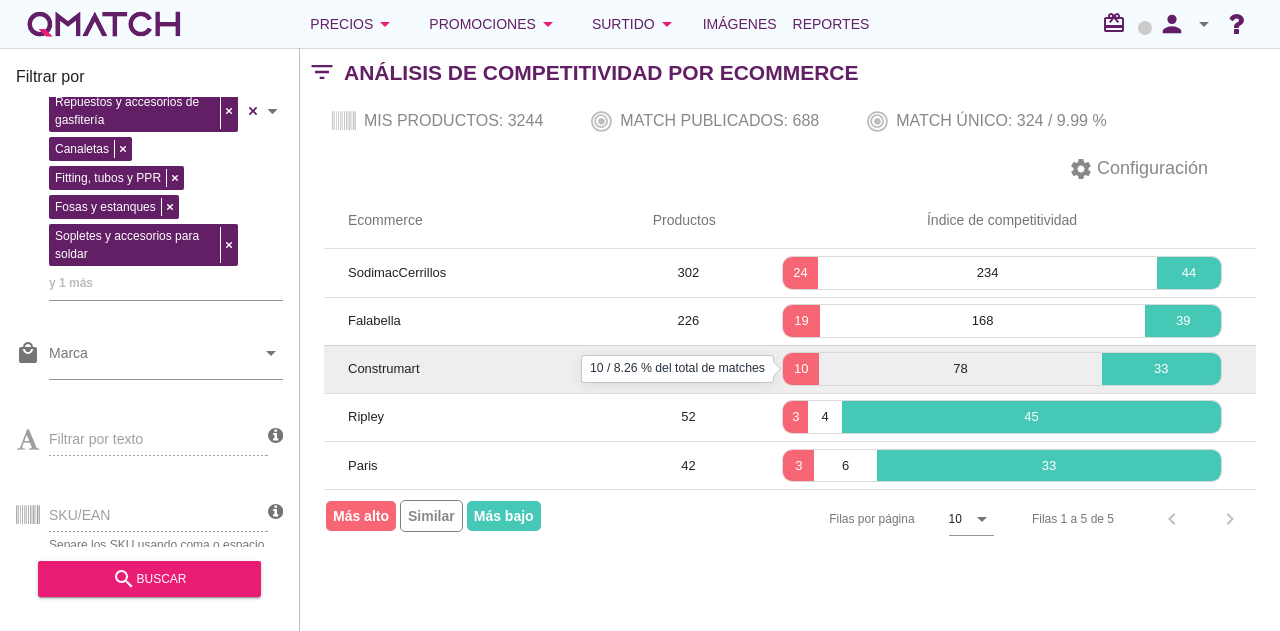 click on "10" at bounding box center (801, 369) 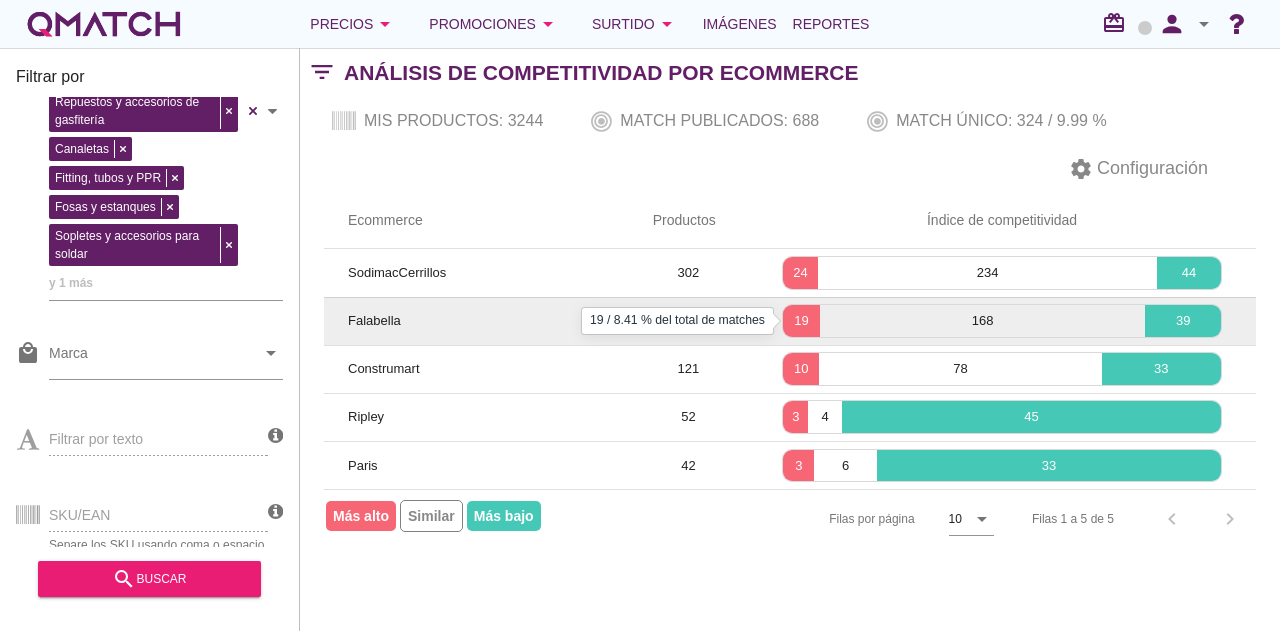 click on "19" at bounding box center [801, 321] 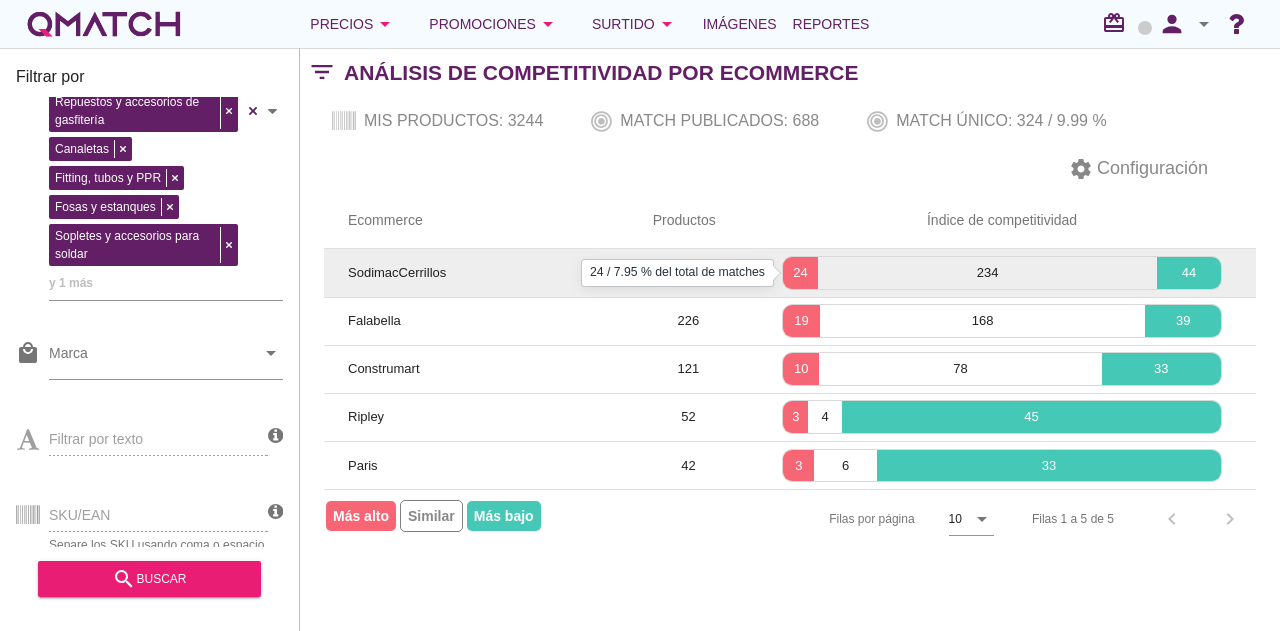 click on "24" at bounding box center [800, 273] 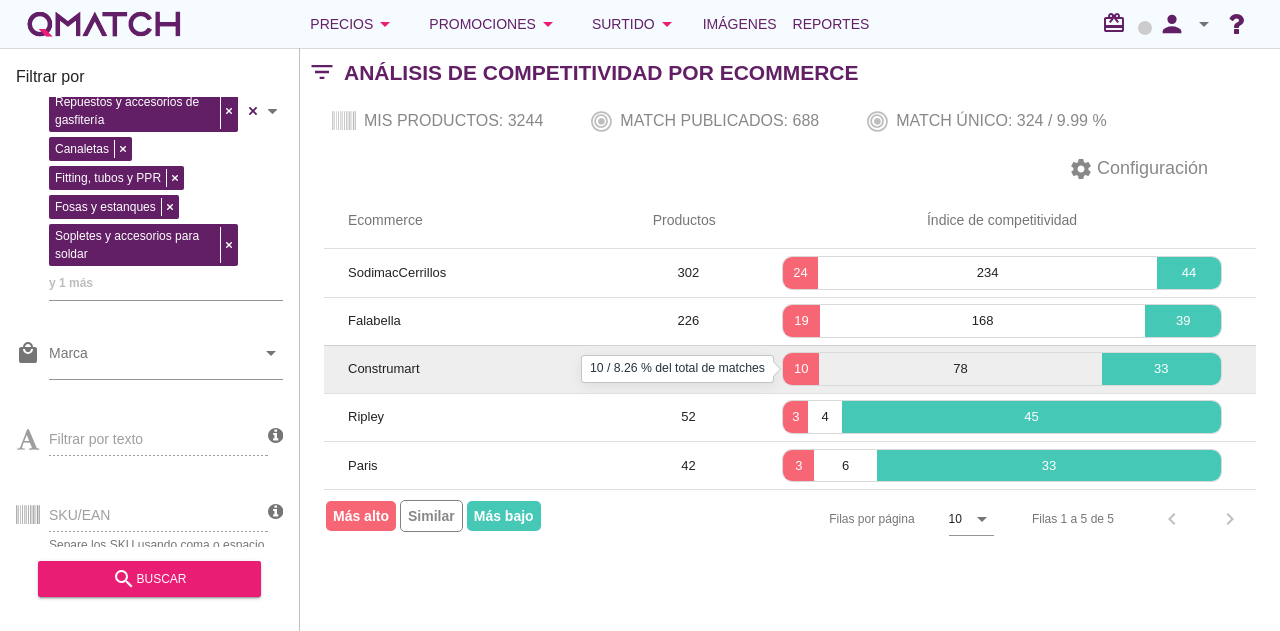 click on "10" at bounding box center [801, 369] 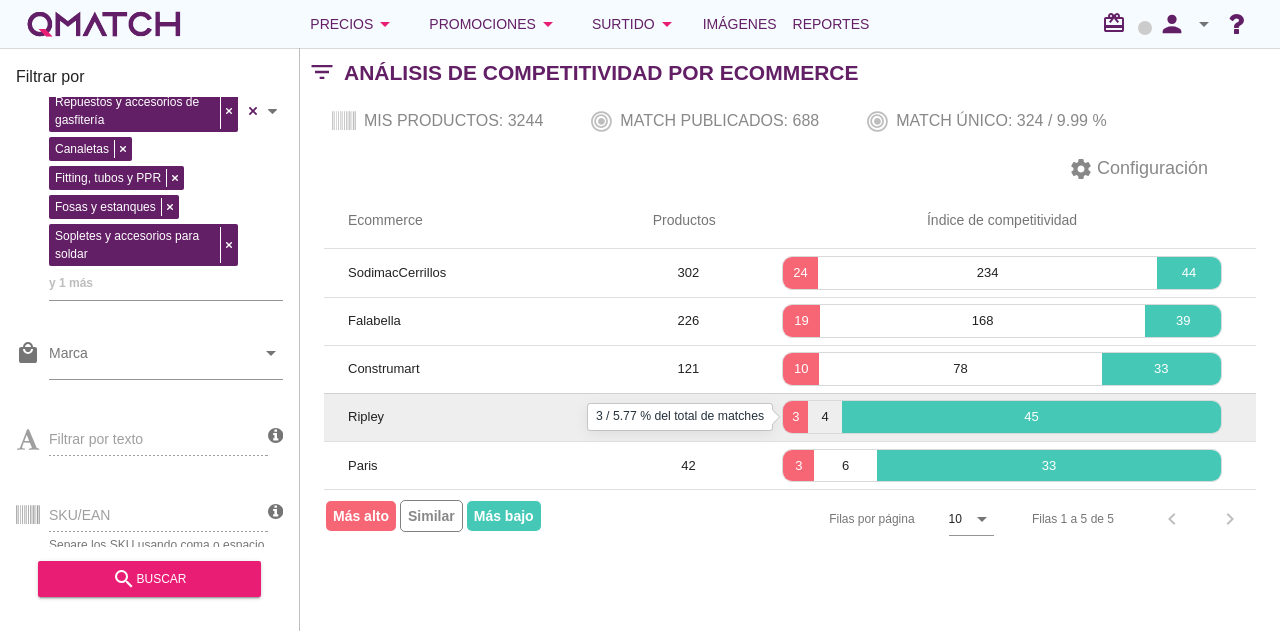 click on "3" at bounding box center (795, 417) 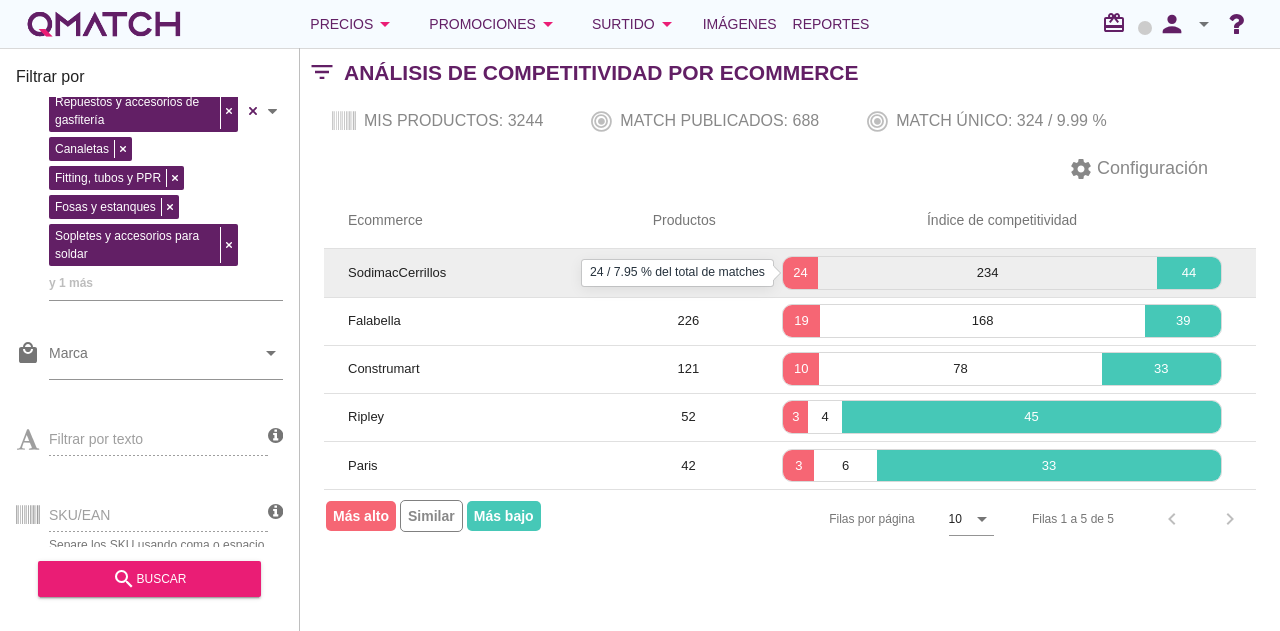 click on "24" at bounding box center (800, 273) 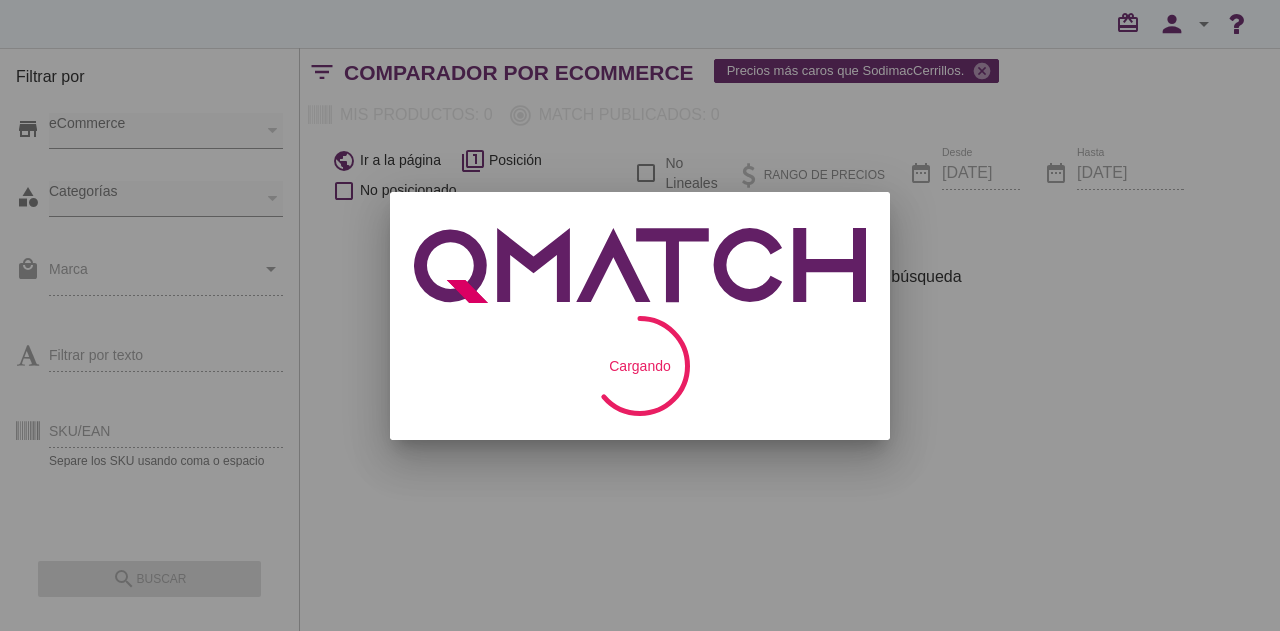 scroll, scrollTop: 0, scrollLeft: 0, axis: both 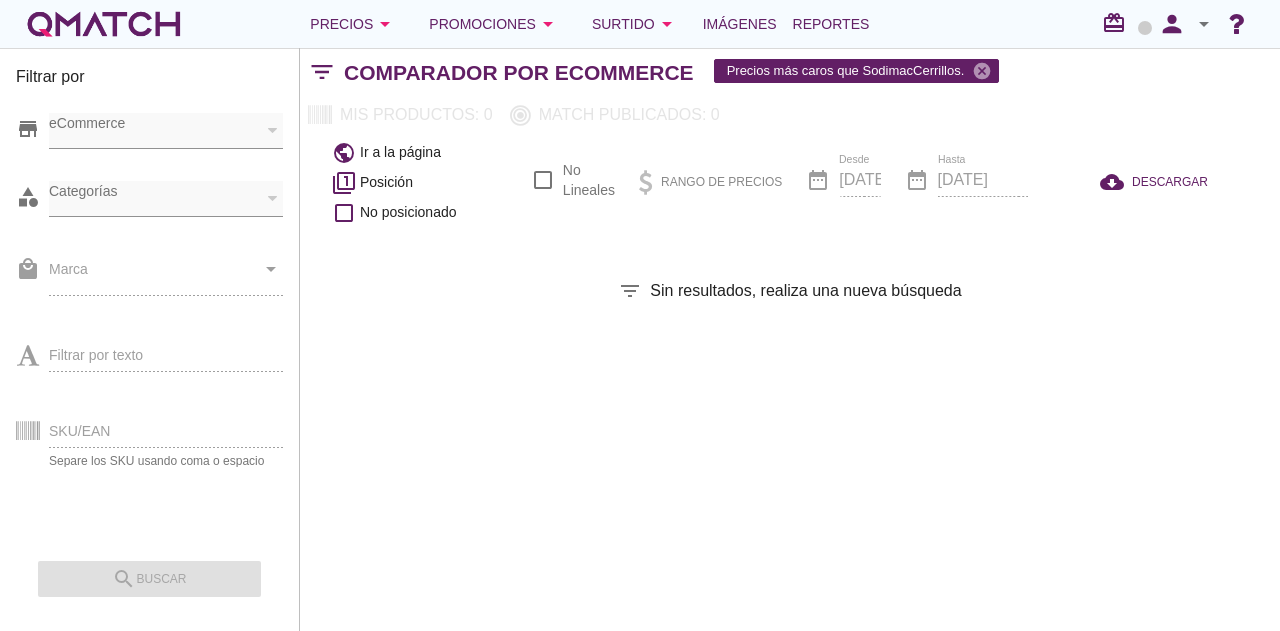 checkbox on "false" 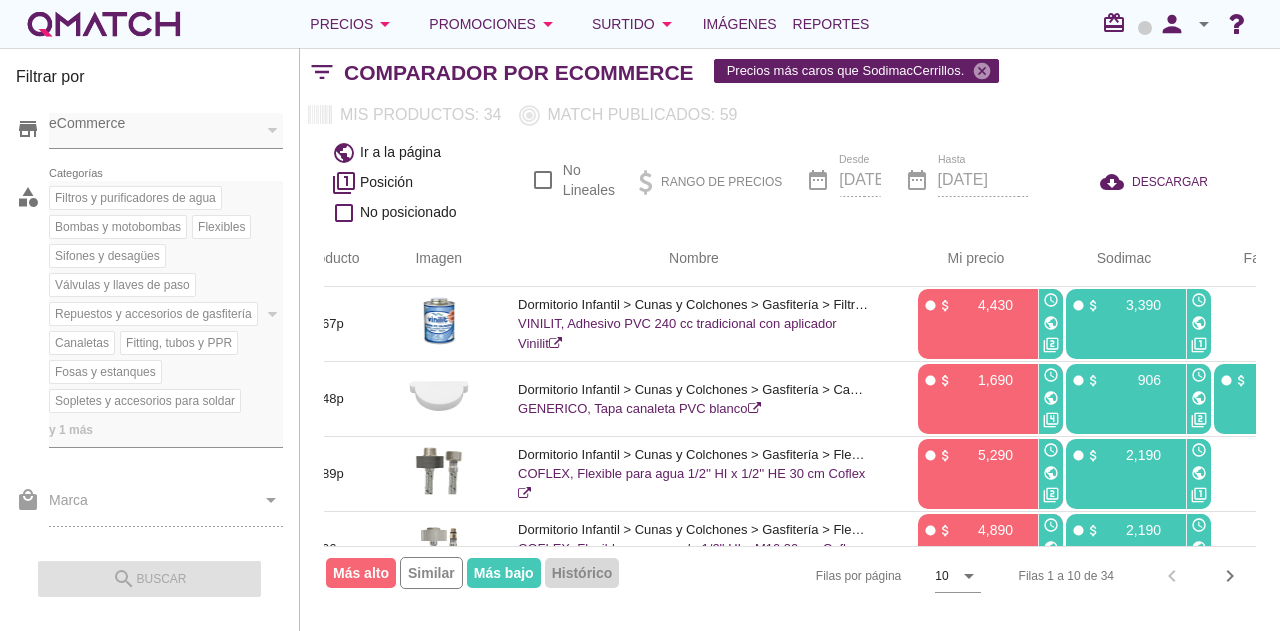scroll, scrollTop: 0, scrollLeft: 100, axis: horizontal 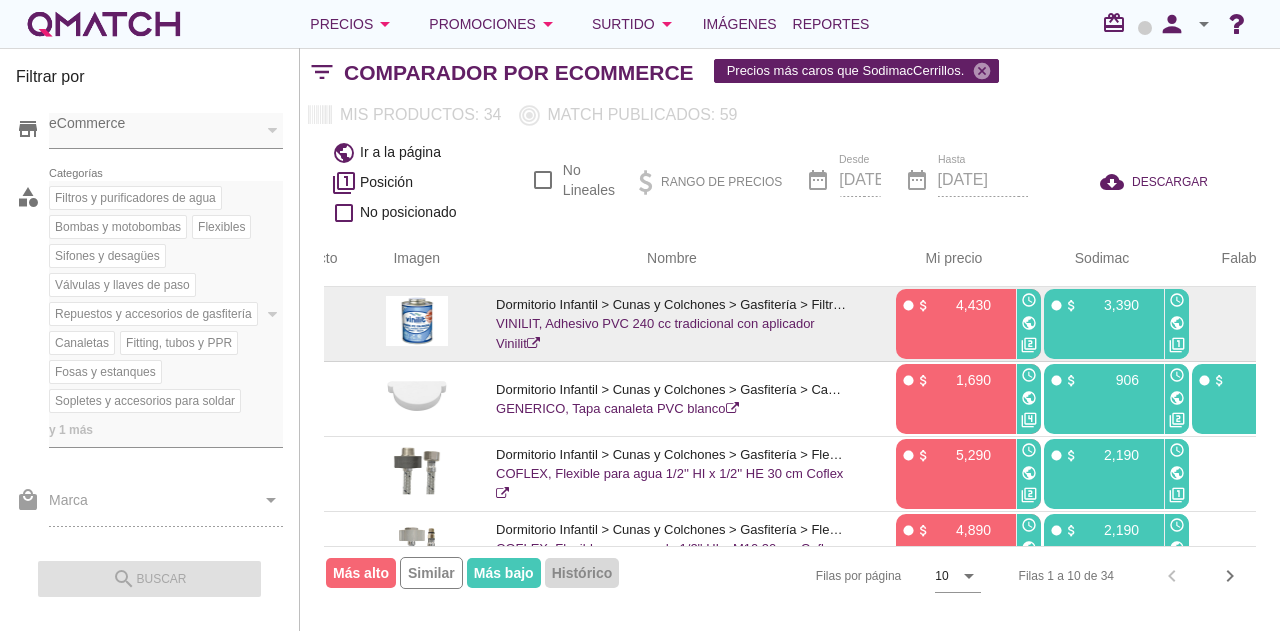 click on "public" at bounding box center [1029, 323] 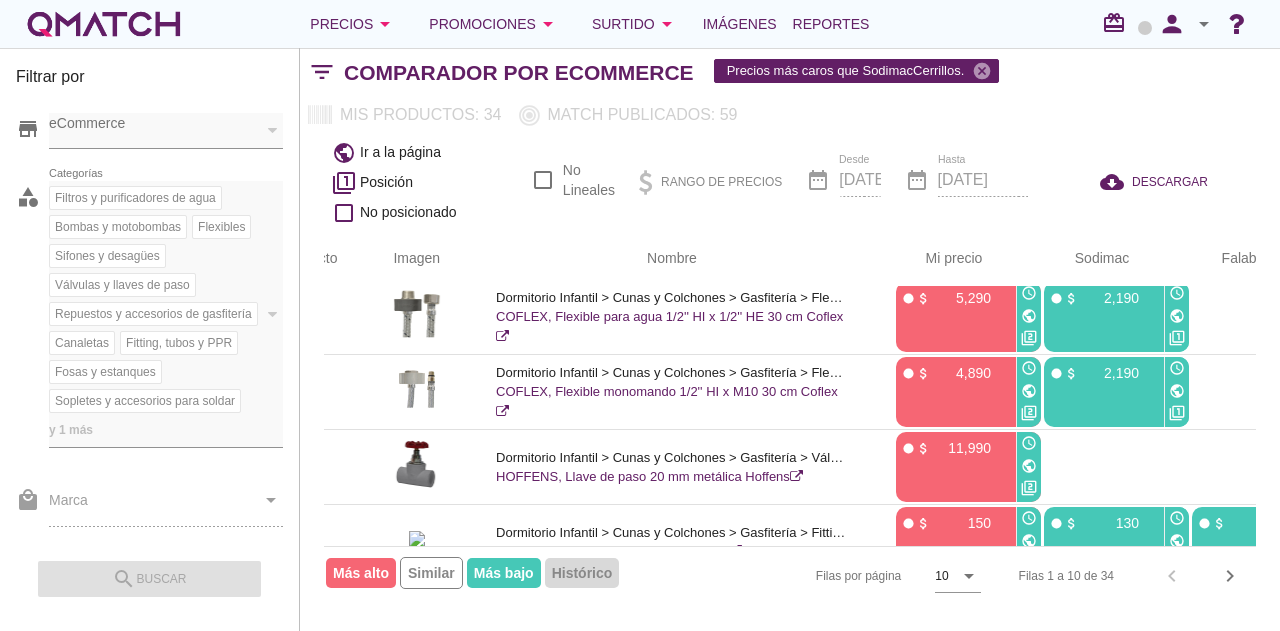 scroll, scrollTop: 0, scrollLeft: 100, axis: horizontal 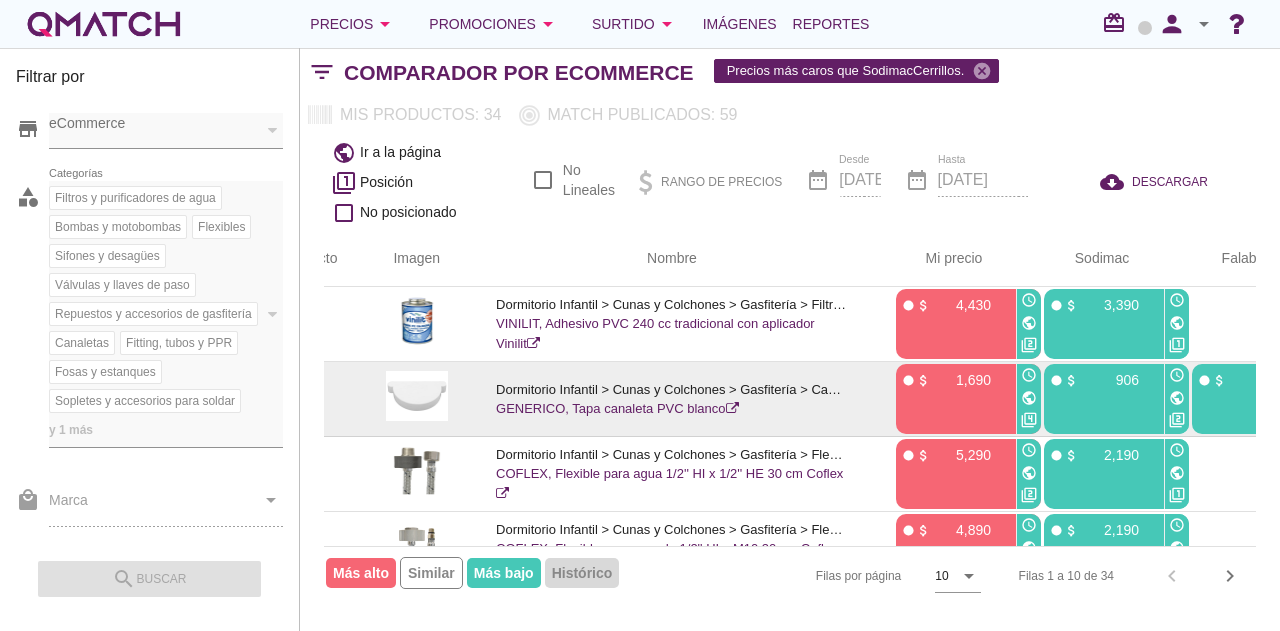 click on "public" at bounding box center (1029, 398) 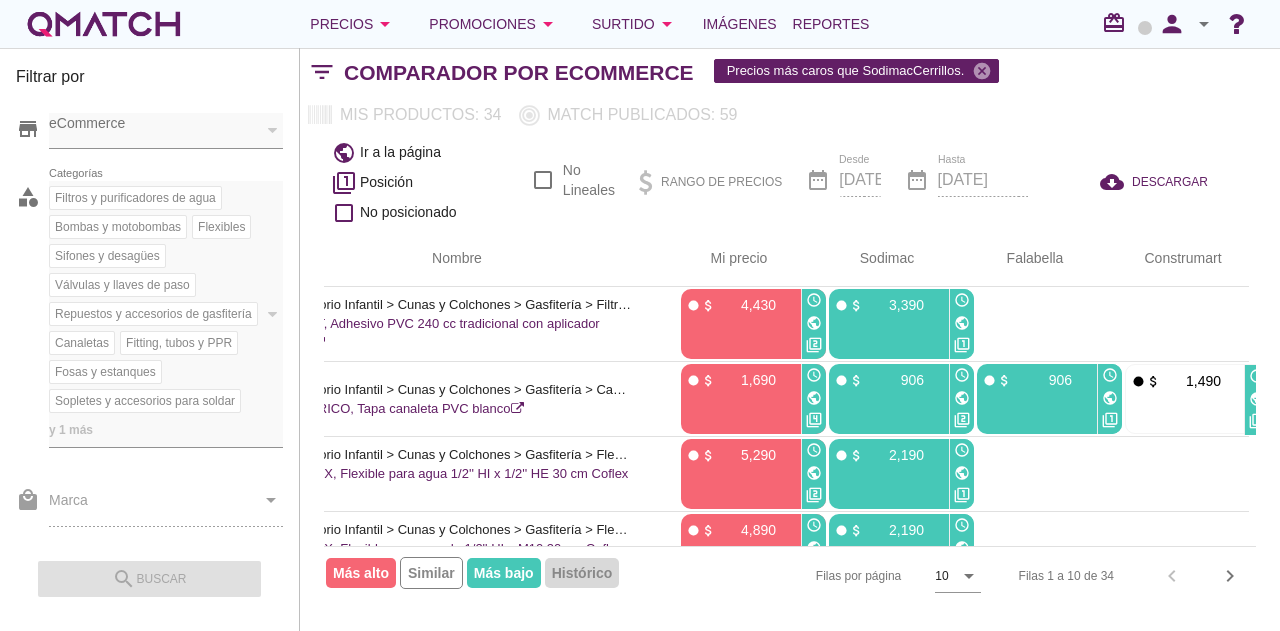 scroll, scrollTop: 0, scrollLeft: 329, axis: horizontal 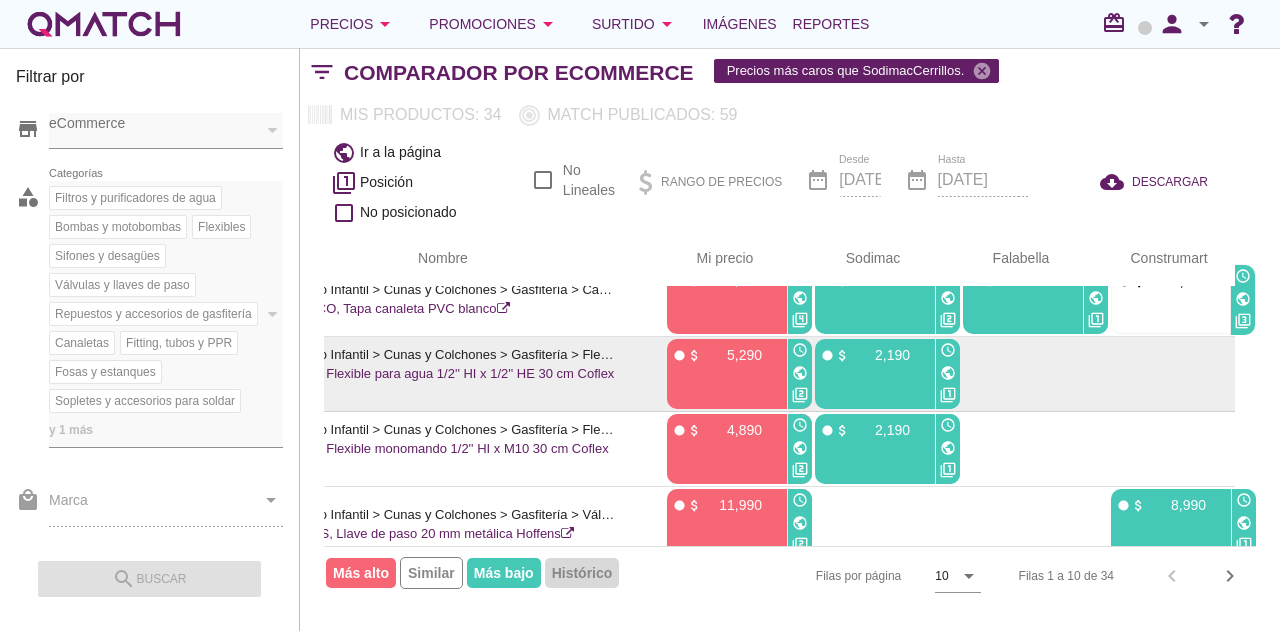 click on "public" at bounding box center (800, 373) 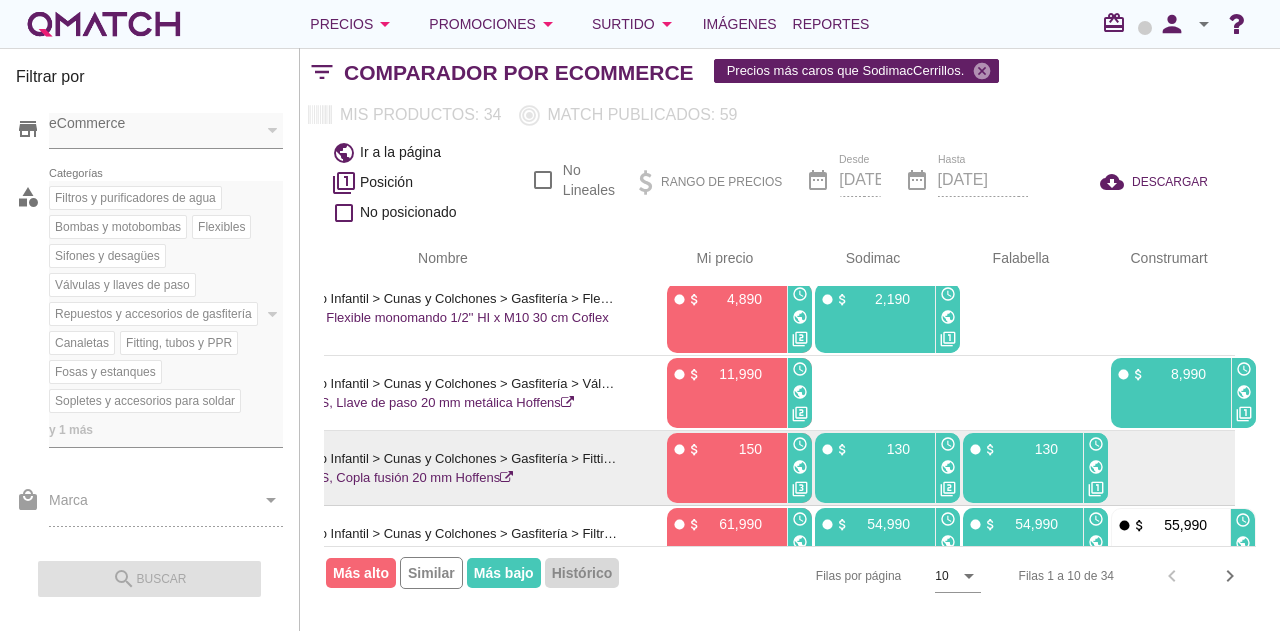 scroll, scrollTop: 200, scrollLeft: 329, axis: both 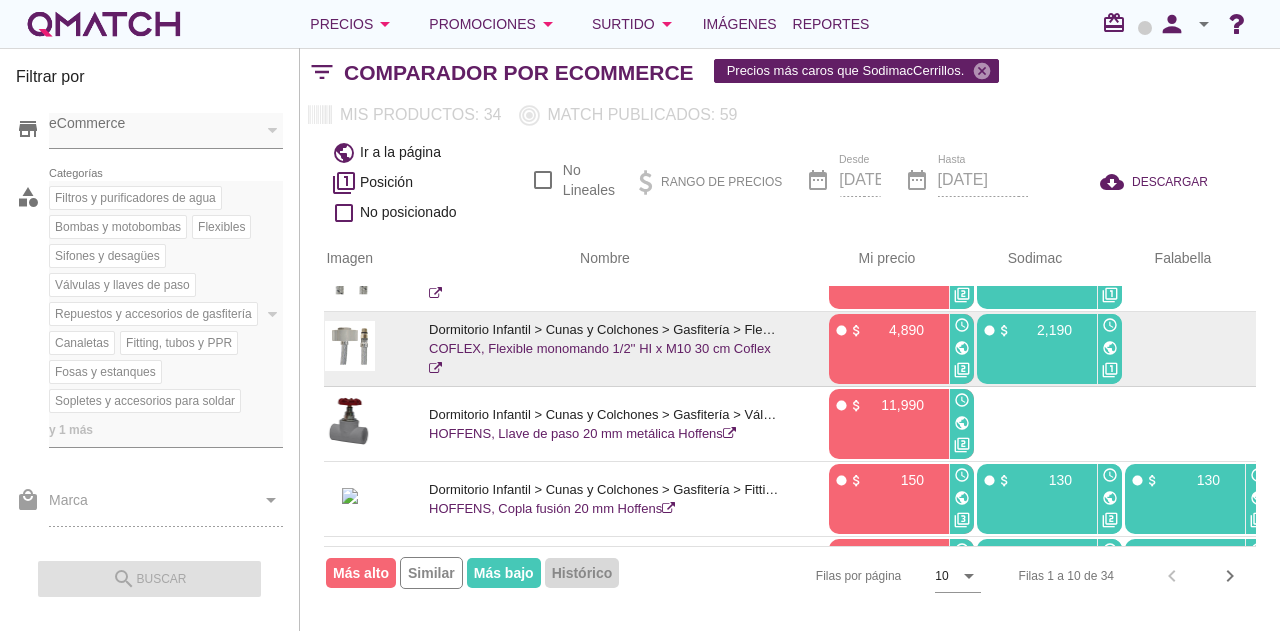 click on "public" at bounding box center [962, 348] 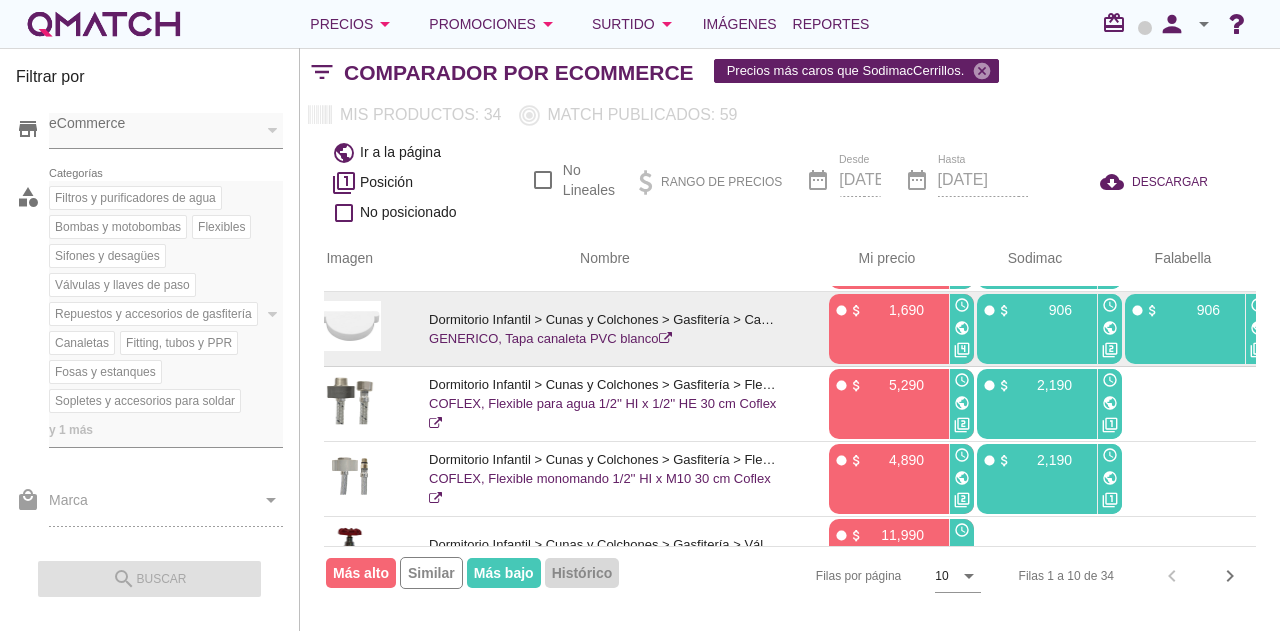 scroll, scrollTop: 100, scrollLeft: 167, axis: both 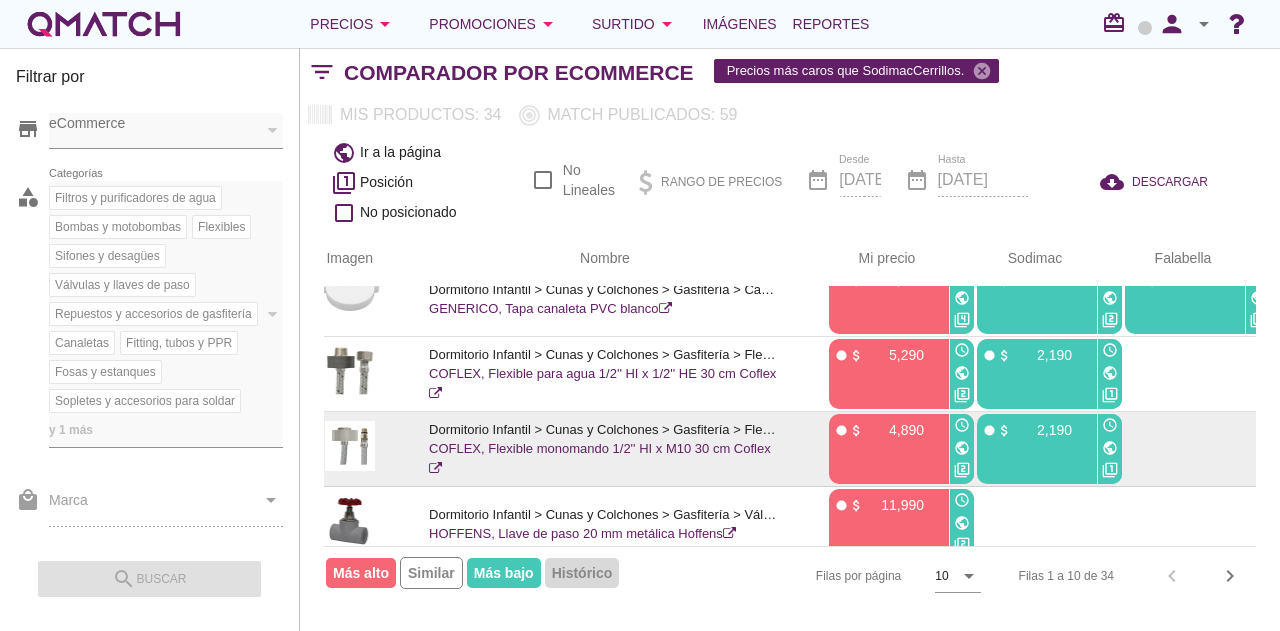 click on "public" at bounding box center (1110, 448) 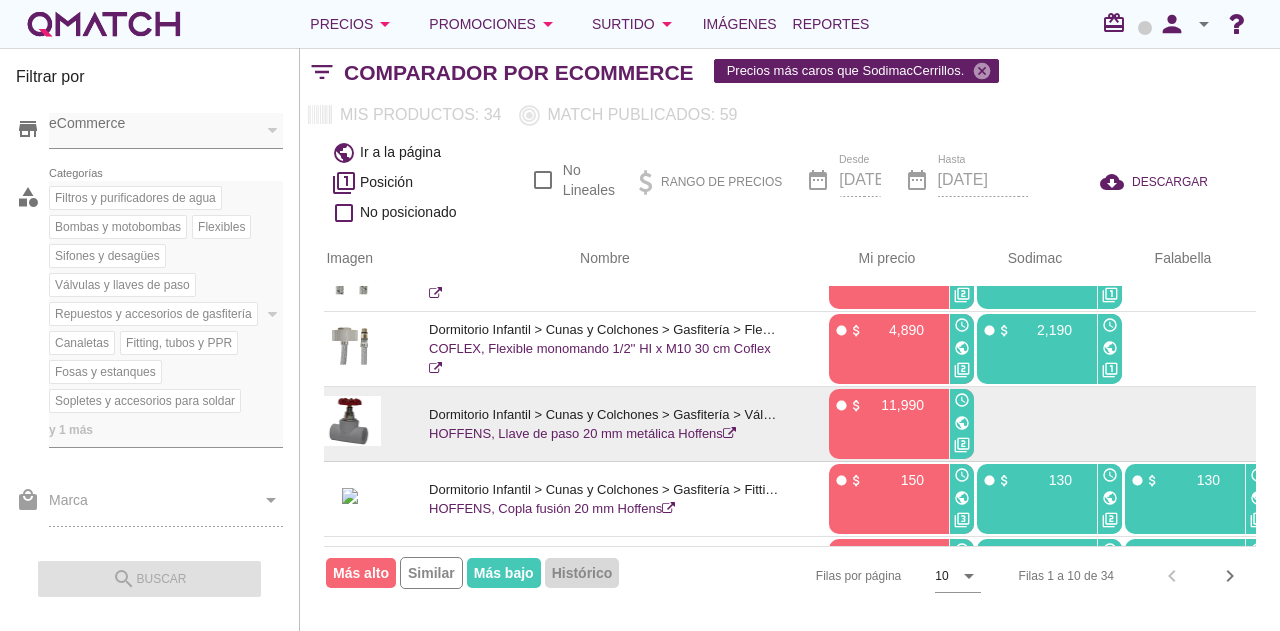 click on "public" at bounding box center (962, 423) 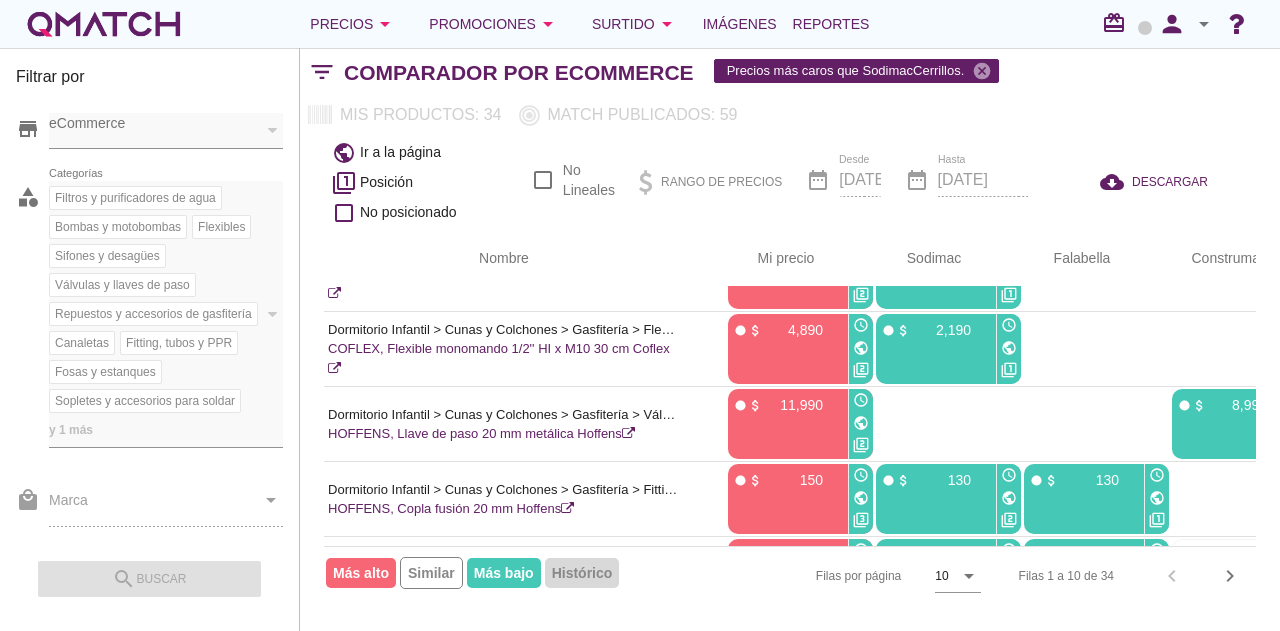 scroll, scrollTop: 200, scrollLeft: 329, axis: both 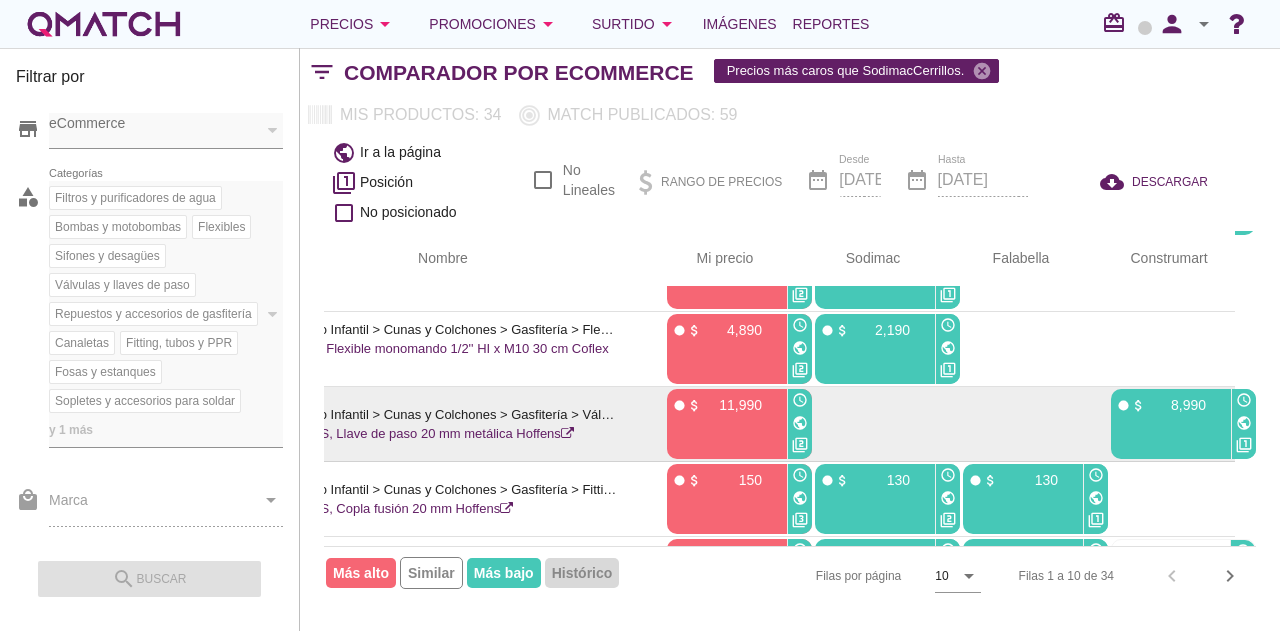 click on "public" at bounding box center [1244, 423] 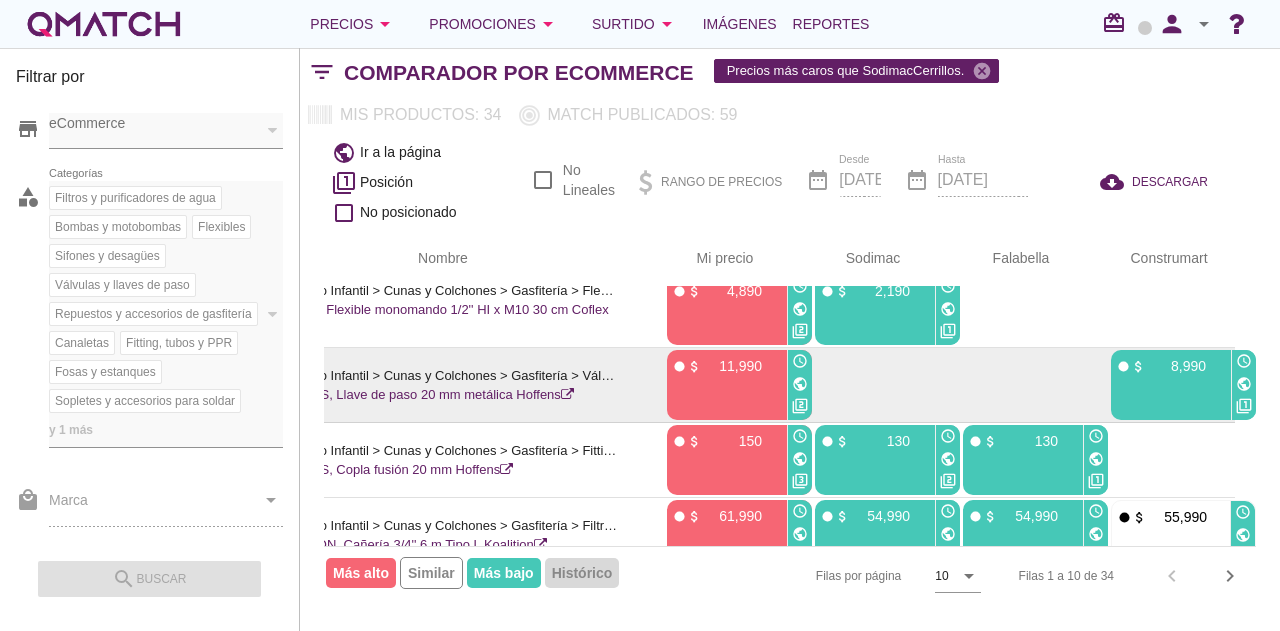 scroll, scrollTop: 300, scrollLeft: 329, axis: both 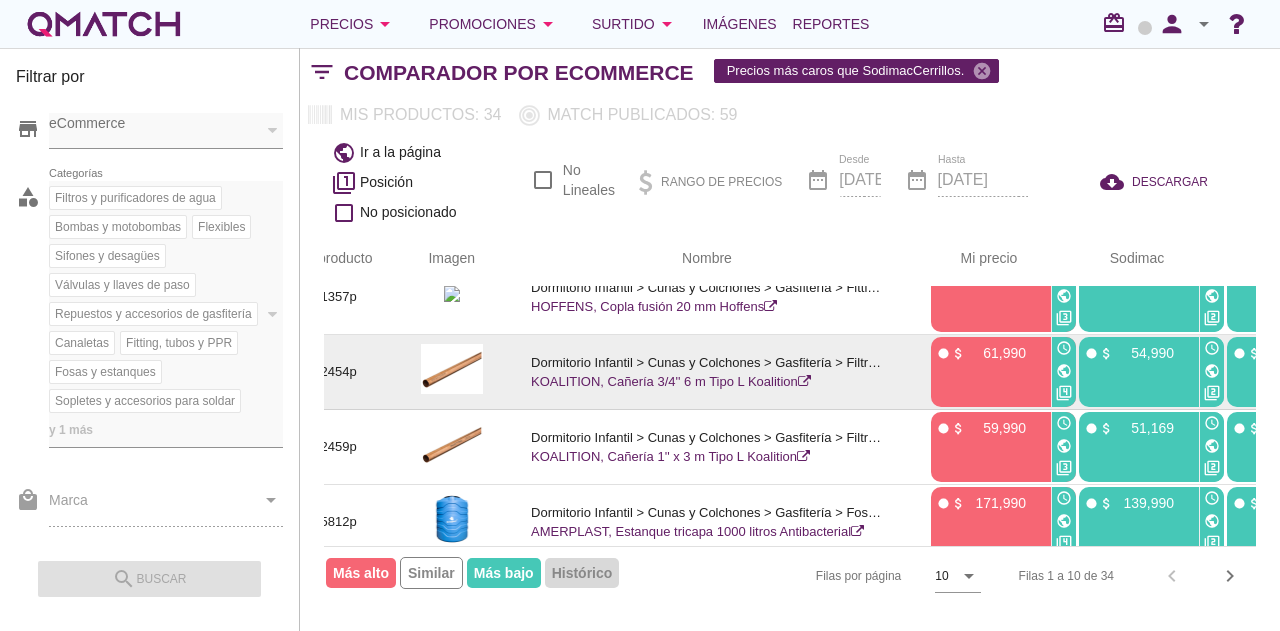 click on "public" at bounding box center [1064, 371] 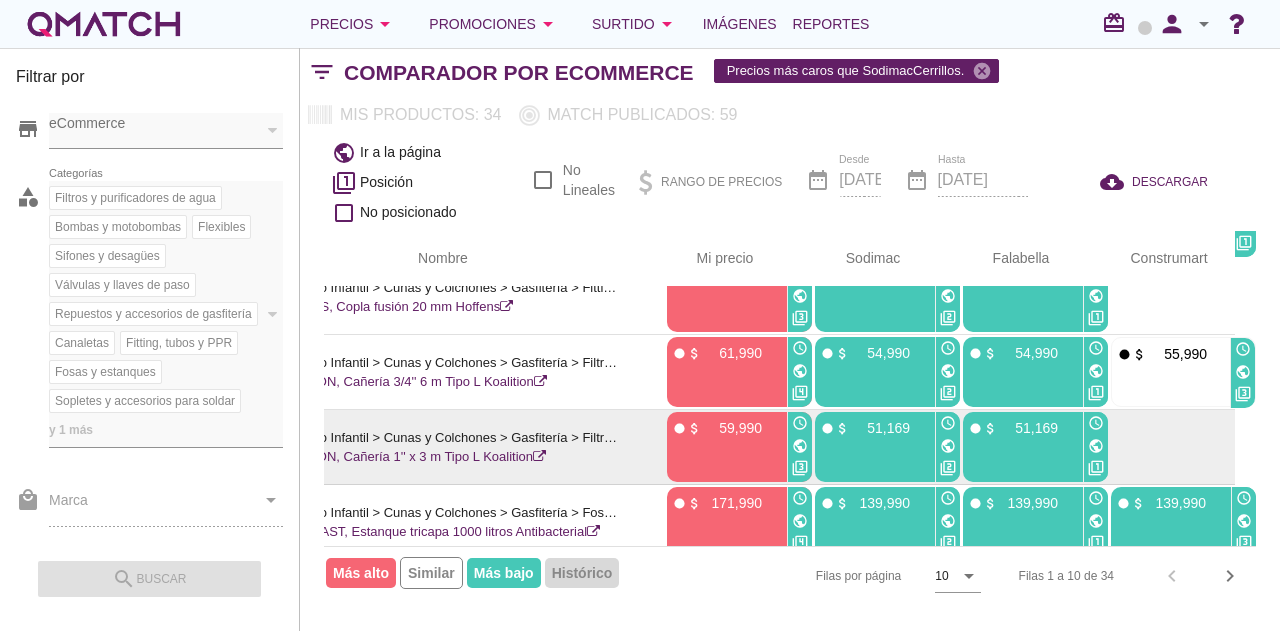 scroll, scrollTop: 302, scrollLeft: 329, axis: both 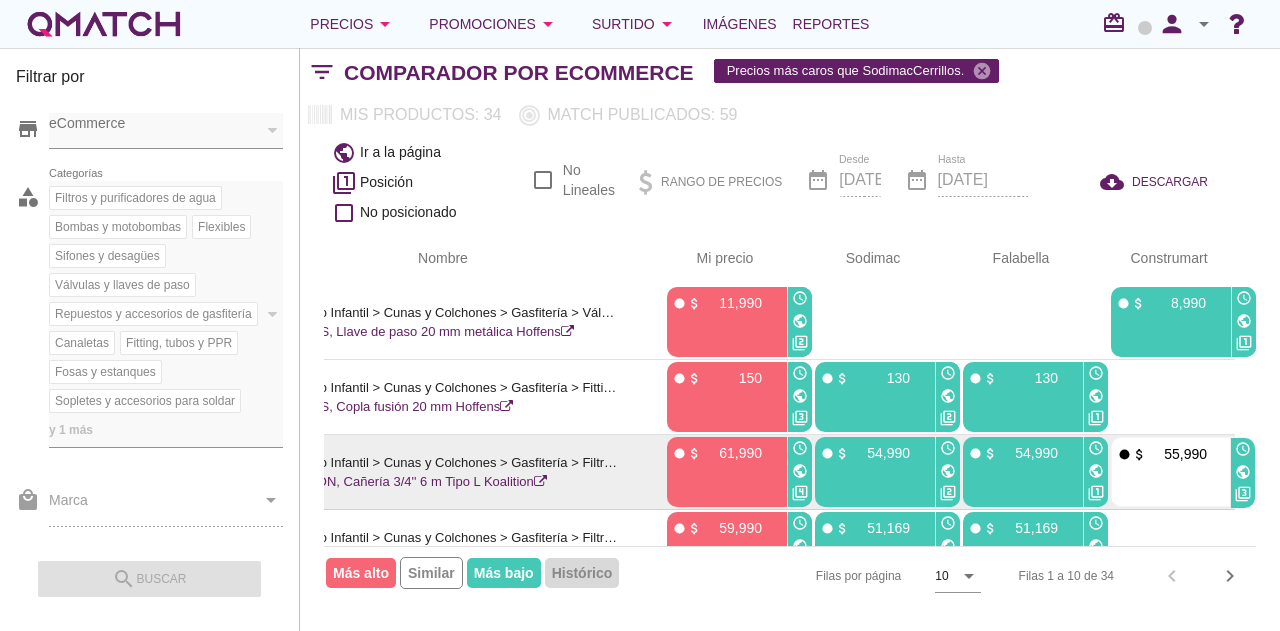 click on "public" at bounding box center (948, 471) 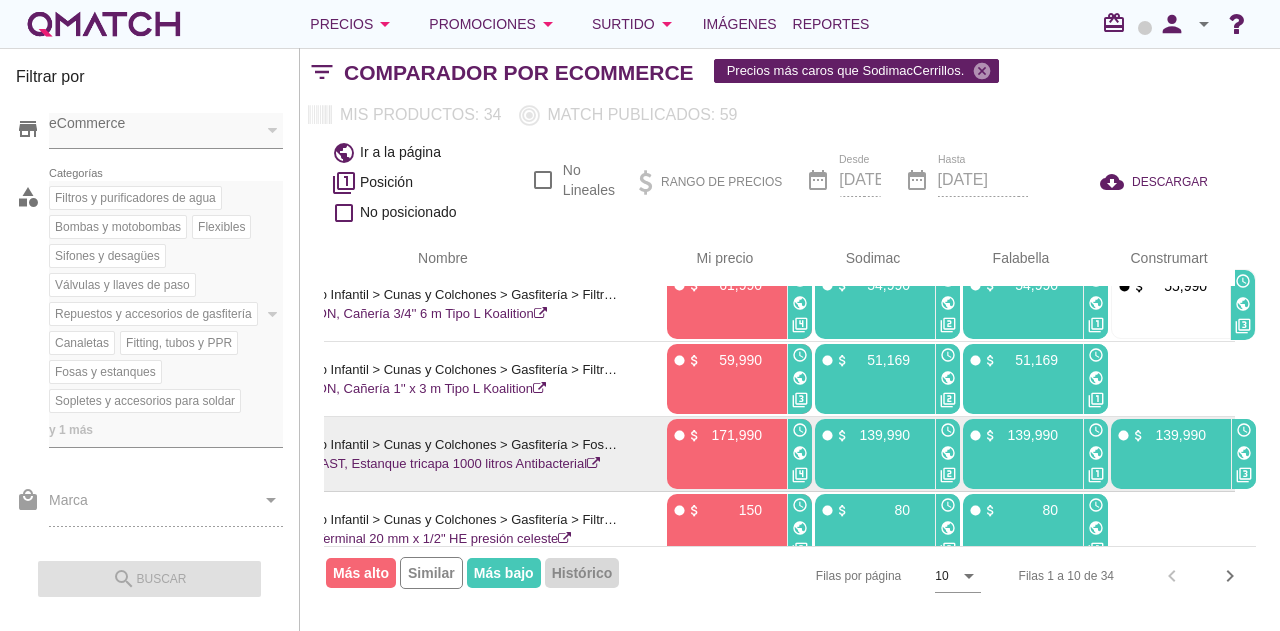 scroll, scrollTop: 502, scrollLeft: 329, axis: both 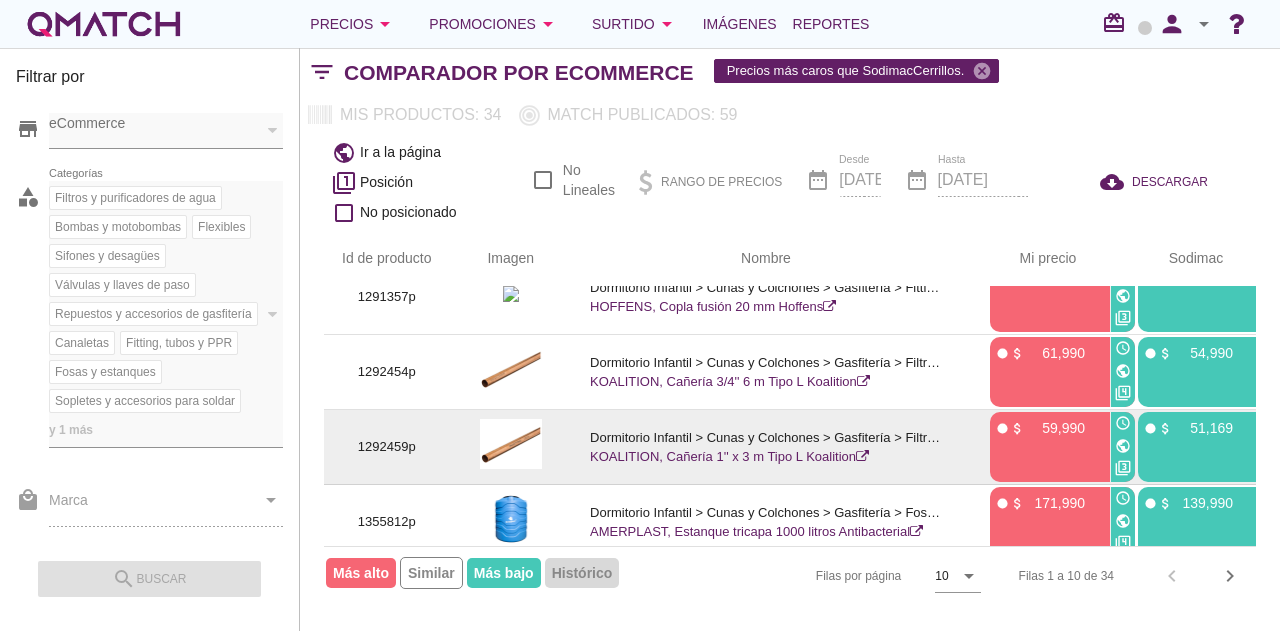 click on "public" at bounding box center (1123, 446) 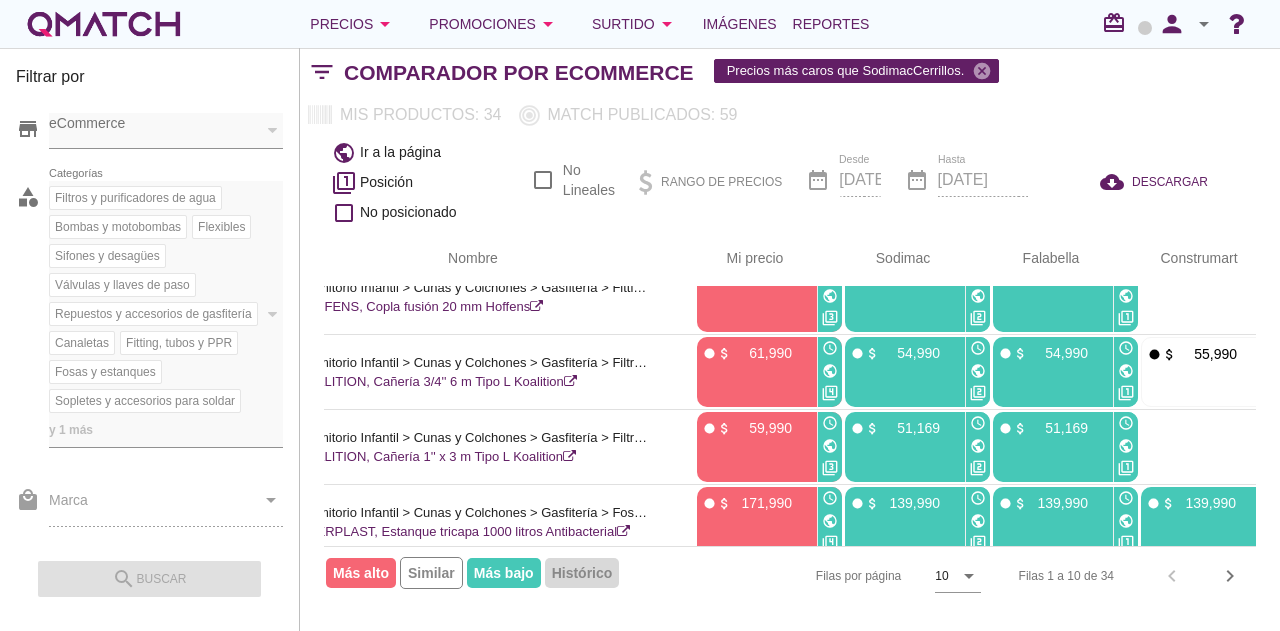 scroll, scrollTop: 402, scrollLeft: 301, axis: both 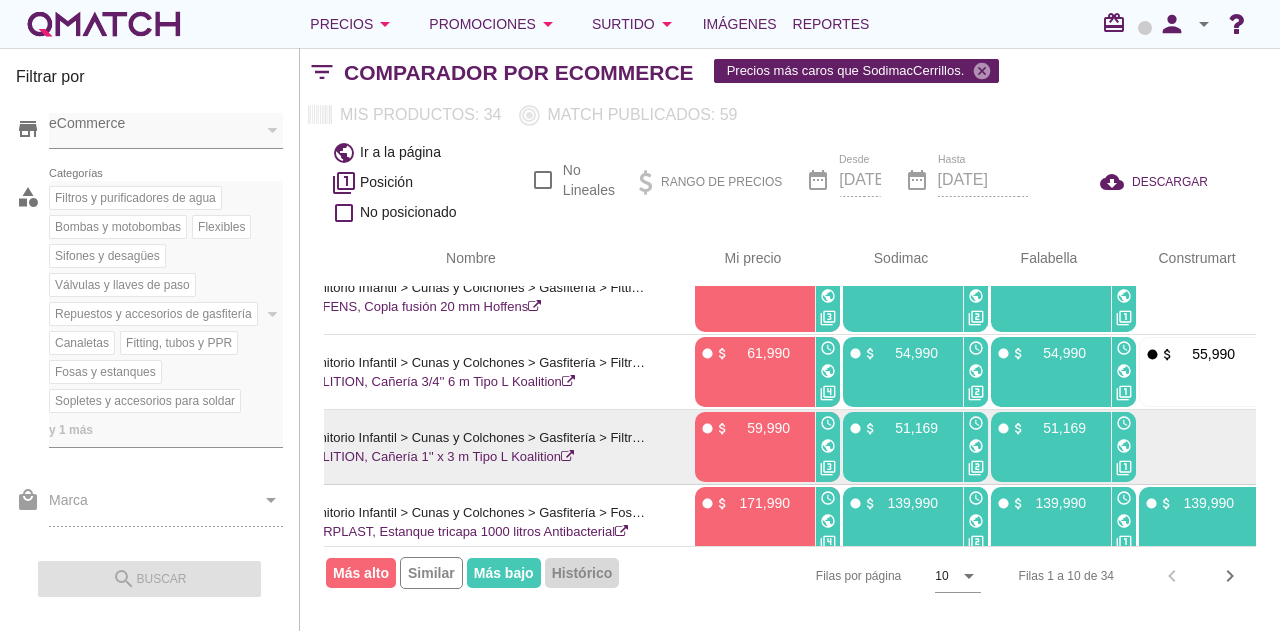 click on "public" at bounding box center (976, 446) 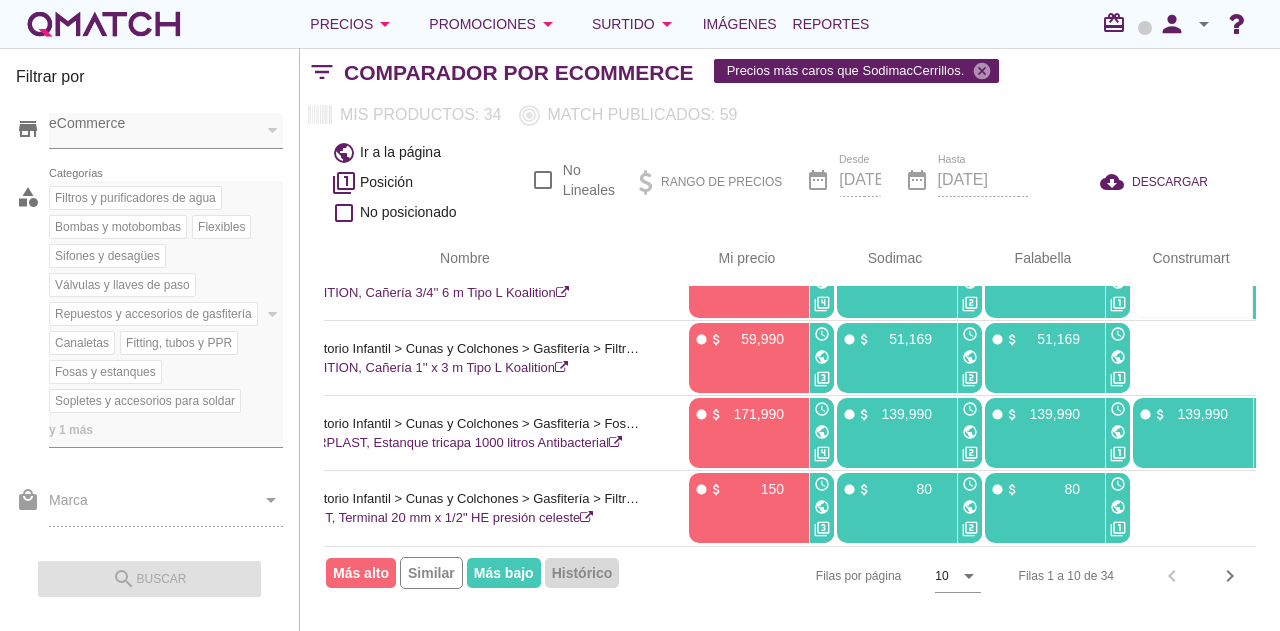 scroll, scrollTop: 502, scrollLeft: 329, axis: both 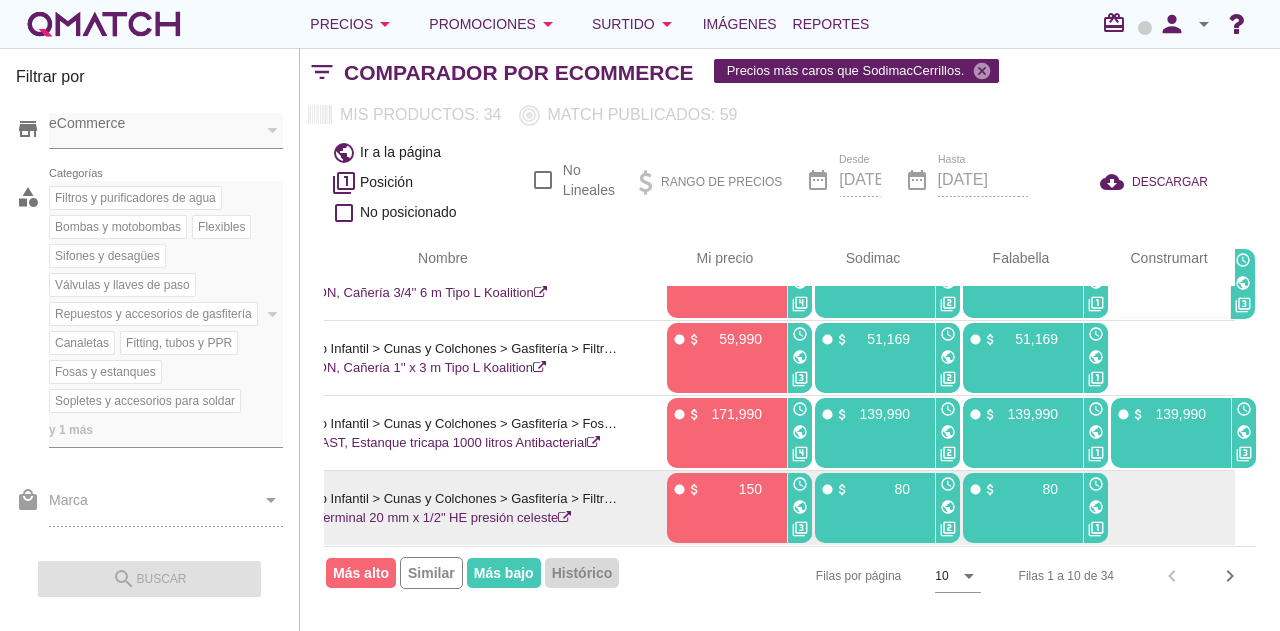 click on "public" at bounding box center [800, 507] 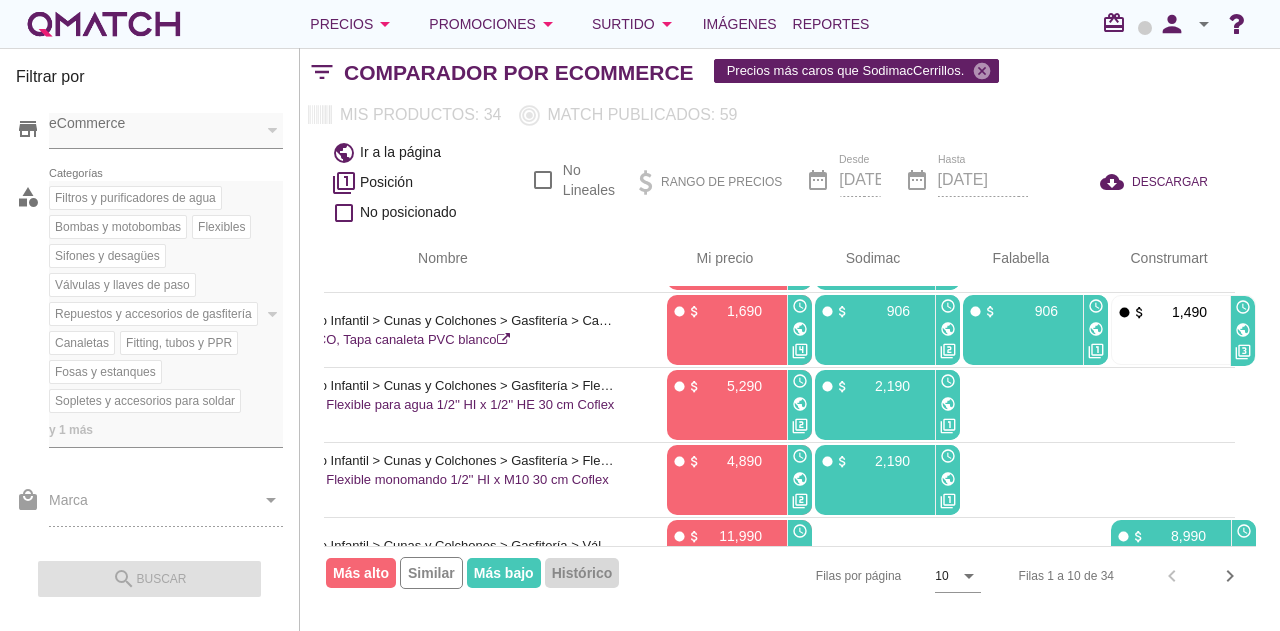 scroll, scrollTop: 0, scrollLeft: 329, axis: horizontal 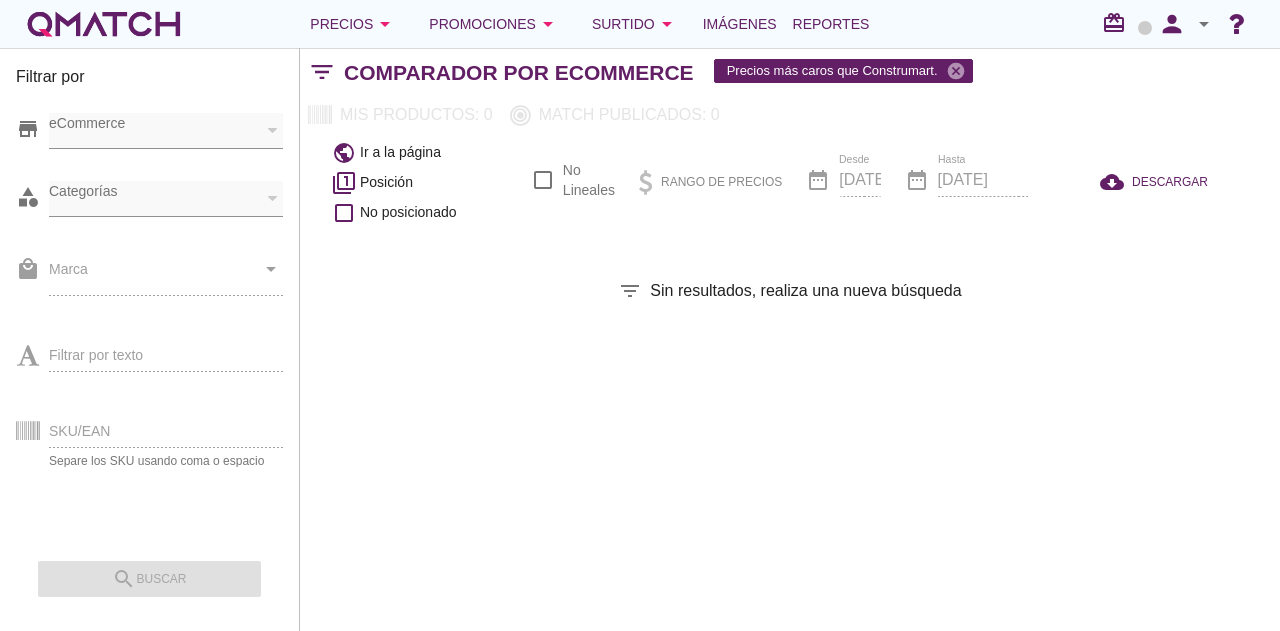 checkbox on "false" 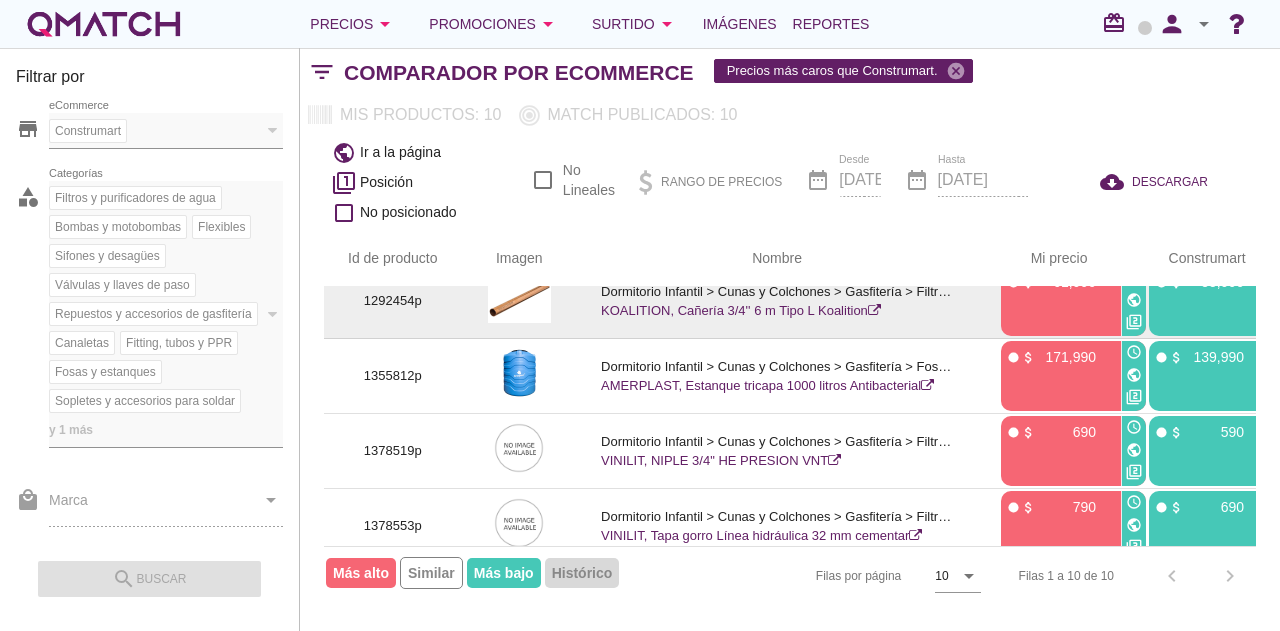 scroll, scrollTop: 200, scrollLeft: 0, axis: vertical 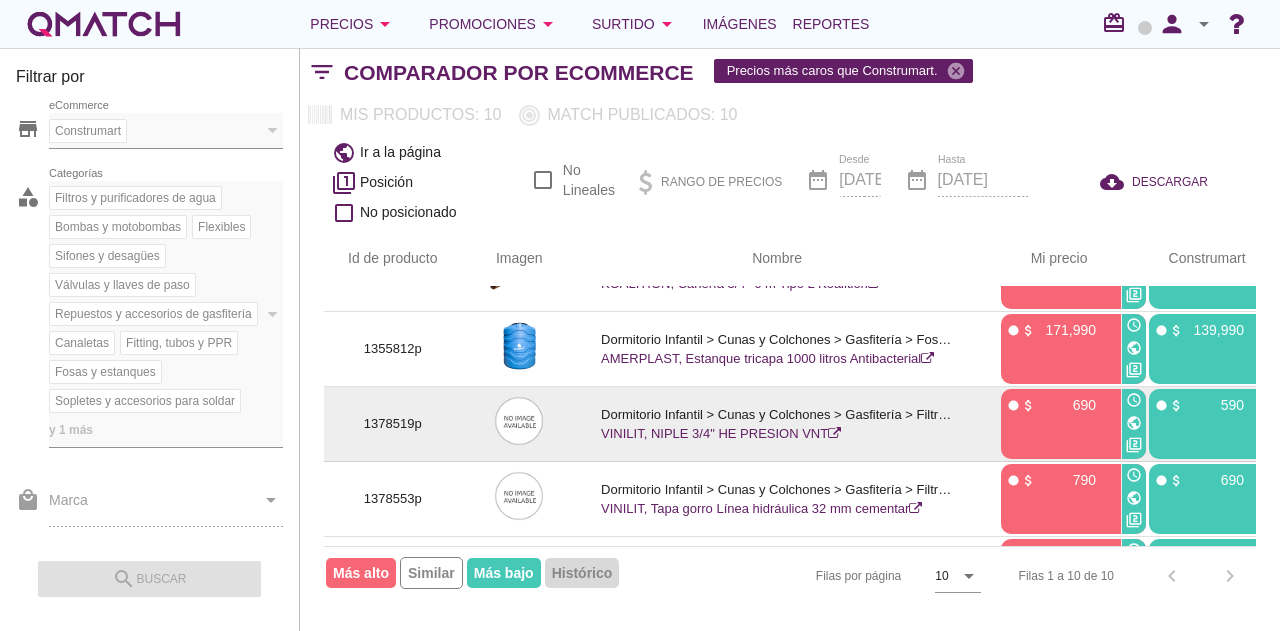 click on "public" at bounding box center [1134, 423] 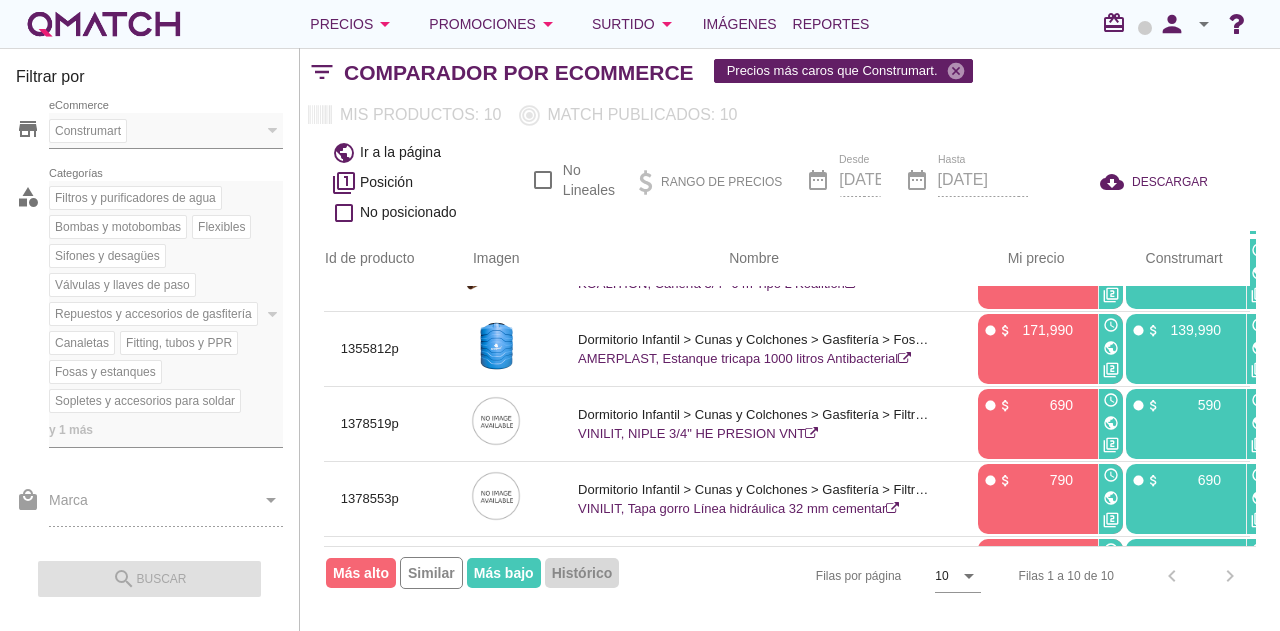 scroll, scrollTop: 200, scrollLeft: 38, axis: both 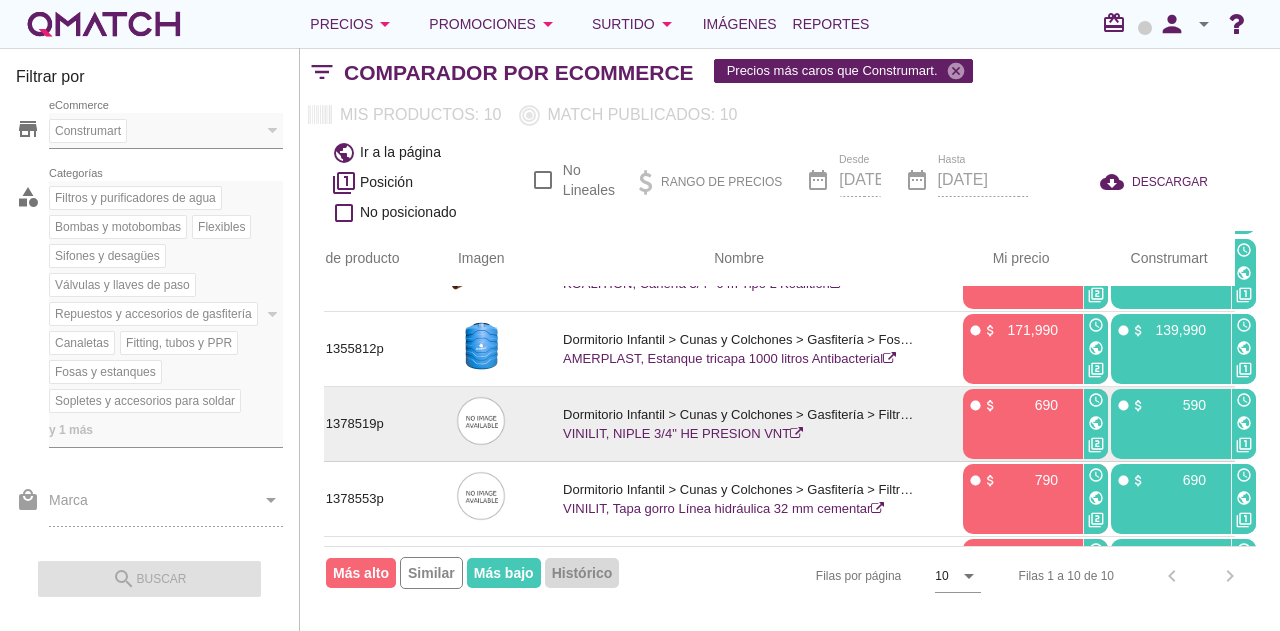 click on "public" at bounding box center [1244, 423] 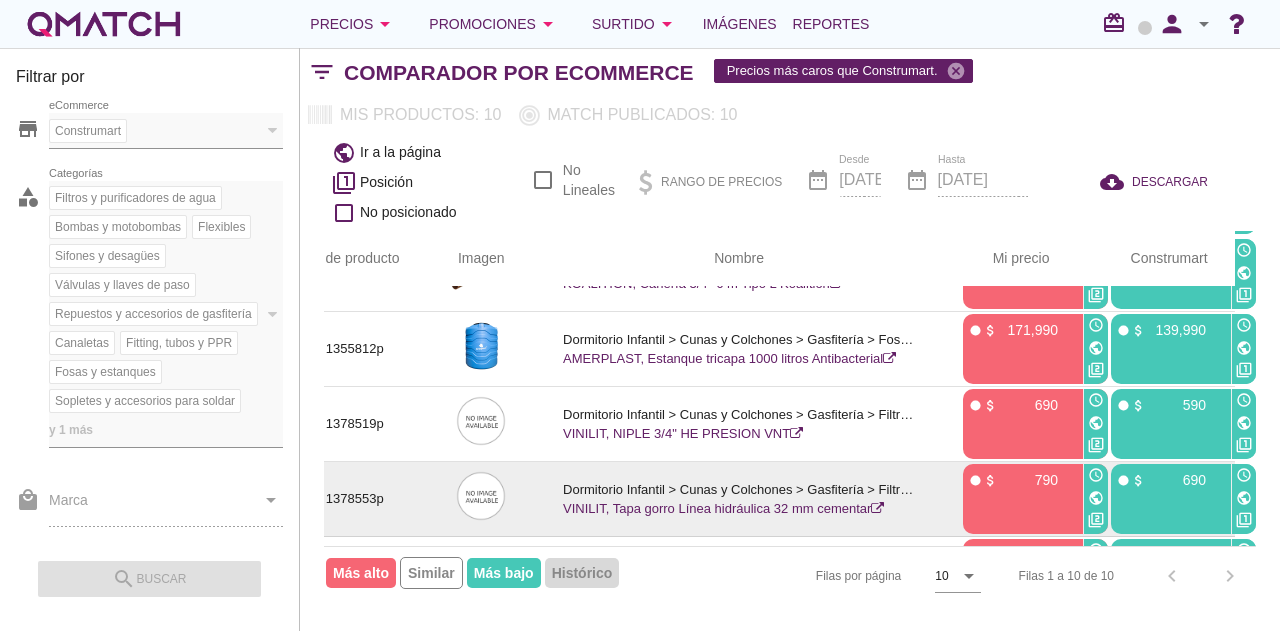 click on "public" at bounding box center [1096, 498] 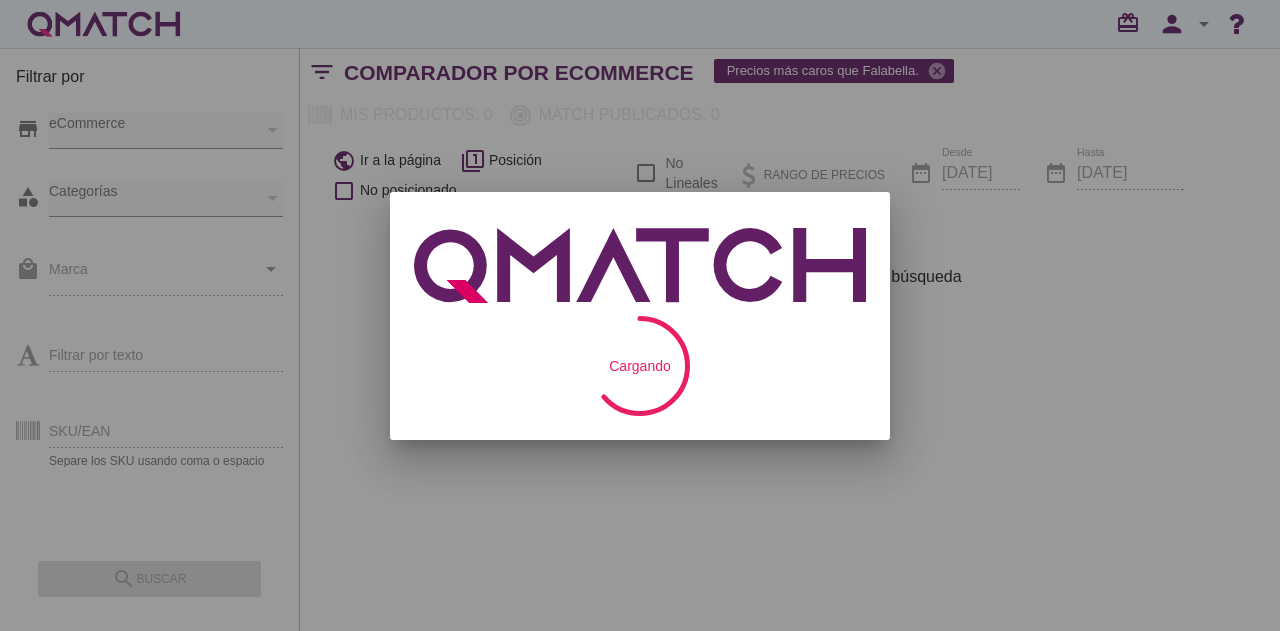 scroll, scrollTop: 0, scrollLeft: 0, axis: both 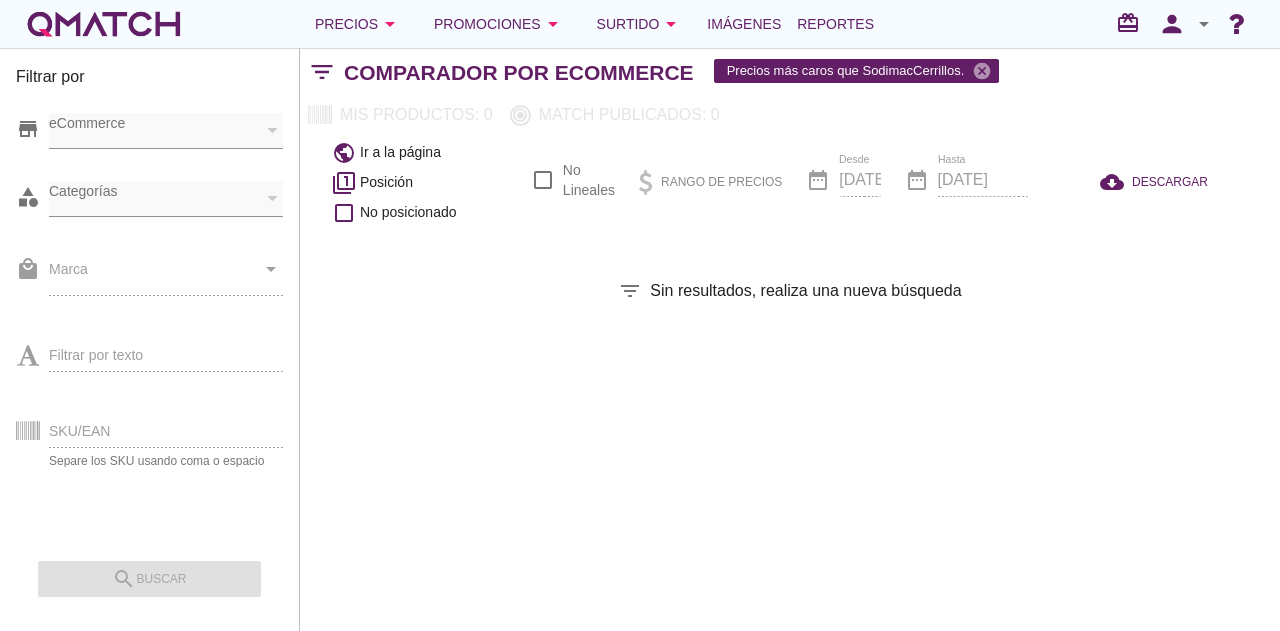 checkbox on "false" 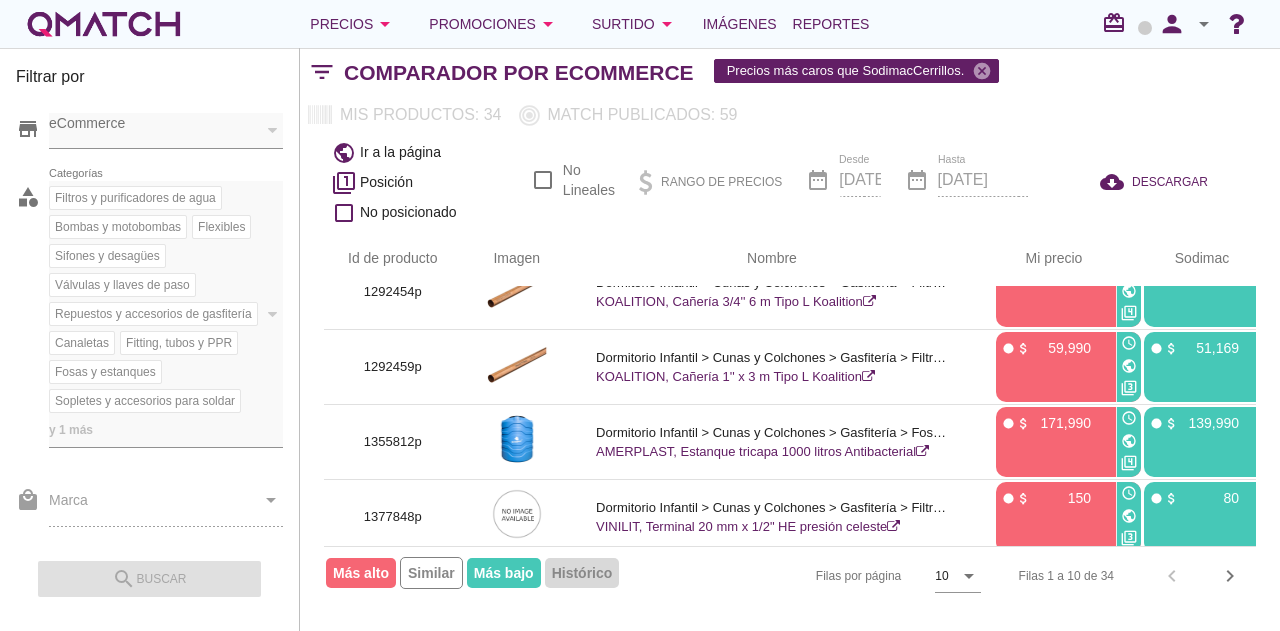scroll, scrollTop: 502, scrollLeft: 0, axis: vertical 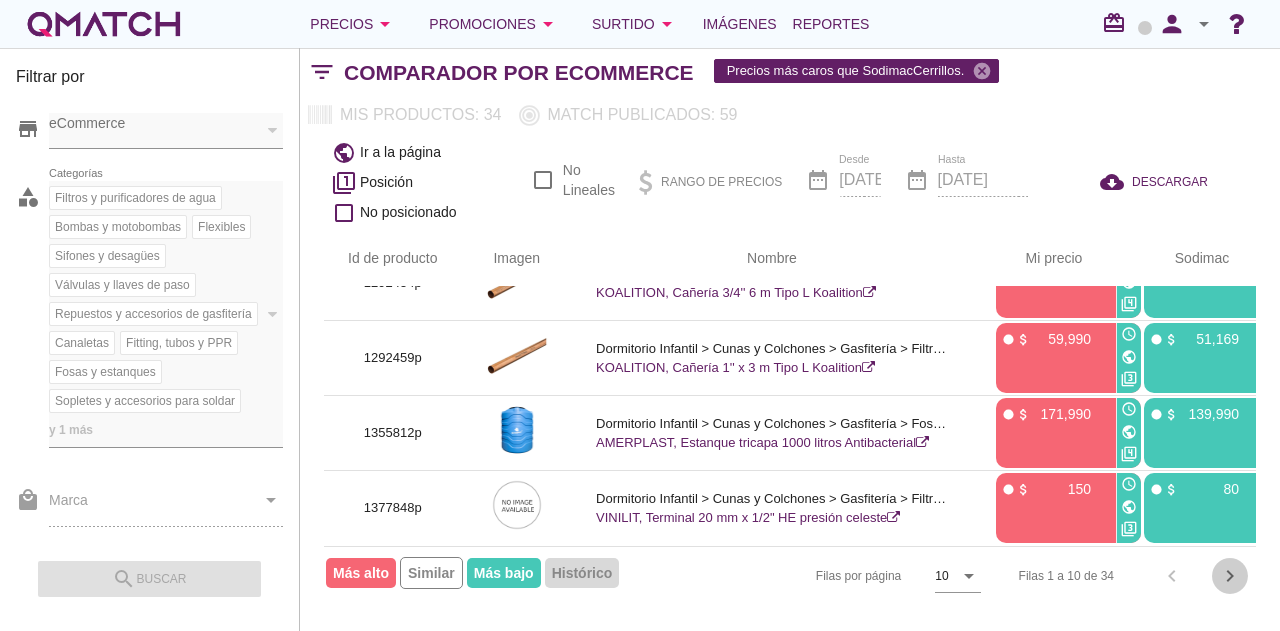 click on "chevron_right" at bounding box center [1230, 576] 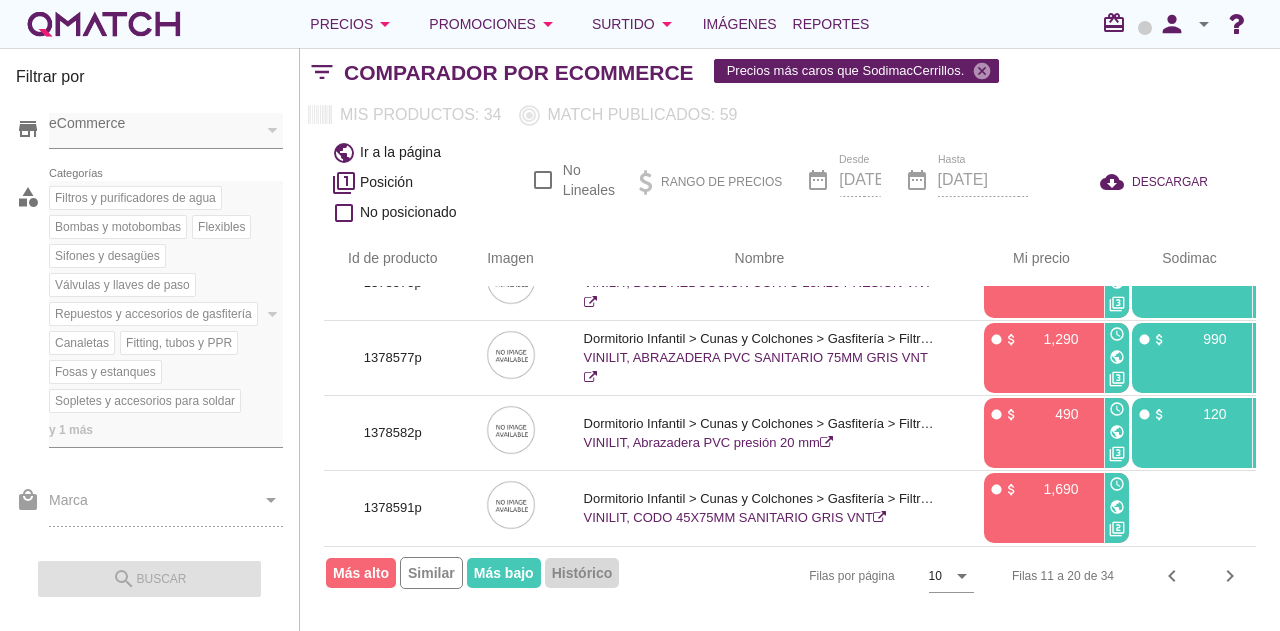 scroll, scrollTop: 0, scrollLeft: 0, axis: both 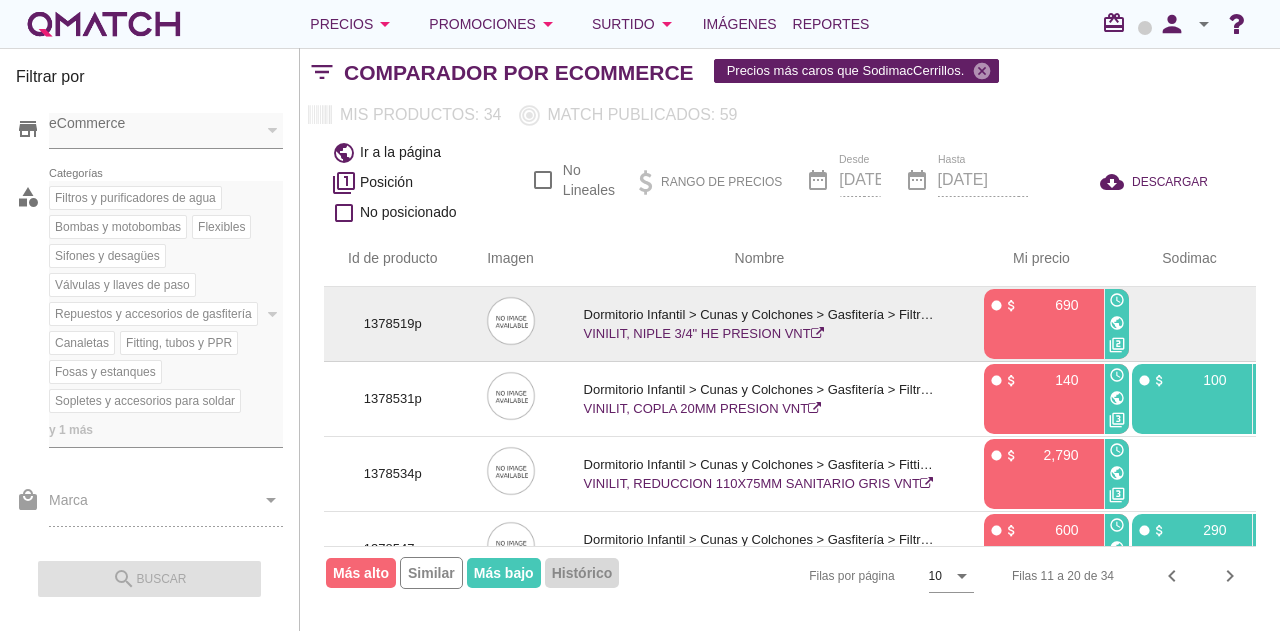 click on "1378519p" at bounding box center [393, 324] 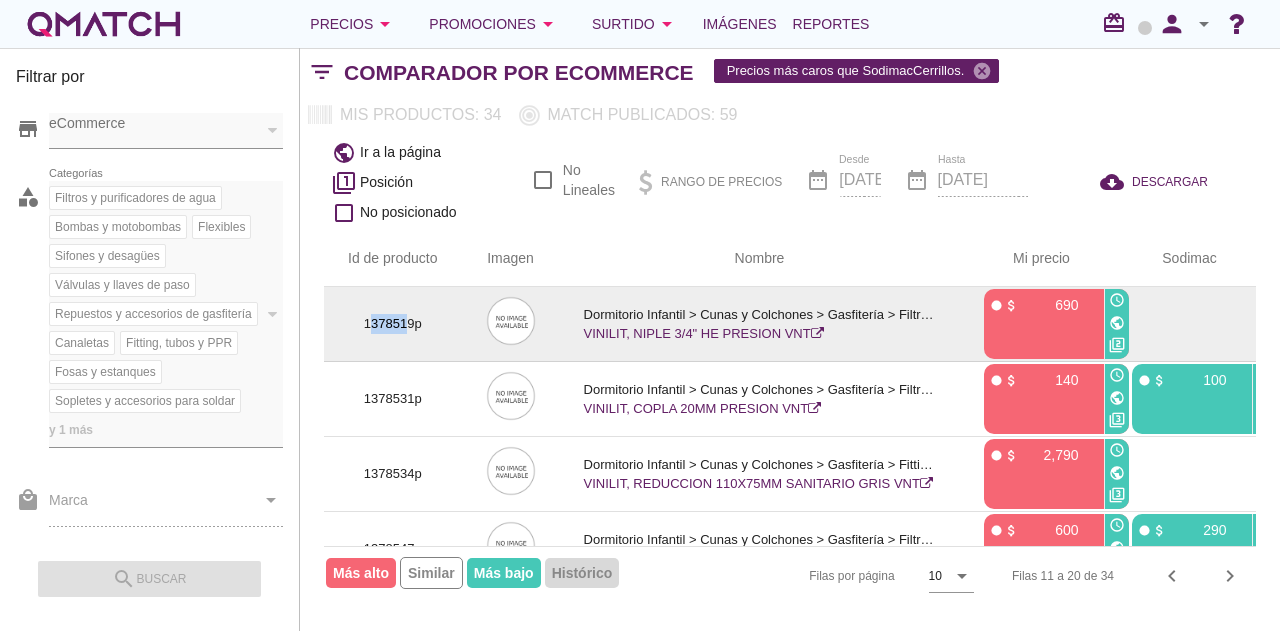 drag, startPoint x: 408, startPoint y: 318, endPoint x: 374, endPoint y: 318, distance: 34 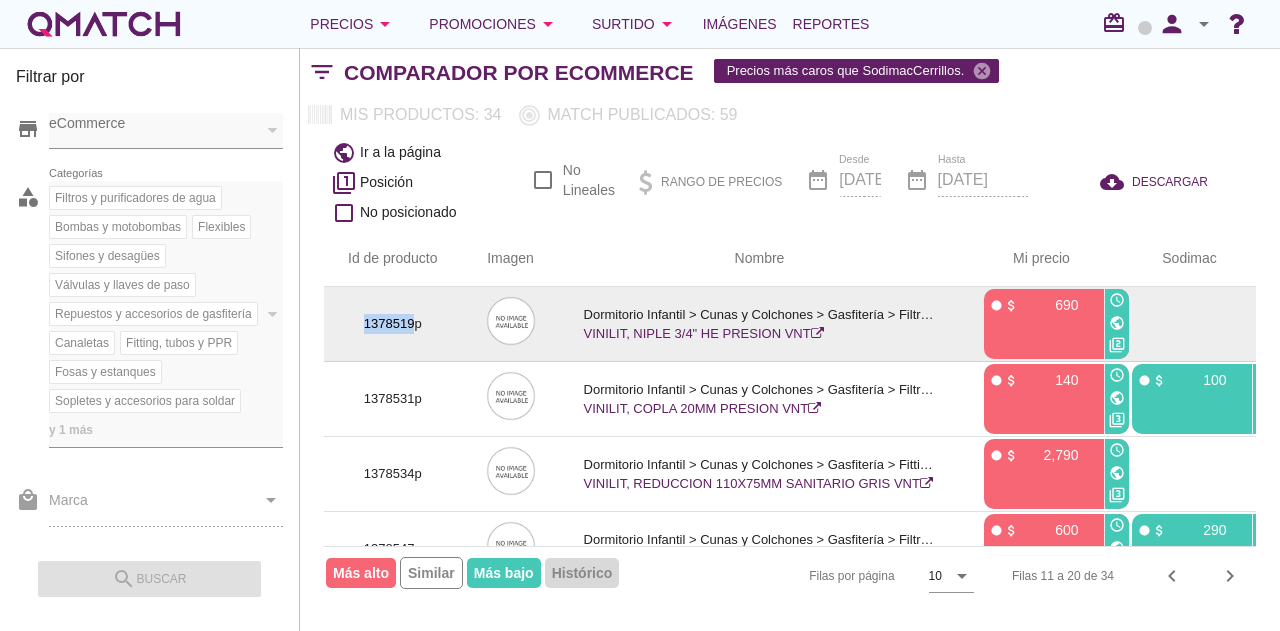 drag, startPoint x: 416, startPoint y: 319, endPoint x: 366, endPoint y: 322, distance: 50.08992 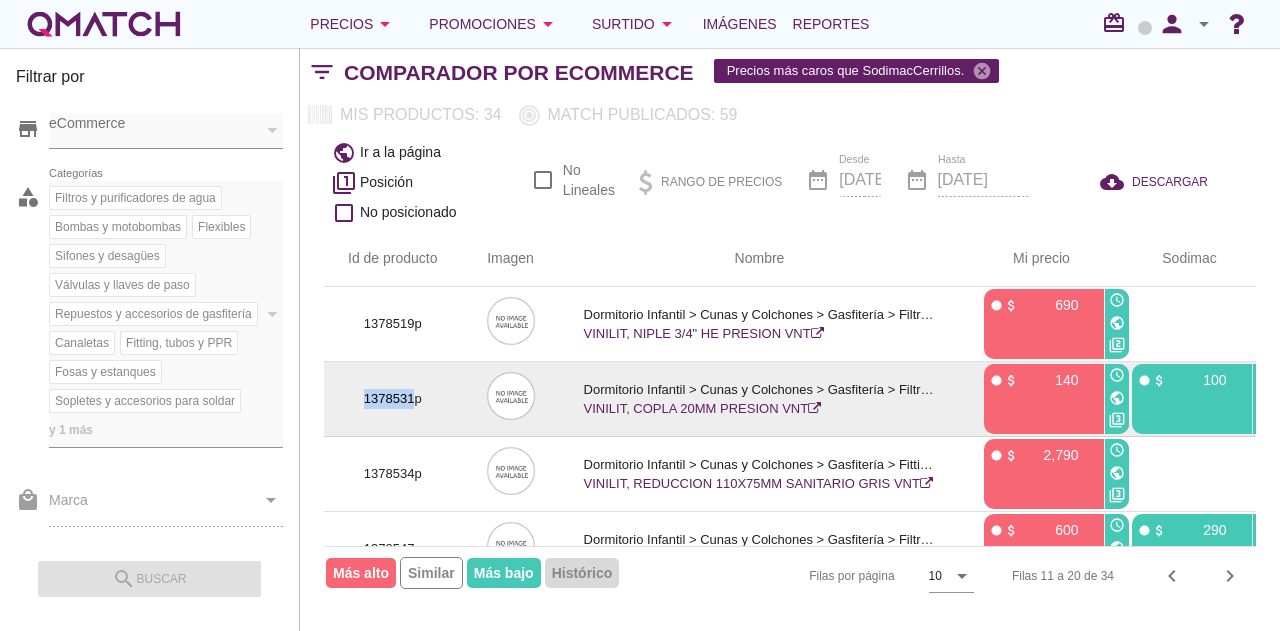 drag, startPoint x: 411, startPoint y: 395, endPoint x: 384, endPoint y: 395, distance: 27 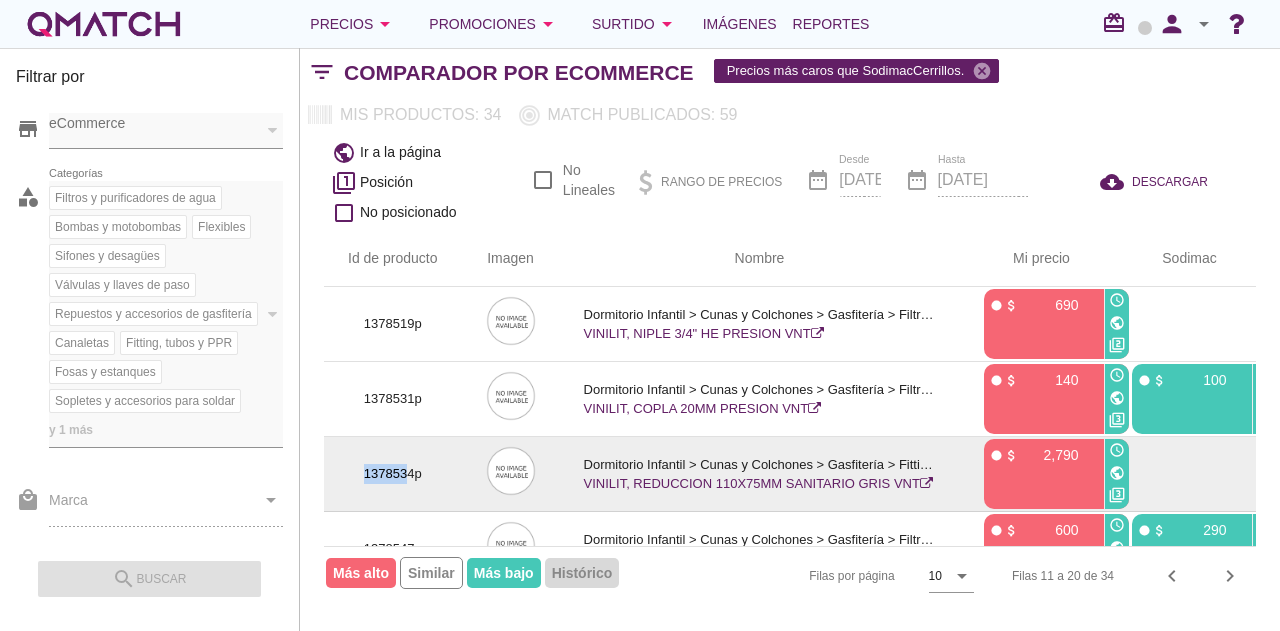 drag, startPoint x: 410, startPoint y: 467, endPoint x: 350, endPoint y: 467, distance: 60 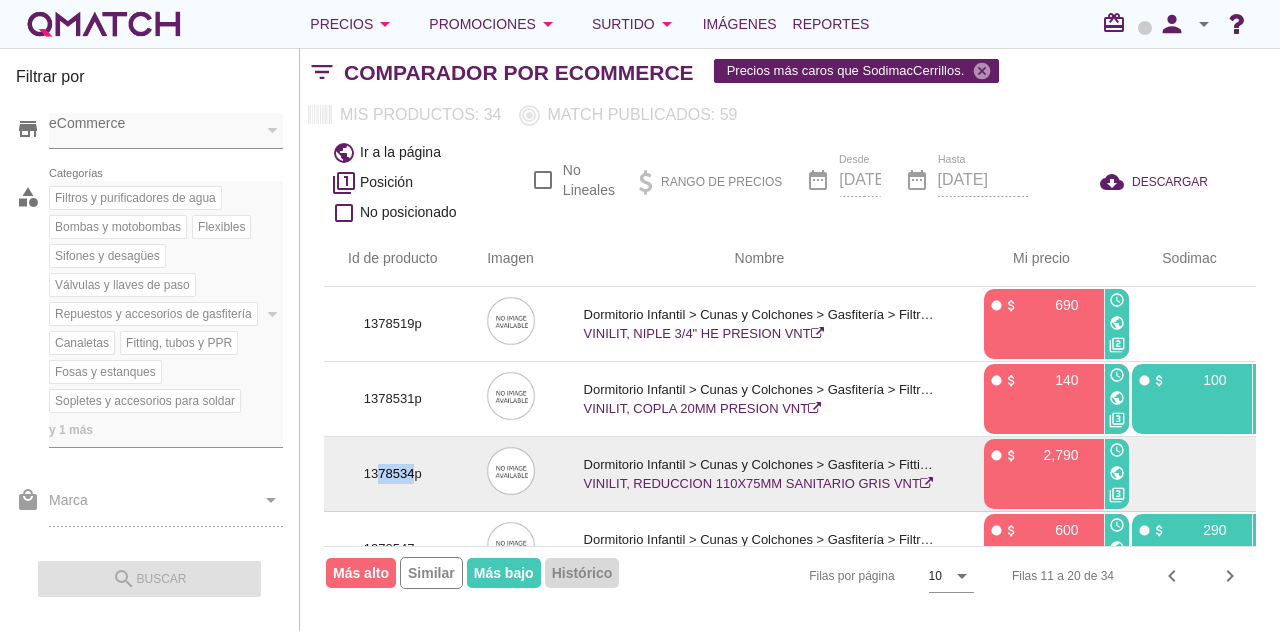 drag, startPoint x: 415, startPoint y: 473, endPoint x: 376, endPoint y: 470, distance: 39.115215 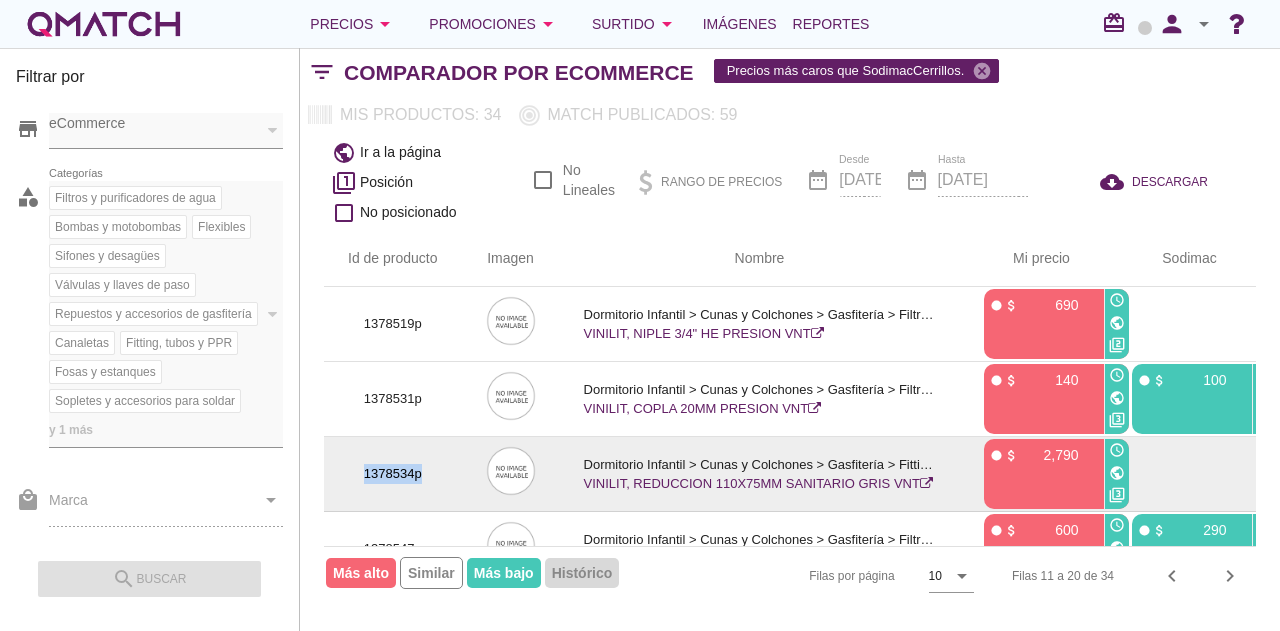 click on "1378534p" at bounding box center [393, 474] 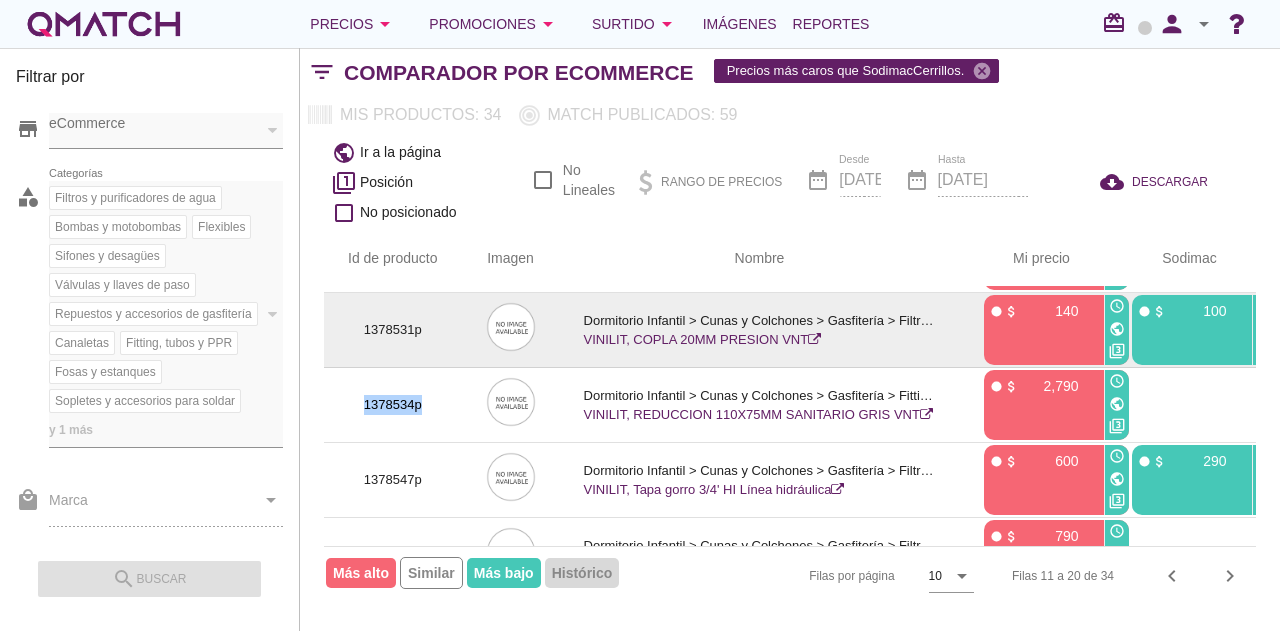 scroll, scrollTop: 100, scrollLeft: 0, axis: vertical 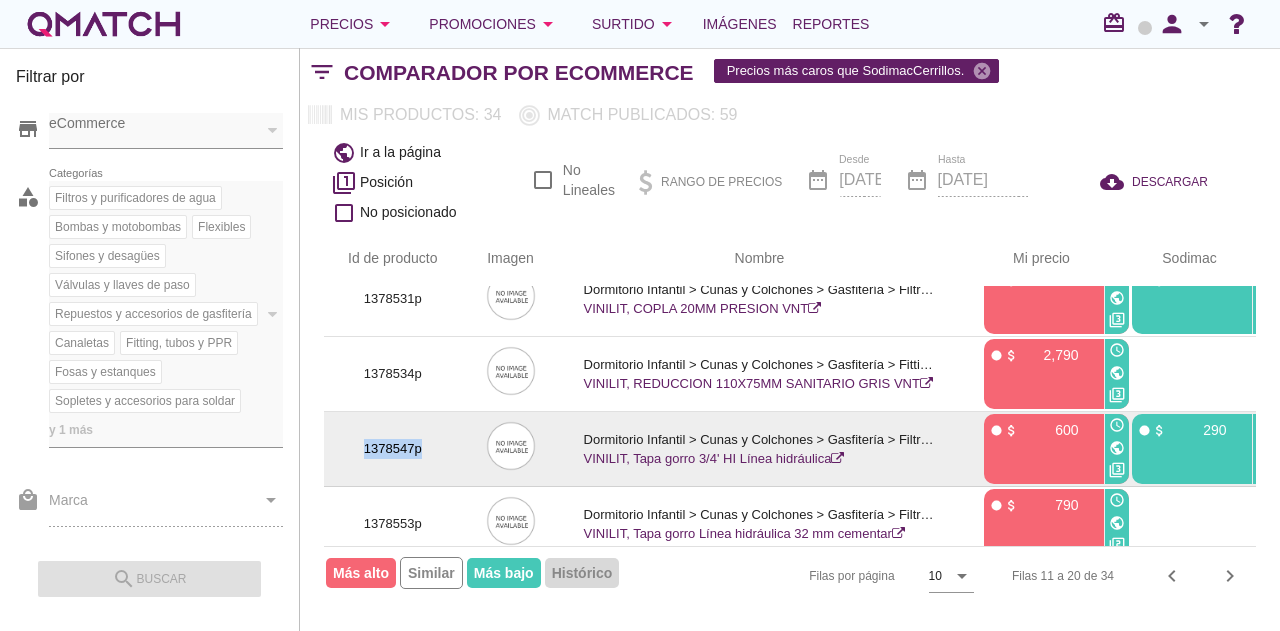 drag, startPoint x: 396, startPoint y: 445, endPoint x: 378, endPoint y: 450, distance: 18.681541 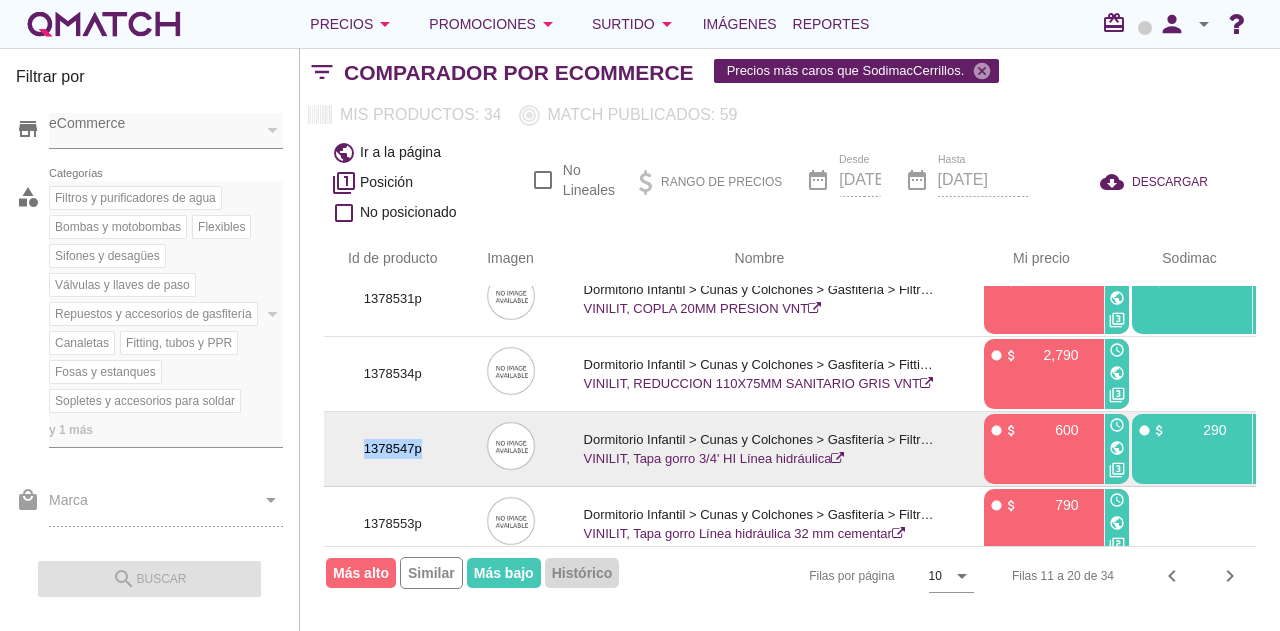 scroll, scrollTop: 200, scrollLeft: 0, axis: vertical 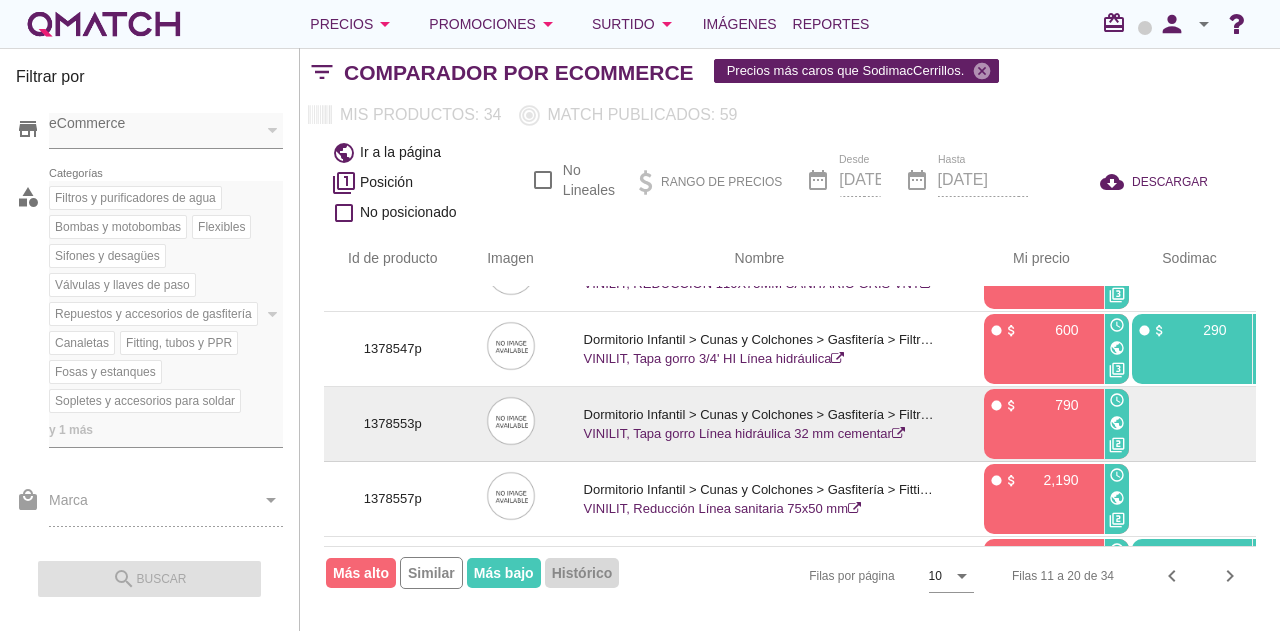 click on "1378553p" at bounding box center [393, 424] 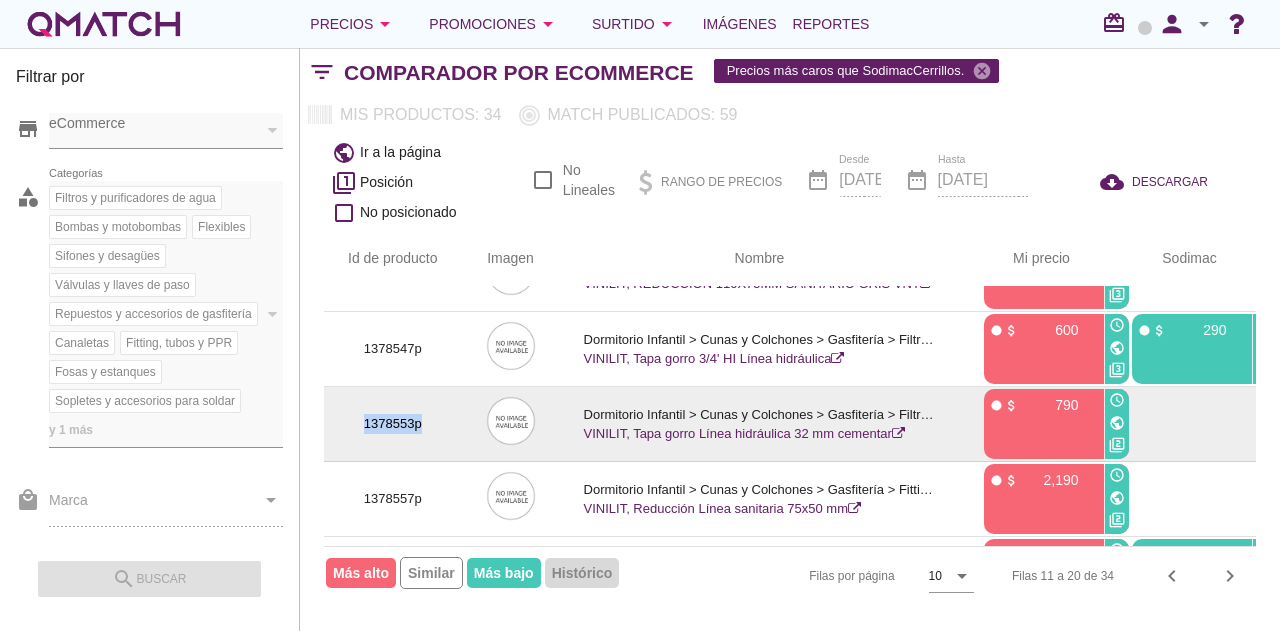 drag, startPoint x: 444, startPoint y: 420, endPoint x: 358, endPoint y: 411, distance: 86.46965 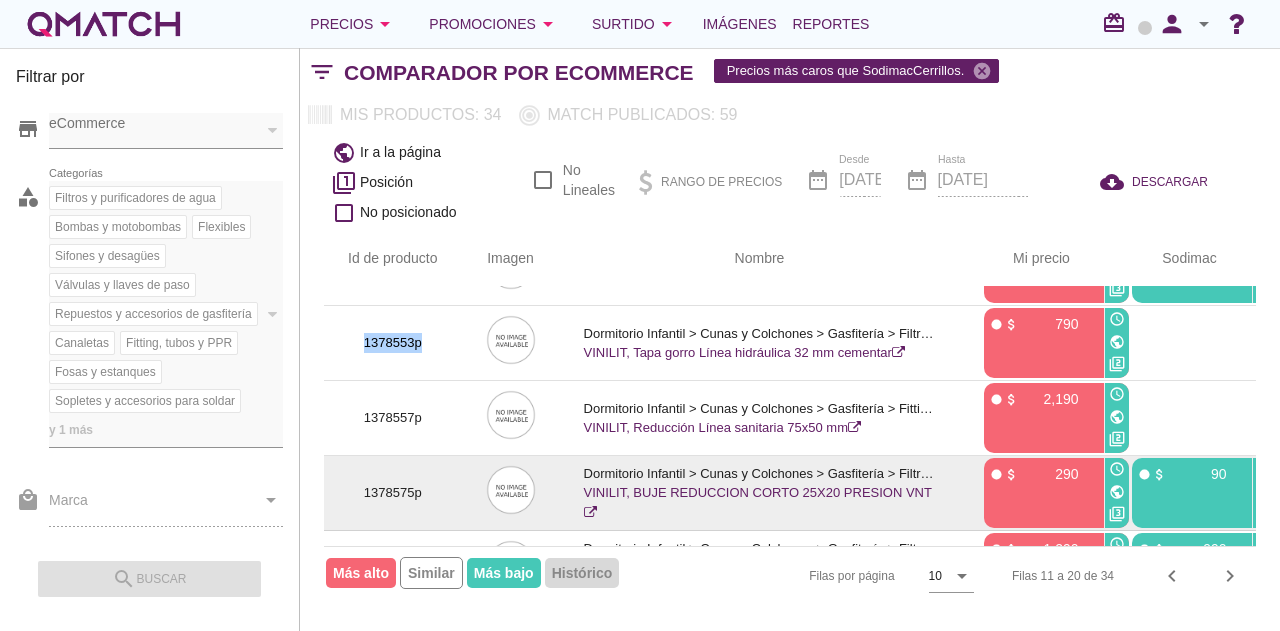 scroll, scrollTop: 300, scrollLeft: 0, axis: vertical 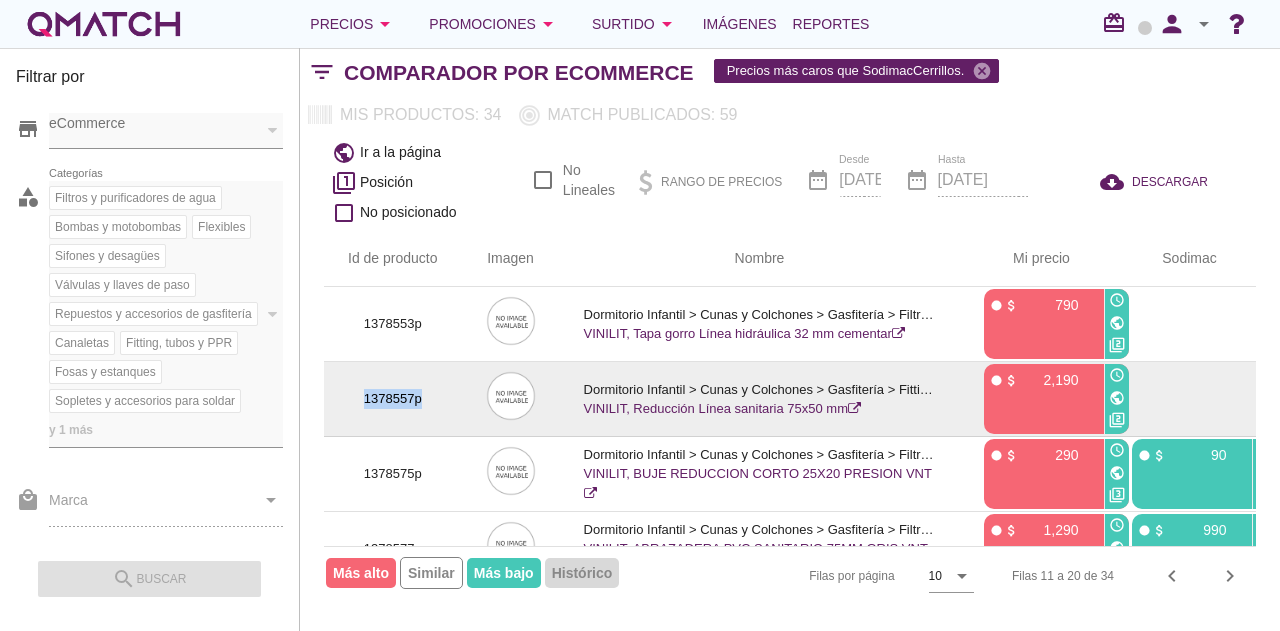 drag, startPoint x: 416, startPoint y: 395, endPoint x: 357, endPoint y: 400, distance: 59.211487 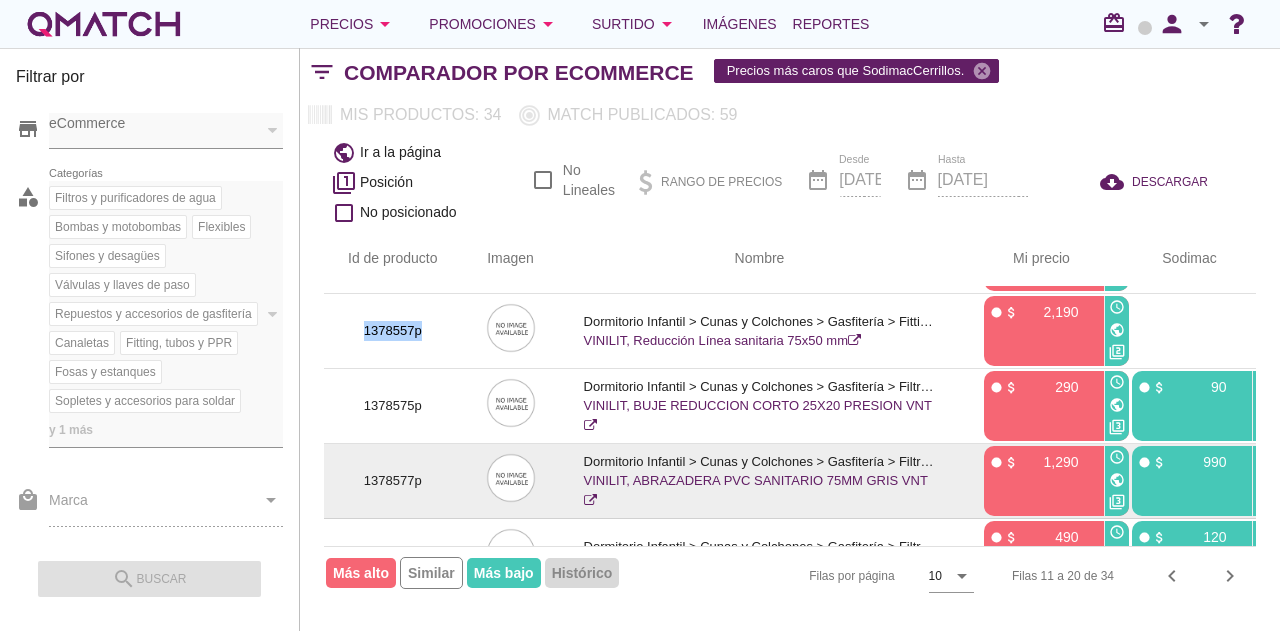 scroll, scrollTop: 400, scrollLeft: 0, axis: vertical 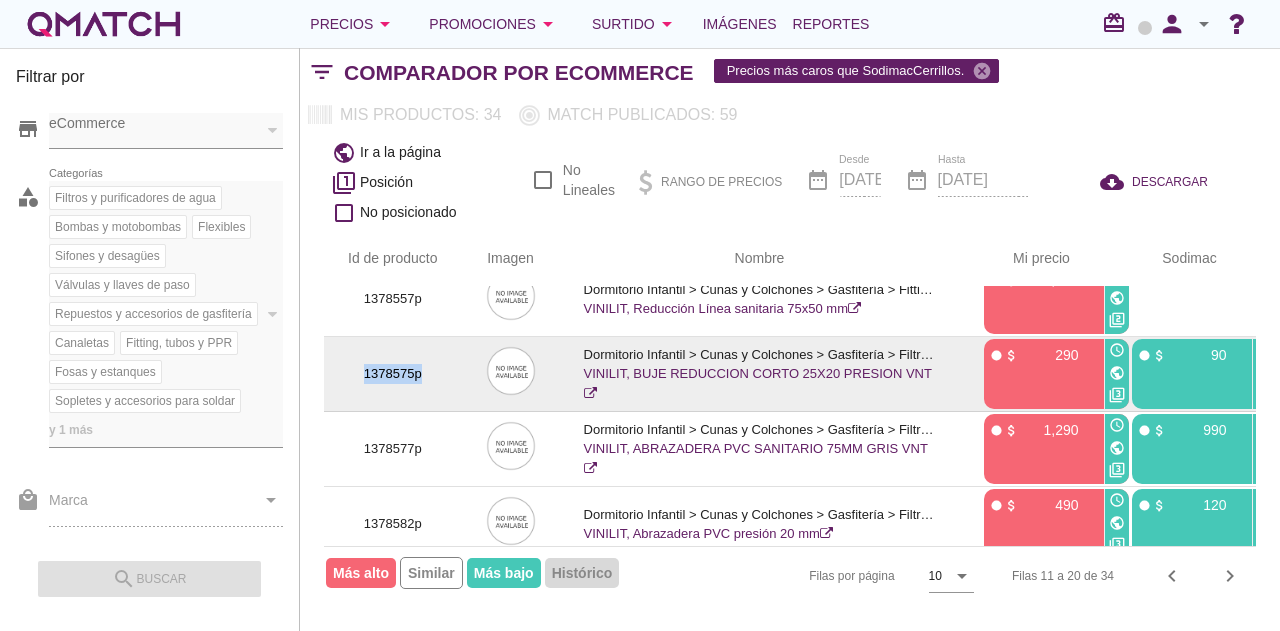 drag, startPoint x: 445, startPoint y: 360, endPoint x: 360, endPoint y: 361, distance: 85.00588 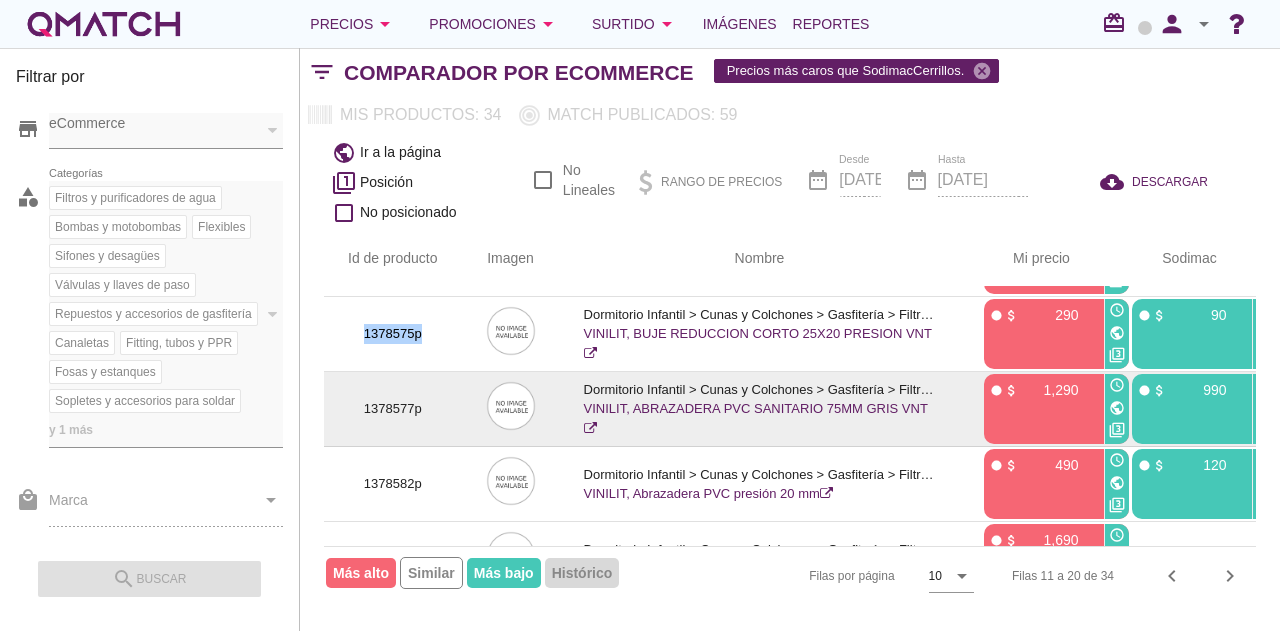 scroll, scrollTop: 500, scrollLeft: 0, axis: vertical 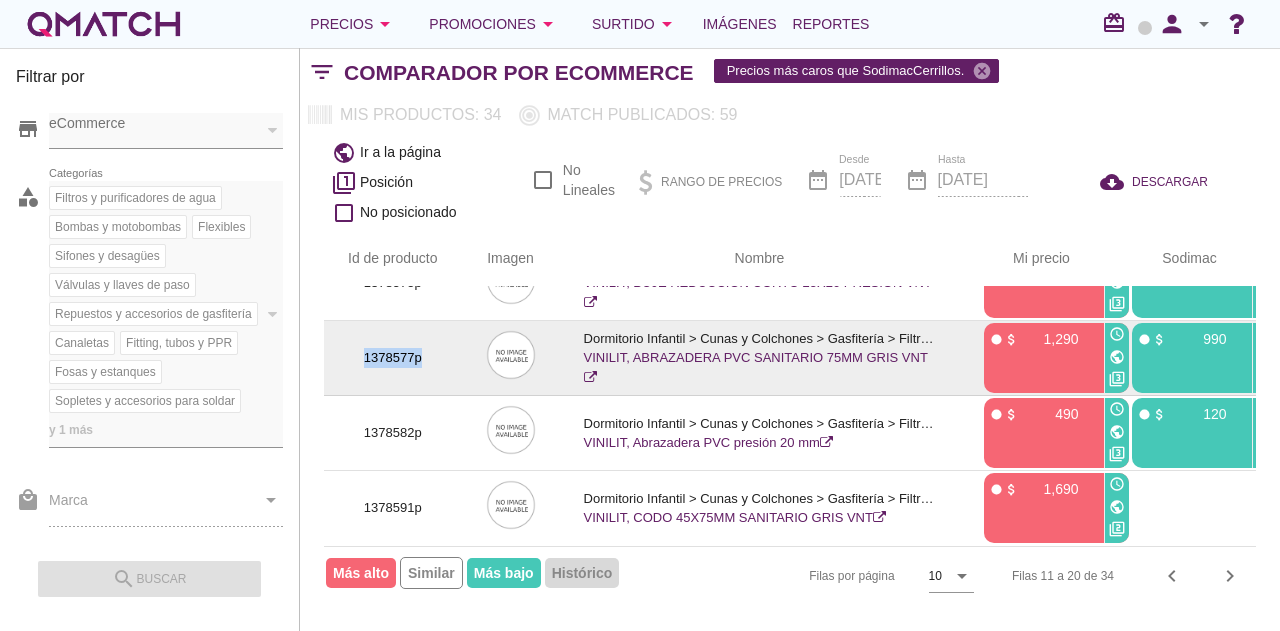 drag, startPoint x: 442, startPoint y: 351, endPoint x: 347, endPoint y: 349, distance: 95.02105 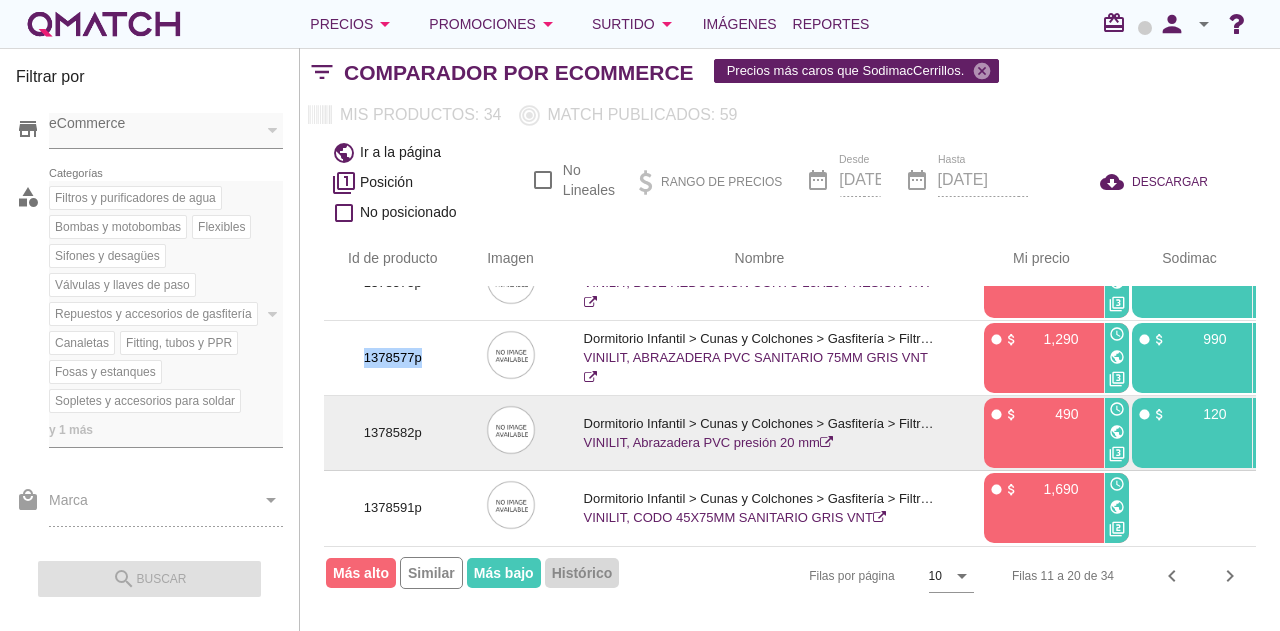 scroll, scrollTop: 502, scrollLeft: 0, axis: vertical 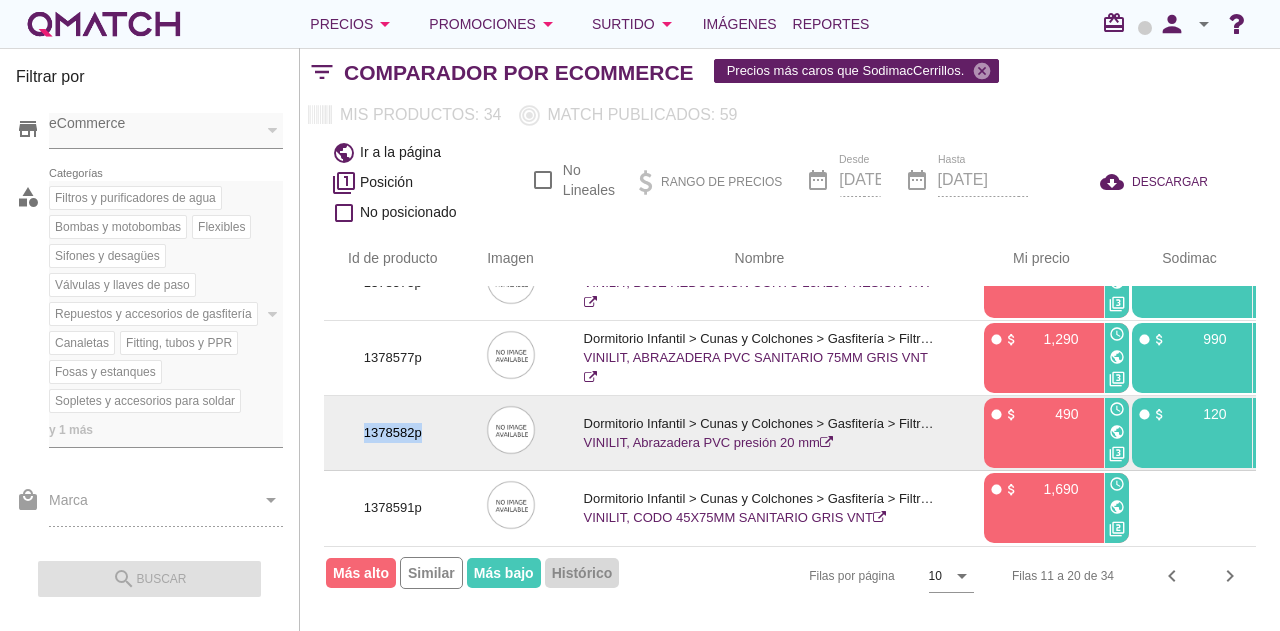 drag, startPoint x: 430, startPoint y: 413, endPoint x: 362, endPoint y: 420, distance: 68.359344 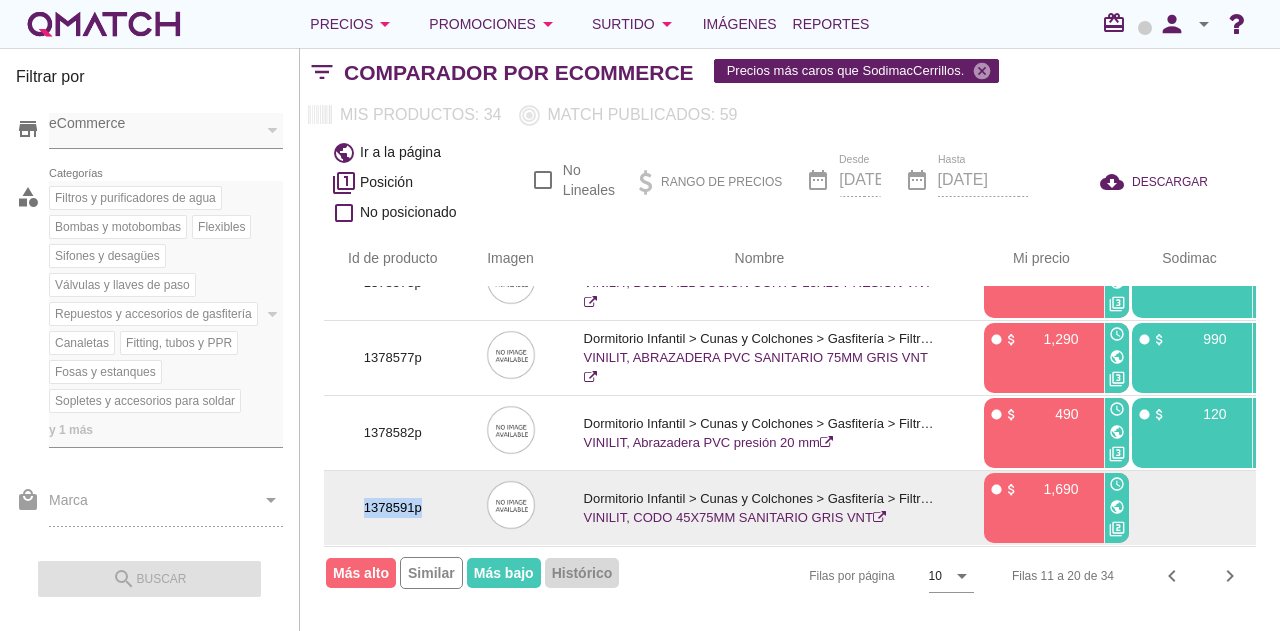 drag, startPoint x: 432, startPoint y: 508, endPoint x: 382, endPoint y: 485, distance: 55.03635 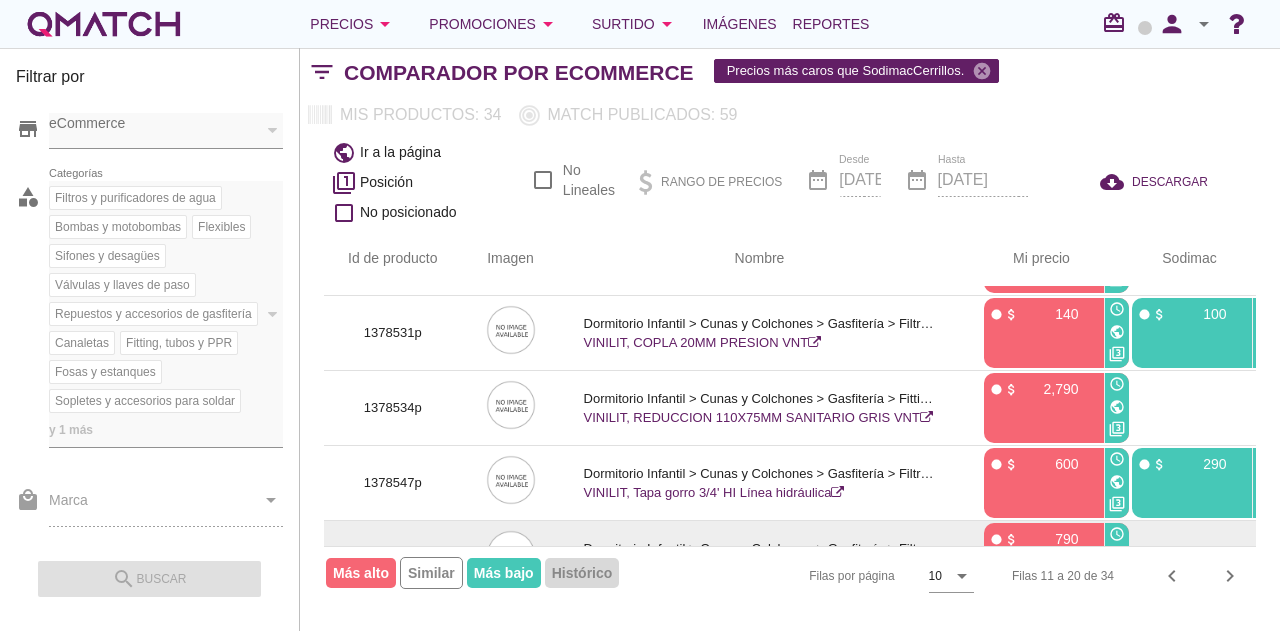 scroll, scrollTop: 0, scrollLeft: 0, axis: both 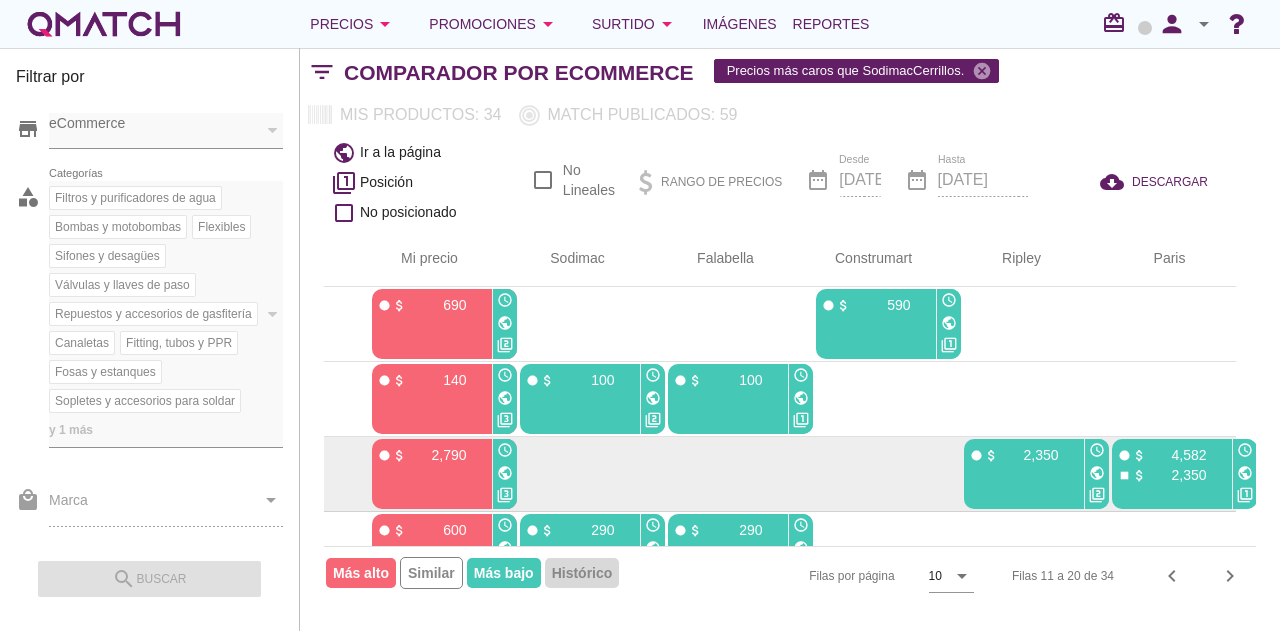 click on "public" at bounding box center (1097, 473) 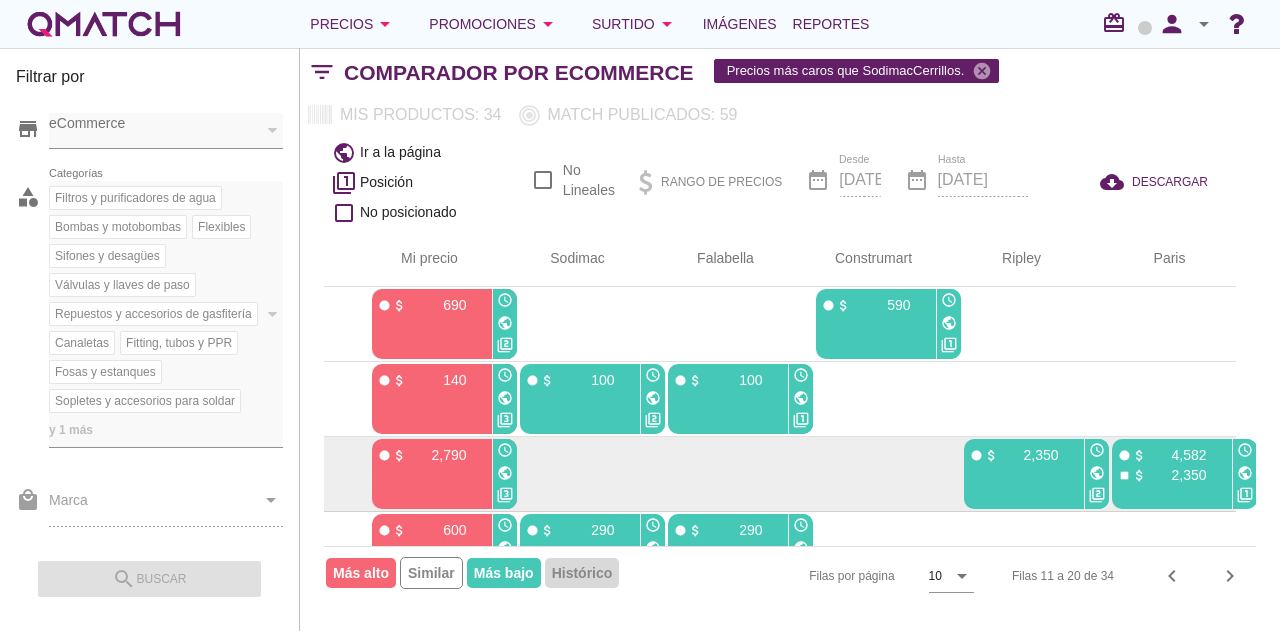 click on "public" at bounding box center [1245, 473] 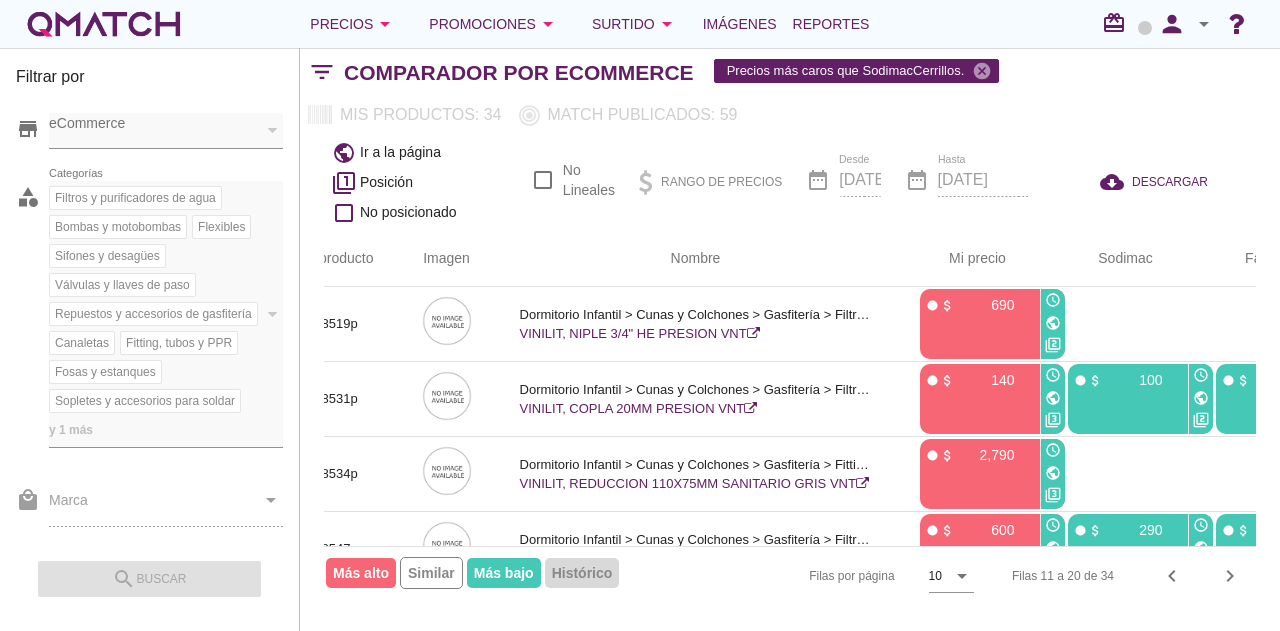 scroll, scrollTop: 0, scrollLeft: 55, axis: horizontal 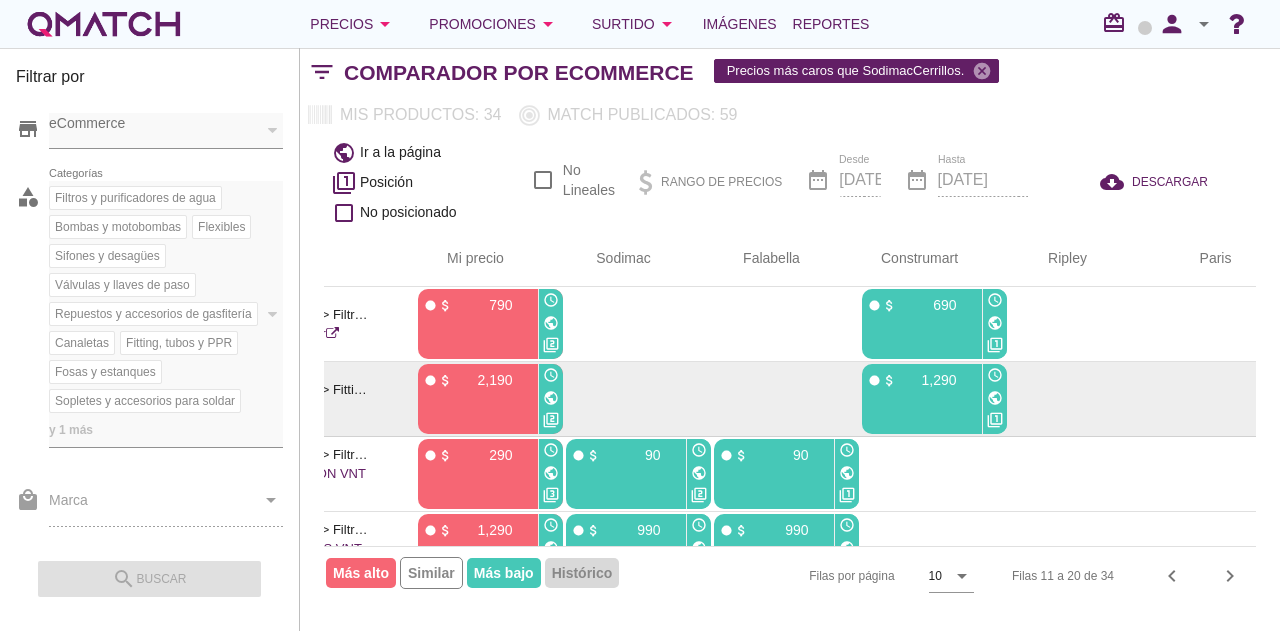 click on "public" at bounding box center (995, 398) 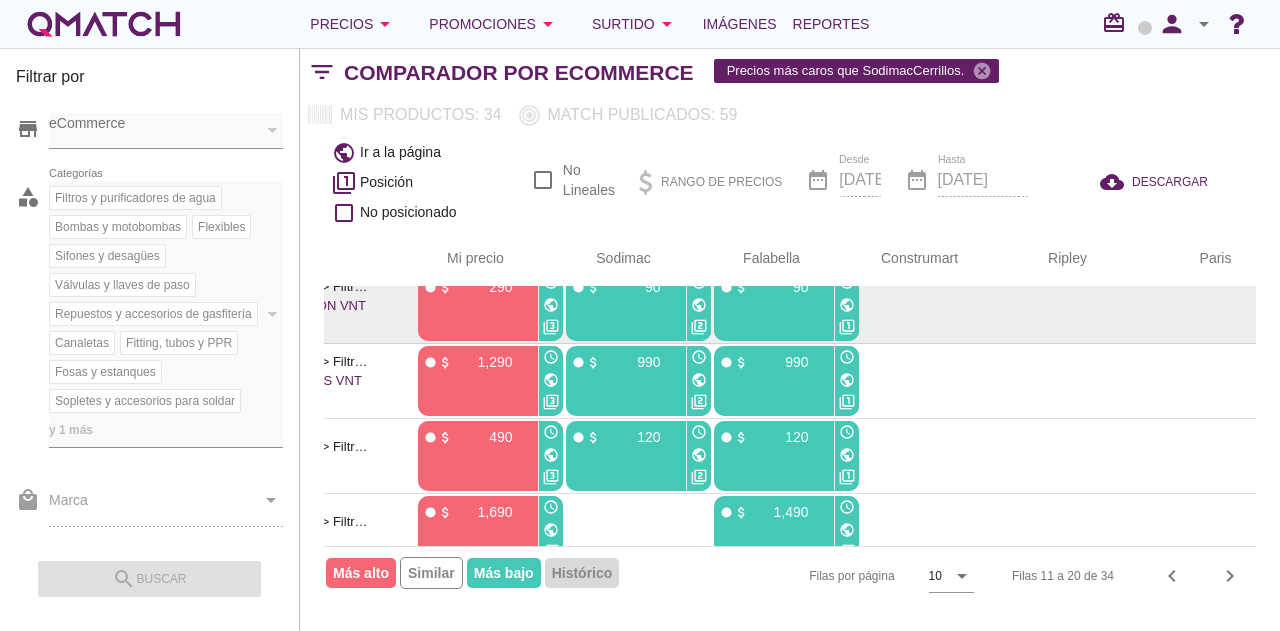 scroll, scrollTop: 502, scrollLeft: 566, axis: both 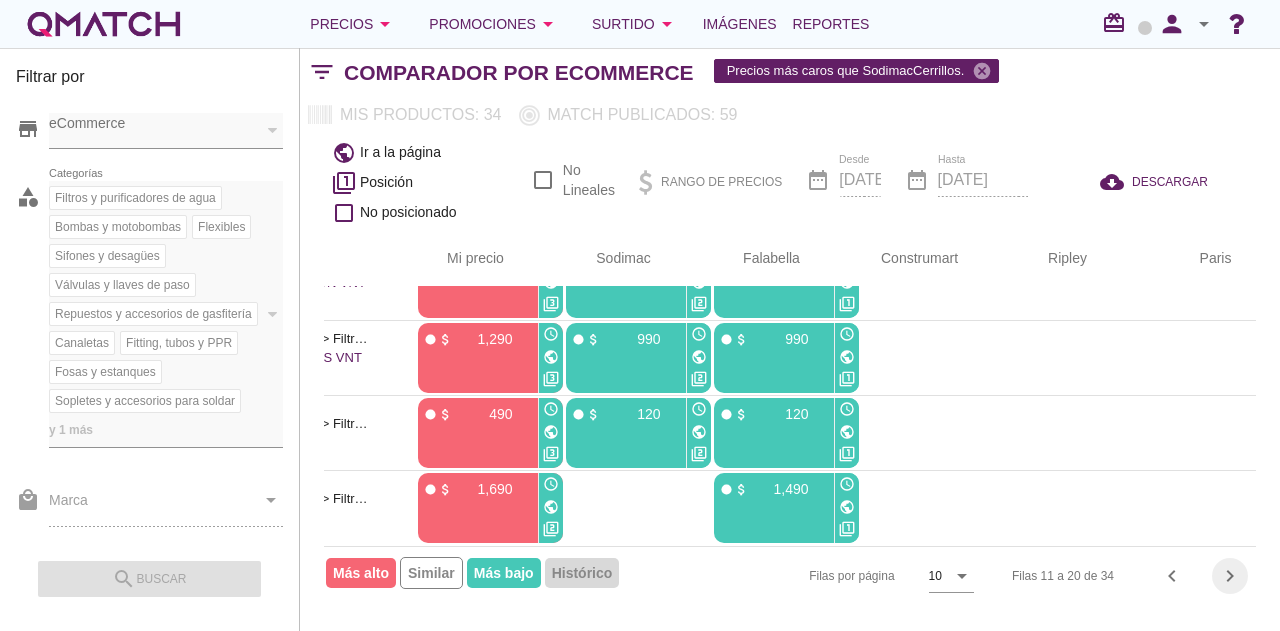 click on "chevron_right" at bounding box center [1230, 576] 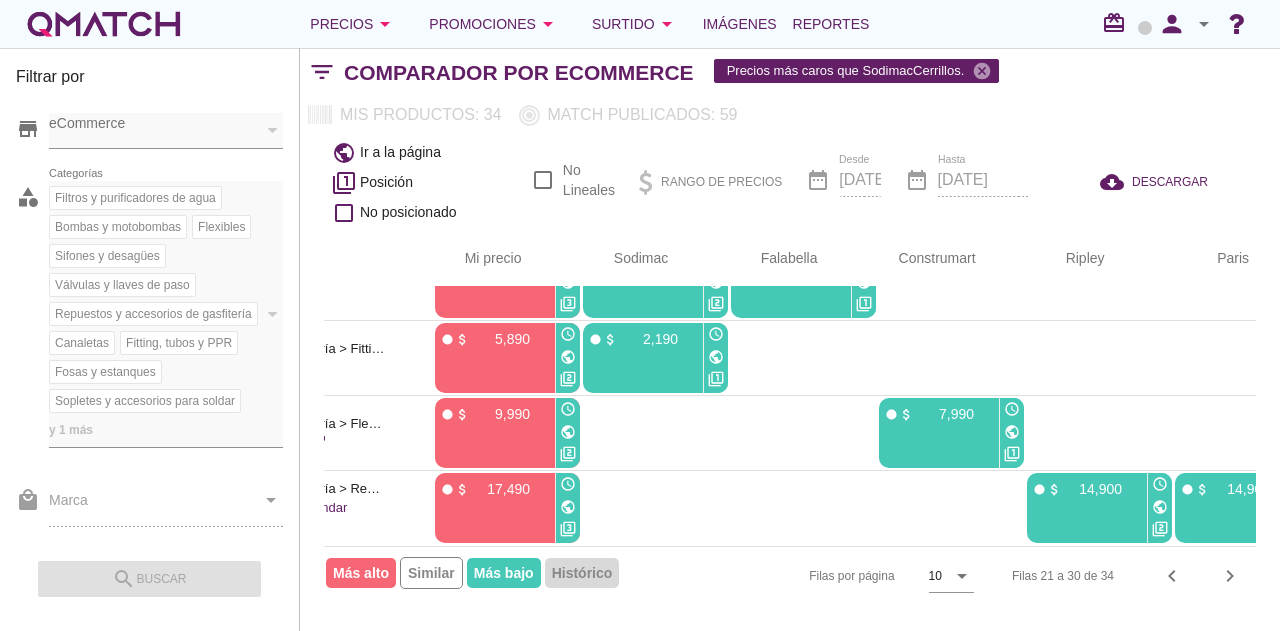 scroll, scrollTop: 0, scrollLeft: 403, axis: horizontal 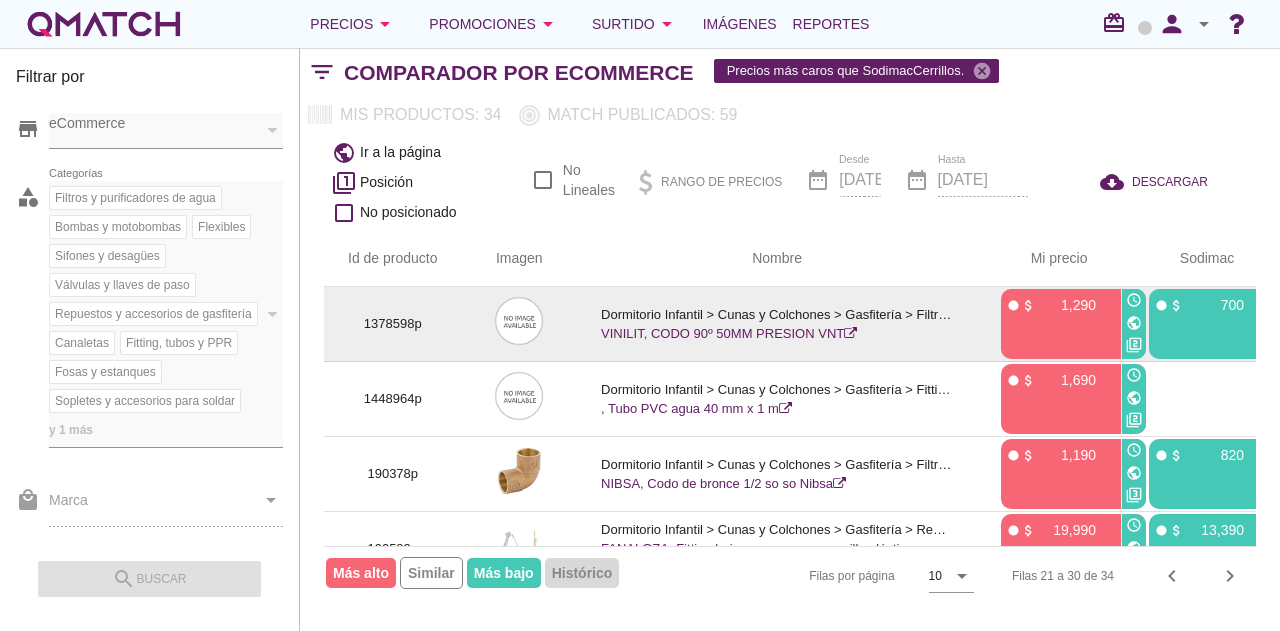 click on "1378598p" at bounding box center (393, 324) 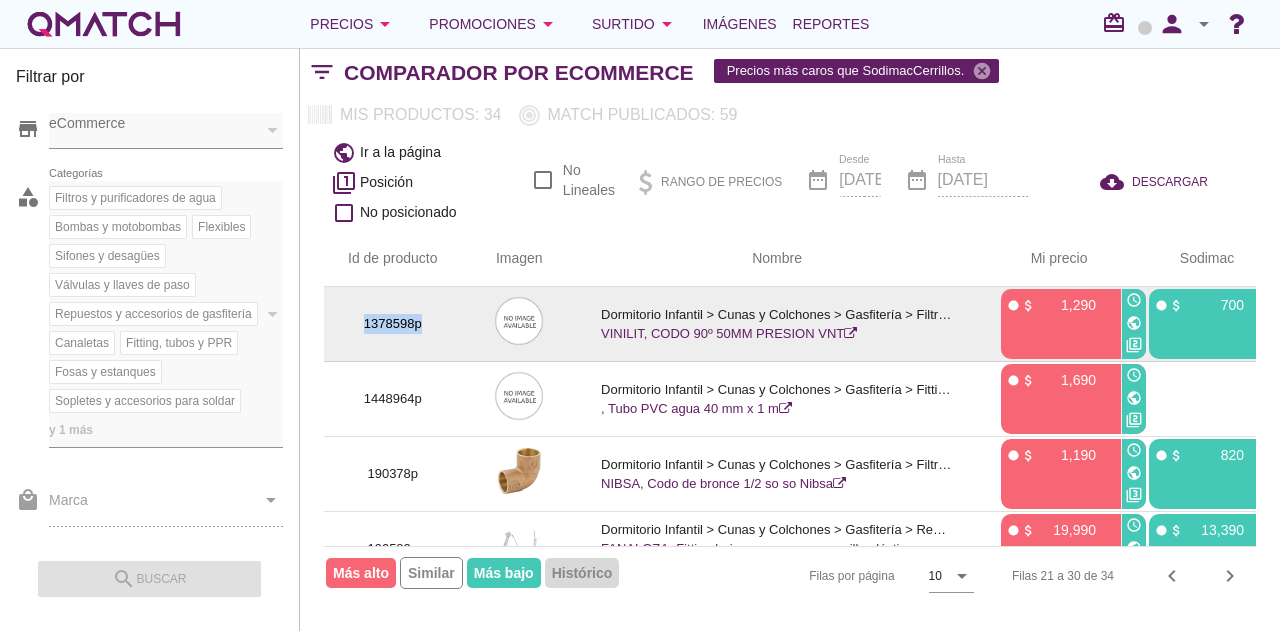 click on "1378598p" at bounding box center [393, 324] 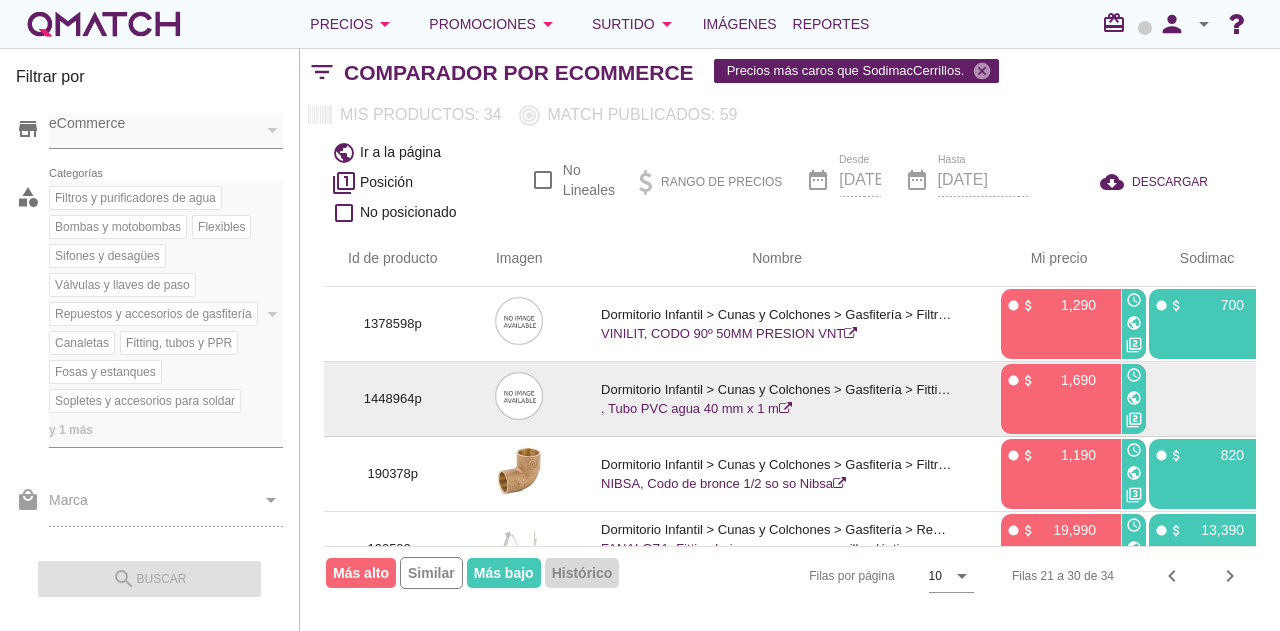 click on "1448964p" at bounding box center (393, 399) 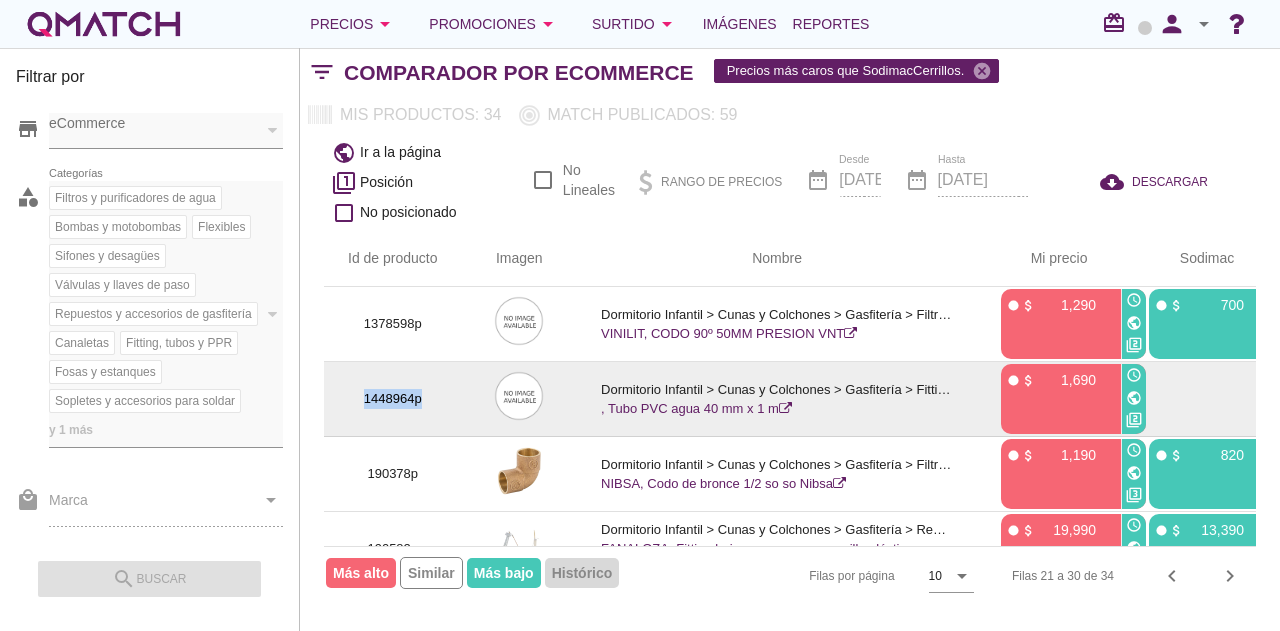 click on "1448964p" at bounding box center [393, 399] 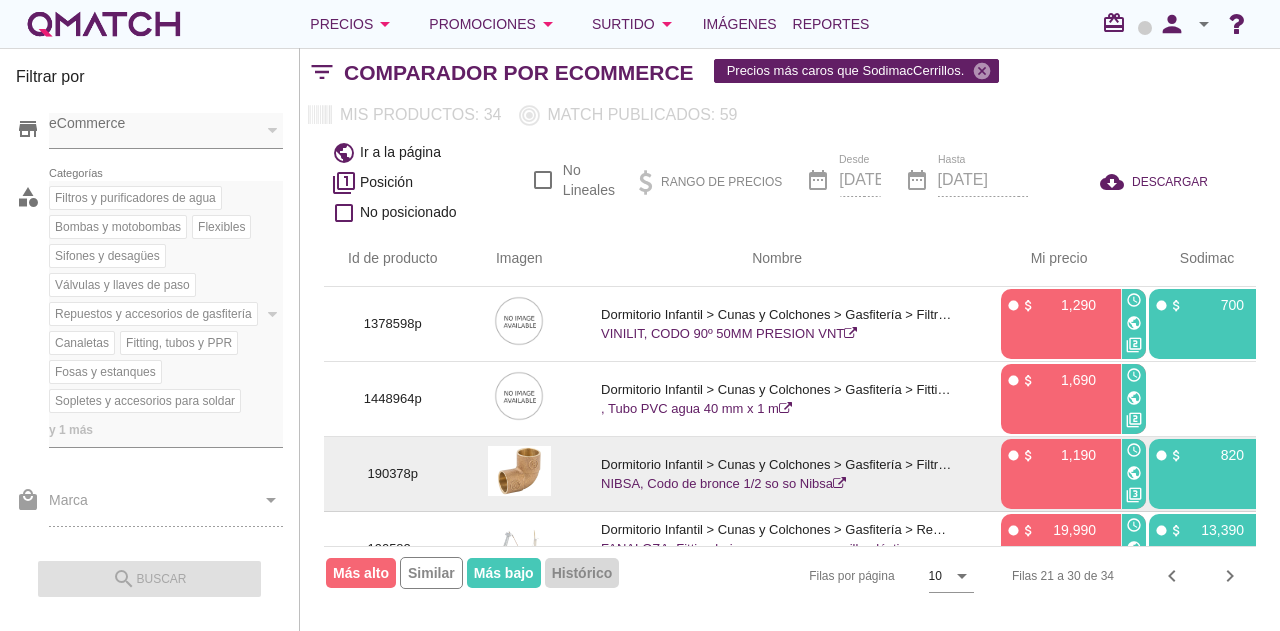 drag, startPoint x: 398, startPoint y: 481, endPoint x: 400, endPoint y: 471, distance: 10.198039 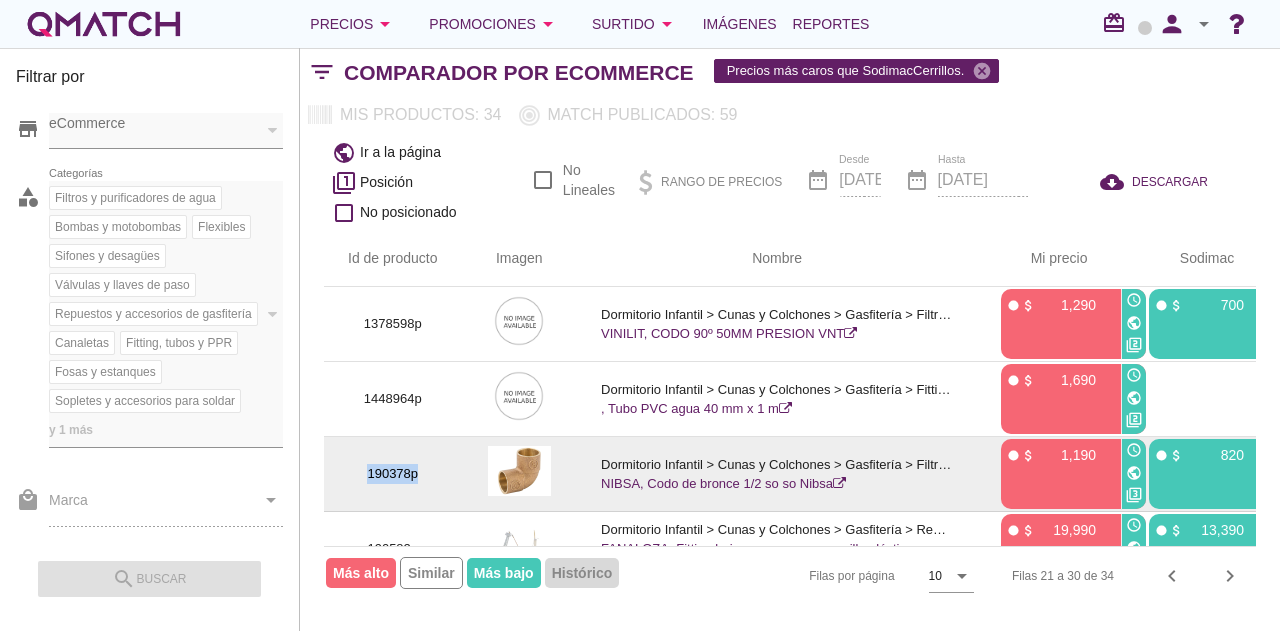 click on "190378p" at bounding box center [393, 474] 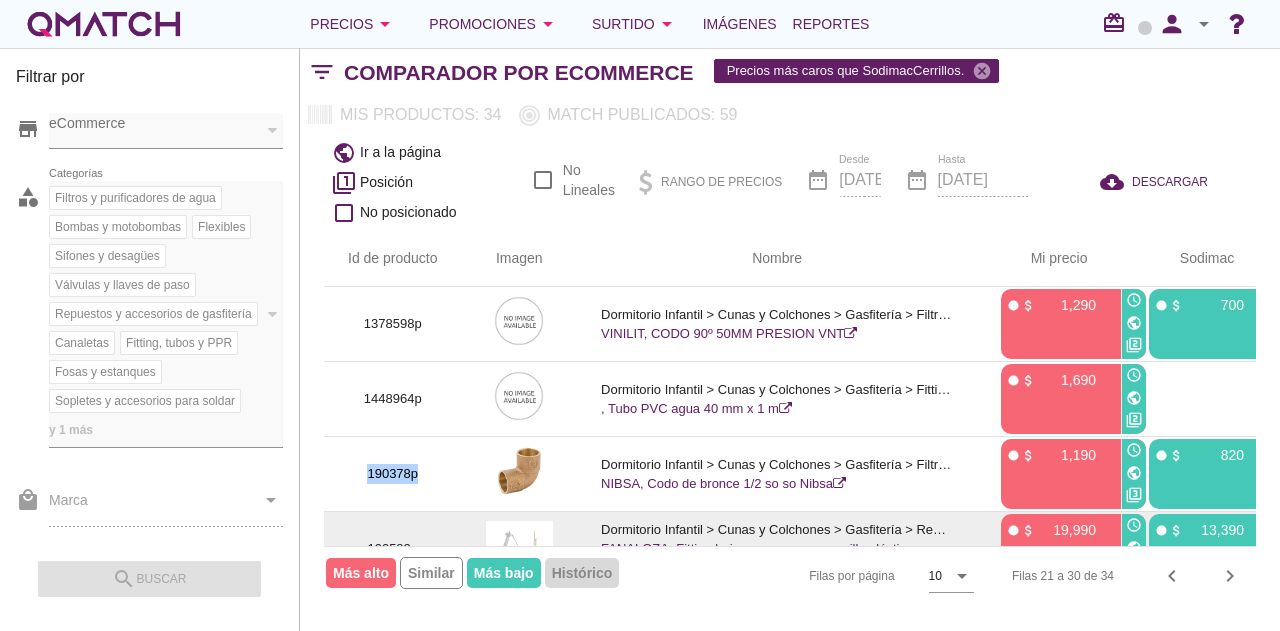 scroll, scrollTop: 100, scrollLeft: 0, axis: vertical 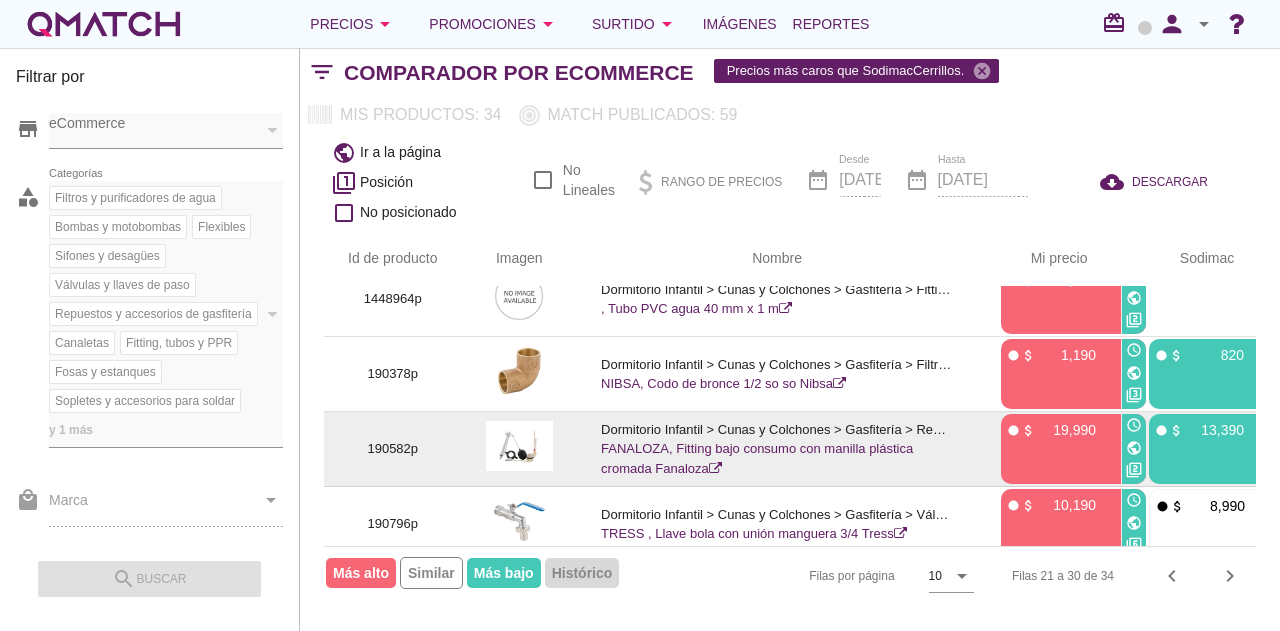 click on "190582p" at bounding box center (393, 449) 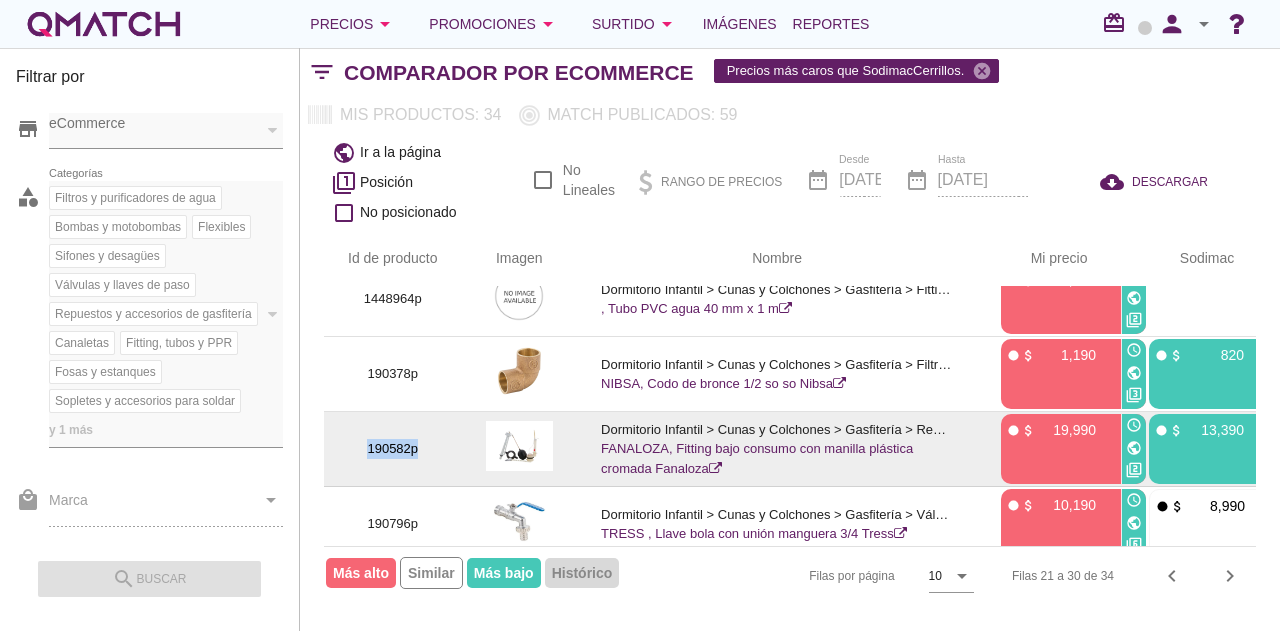 click on "190582p" at bounding box center [393, 449] 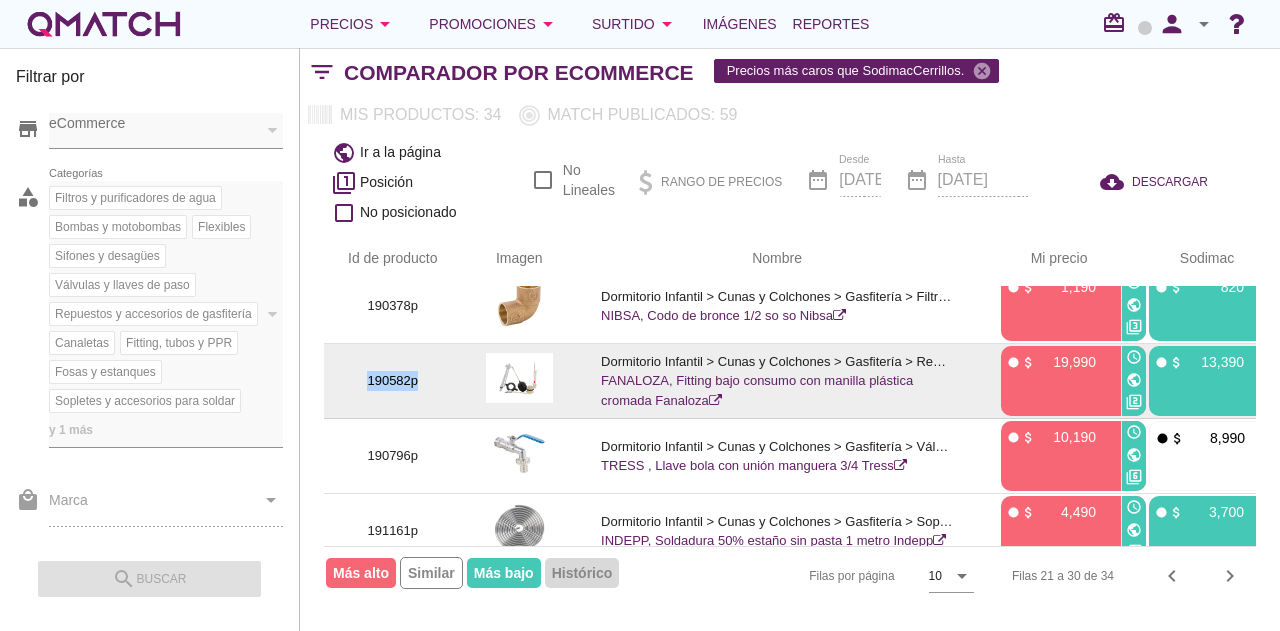 scroll, scrollTop: 200, scrollLeft: 0, axis: vertical 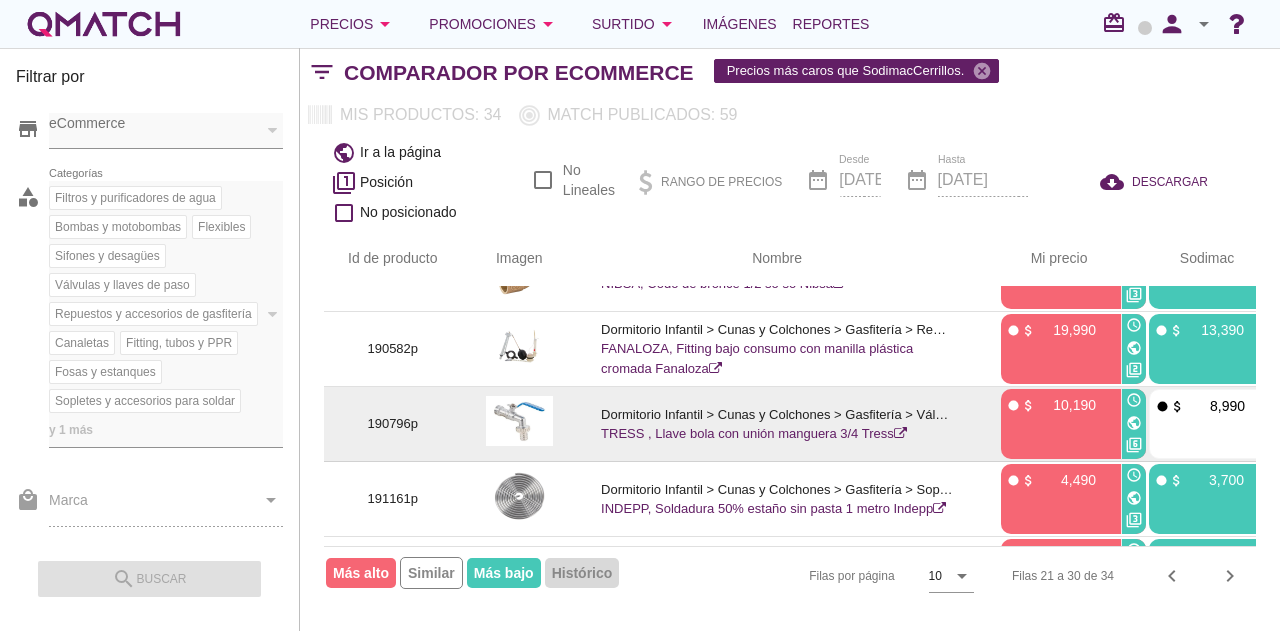click on "190796p" at bounding box center (393, 424) 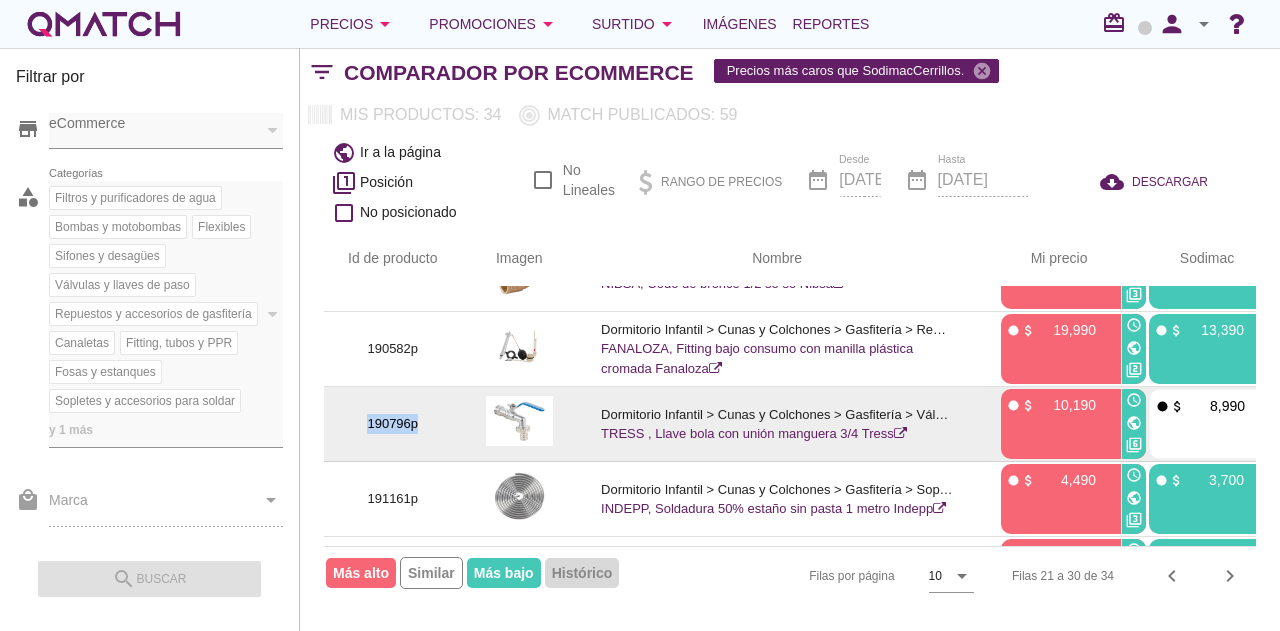 click on "190796p" at bounding box center [393, 424] 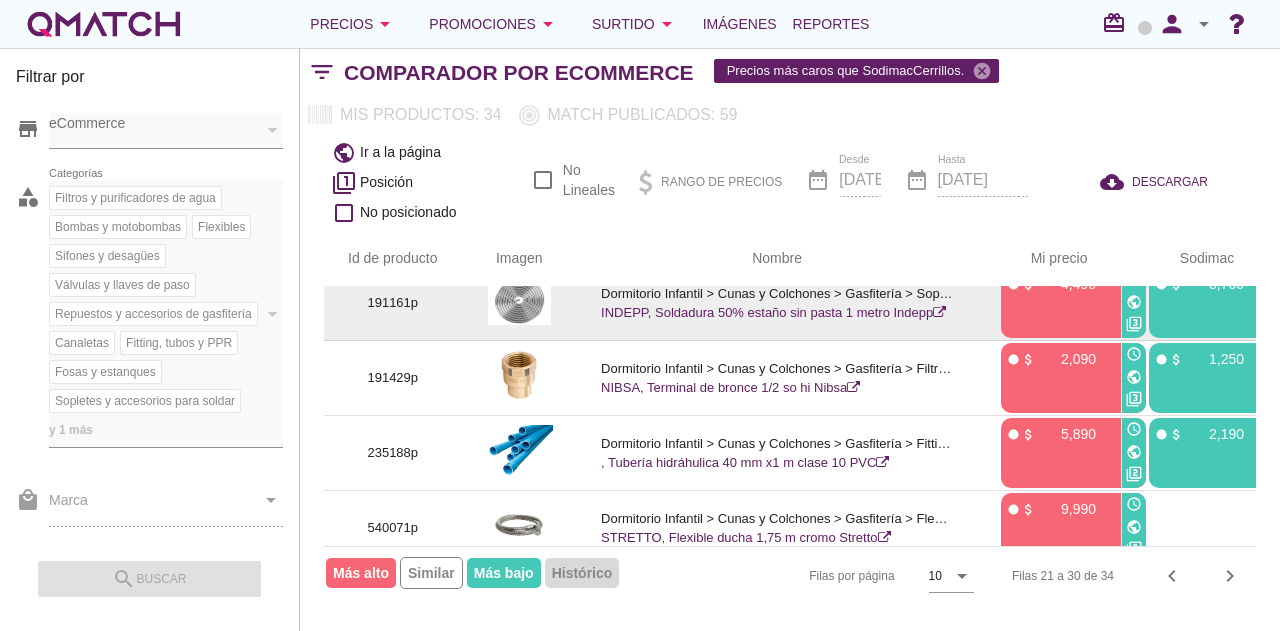 scroll, scrollTop: 400, scrollLeft: 0, axis: vertical 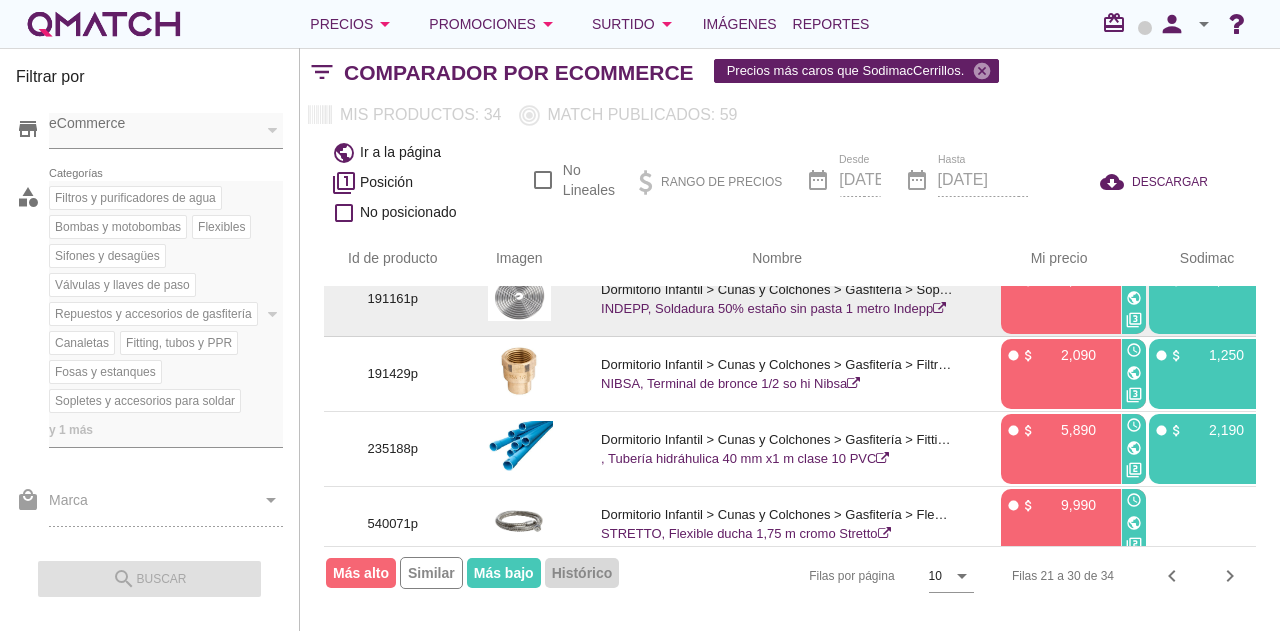 click on "191161p" at bounding box center [393, 299] 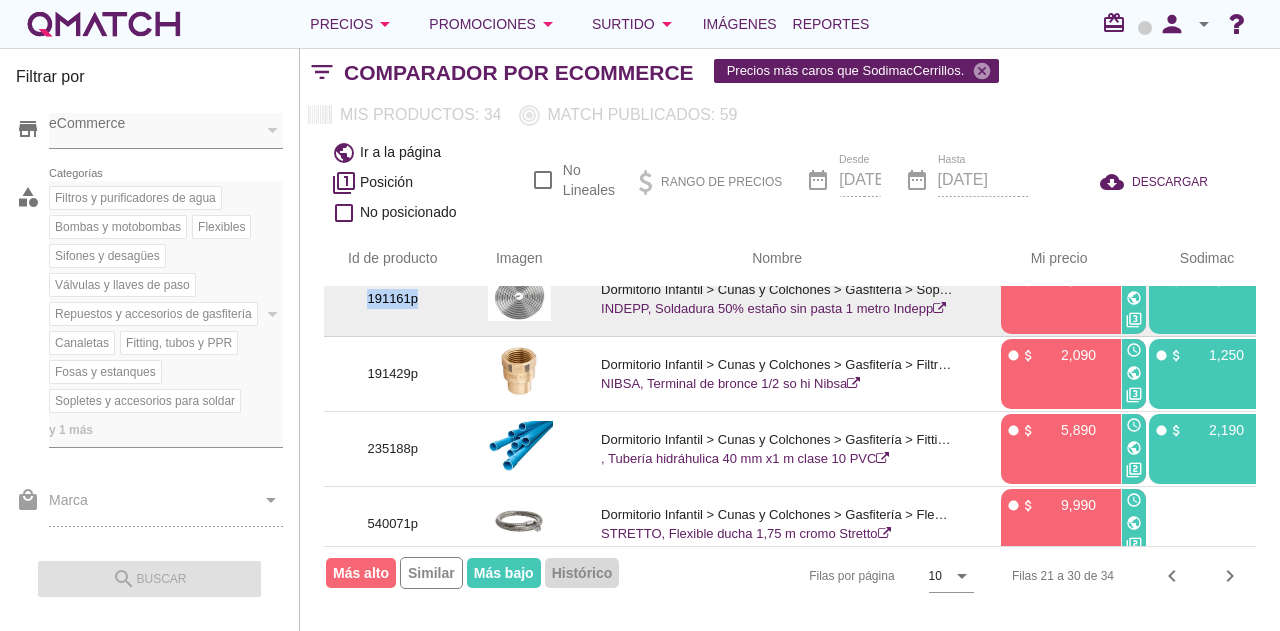 click on "191161p" at bounding box center (393, 299) 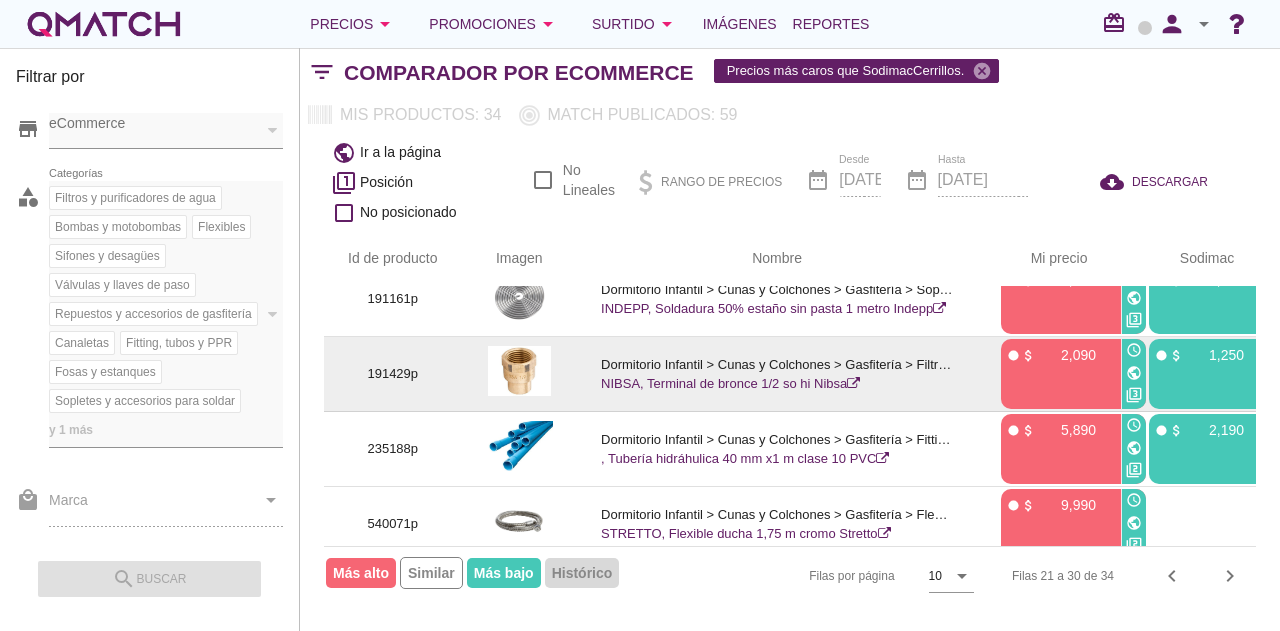 click on "191429p" at bounding box center [393, 374] 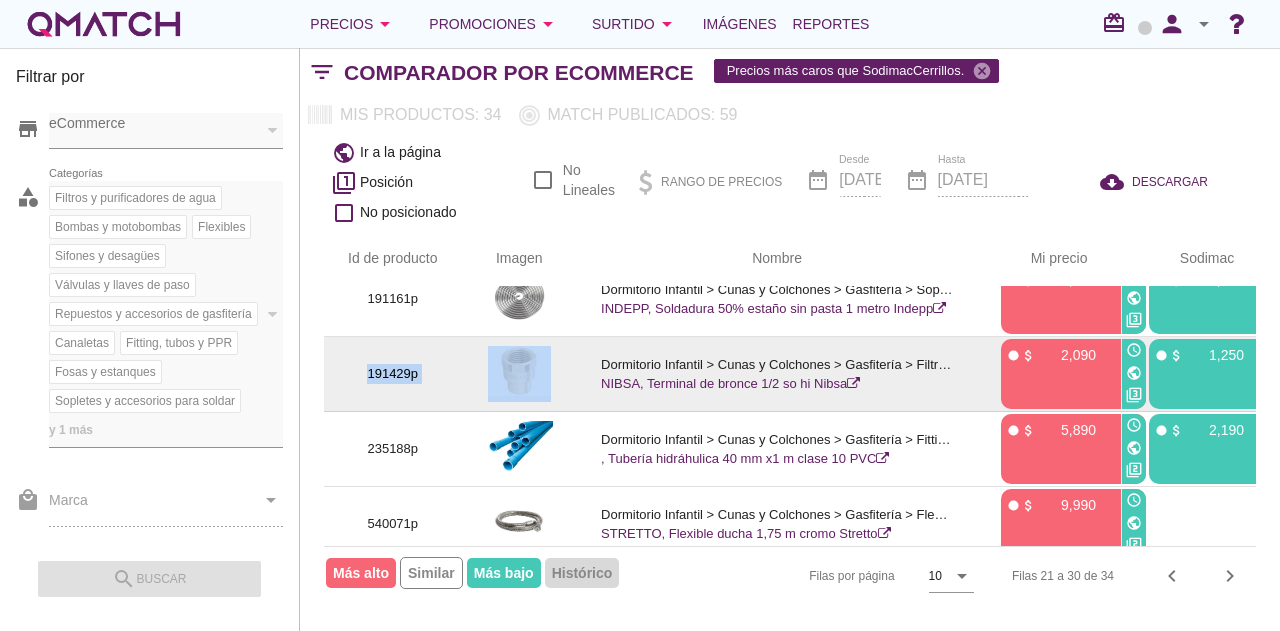 click on "191429p" at bounding box center (393, 374) 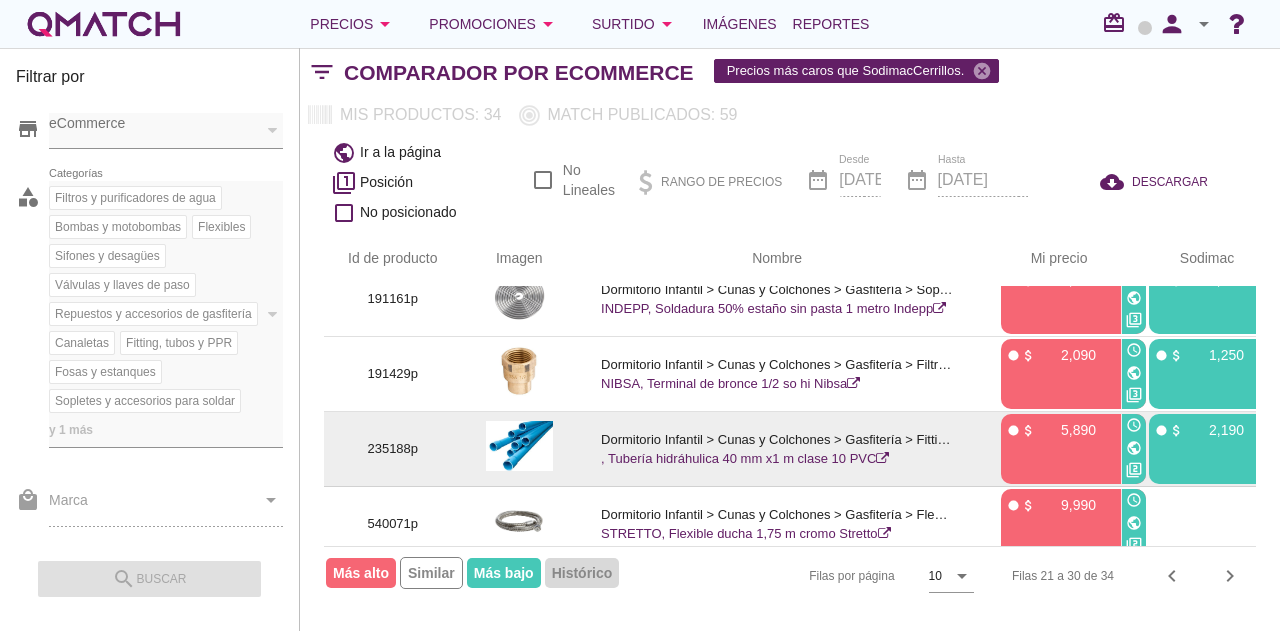 click on "235188p" at bounding box center [393, 449] 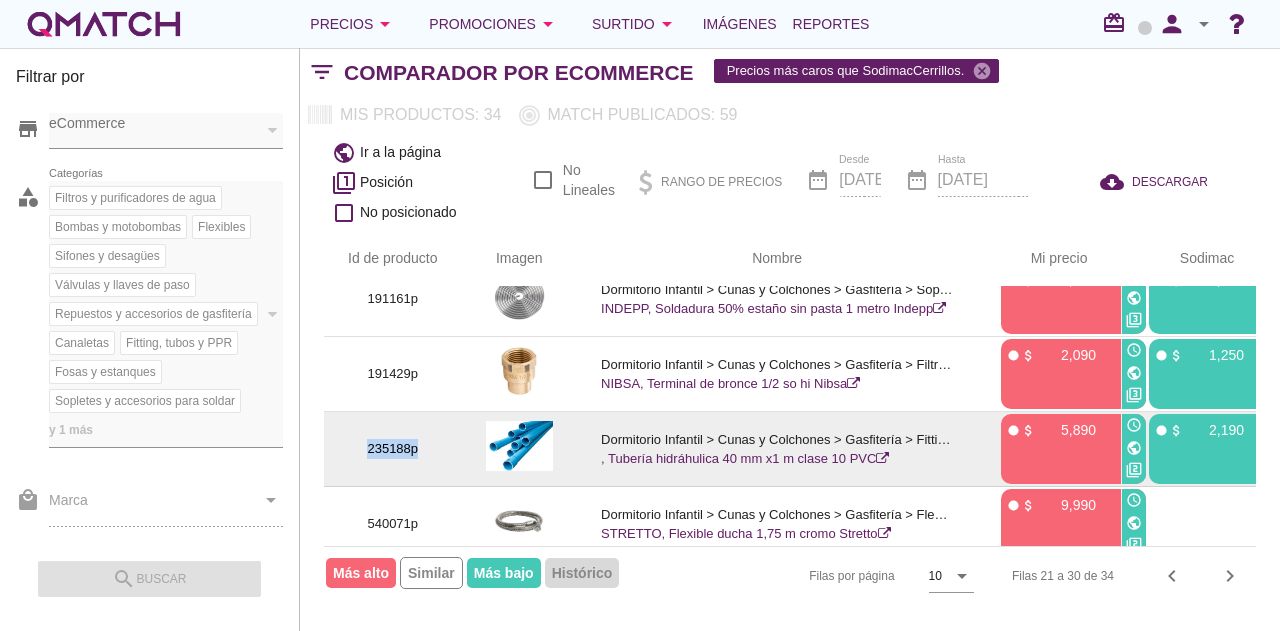 click on "235188p" at bounding box center [393, 449] 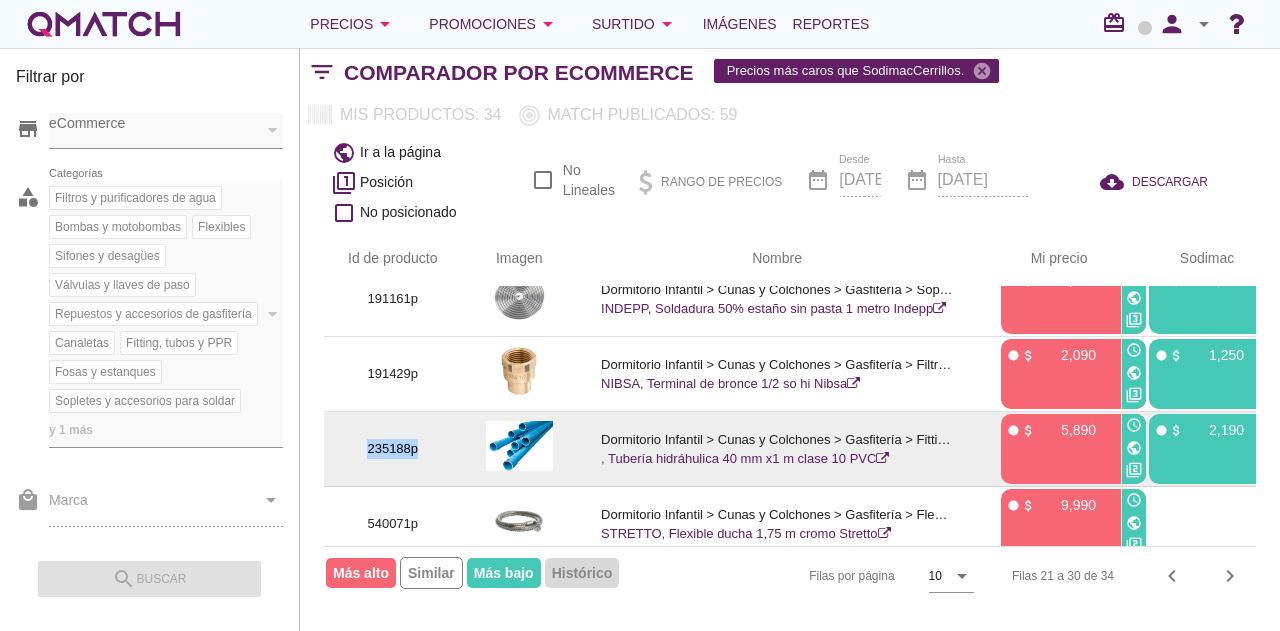 scroll, scrollTop: 500, scrollLeft: 0, axis: vertical 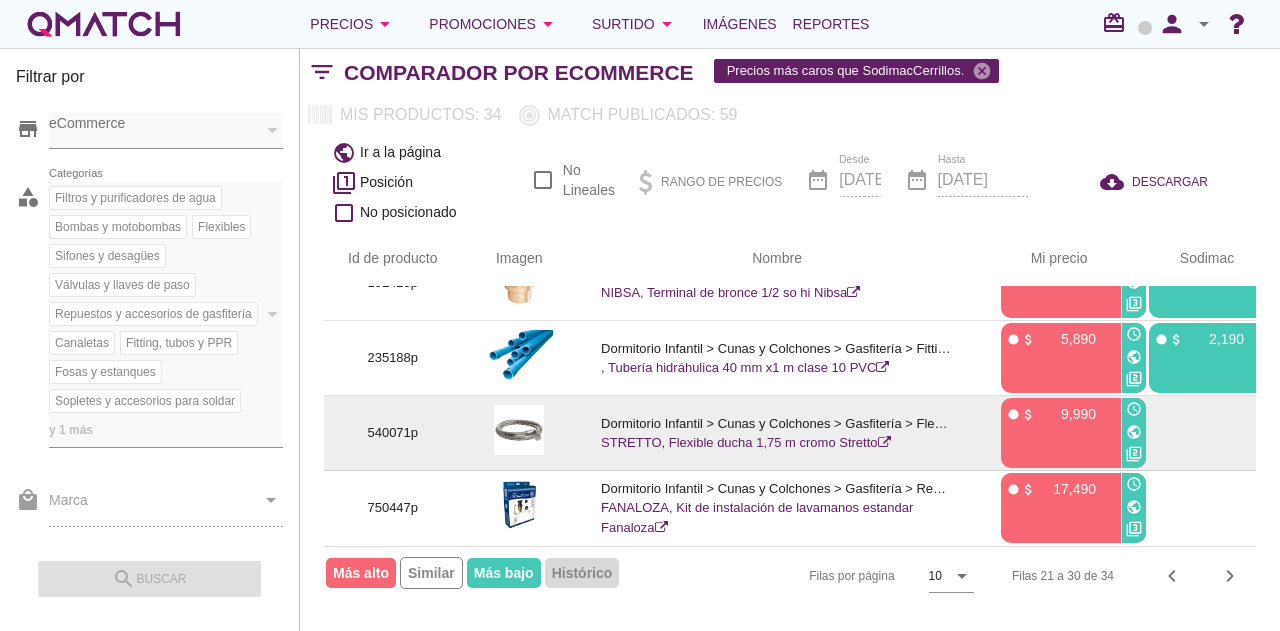 click on "540071p" at bounding box center (393, 433) 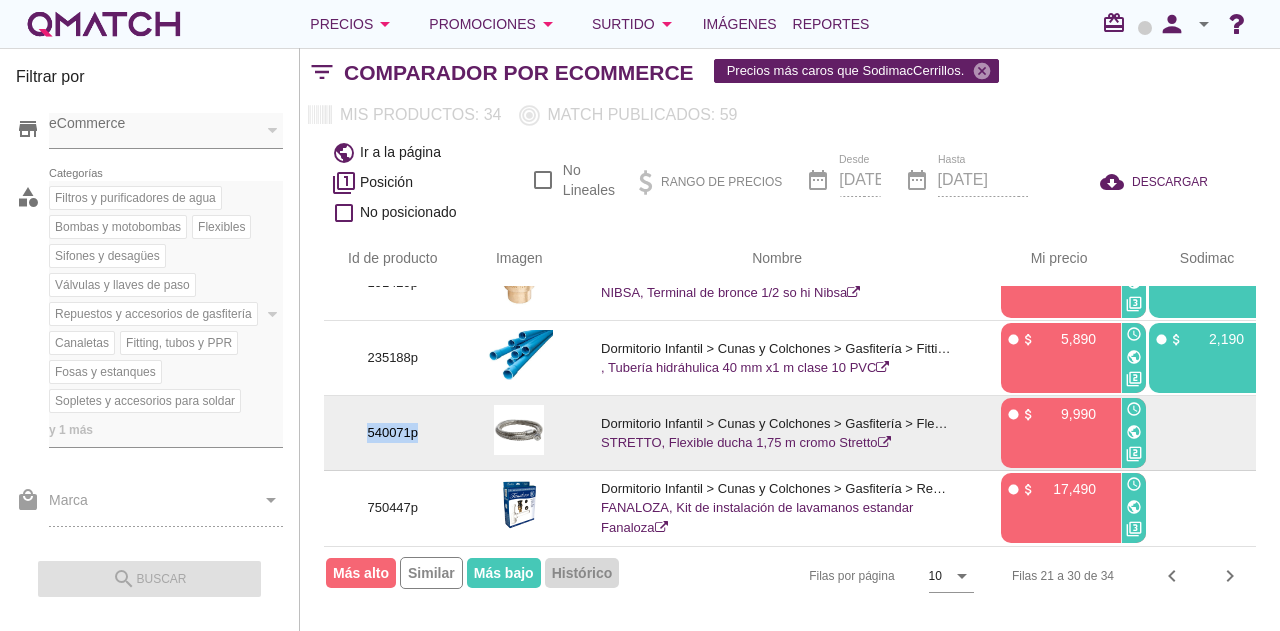 click on "540071p" at bounding box center (393, 433) 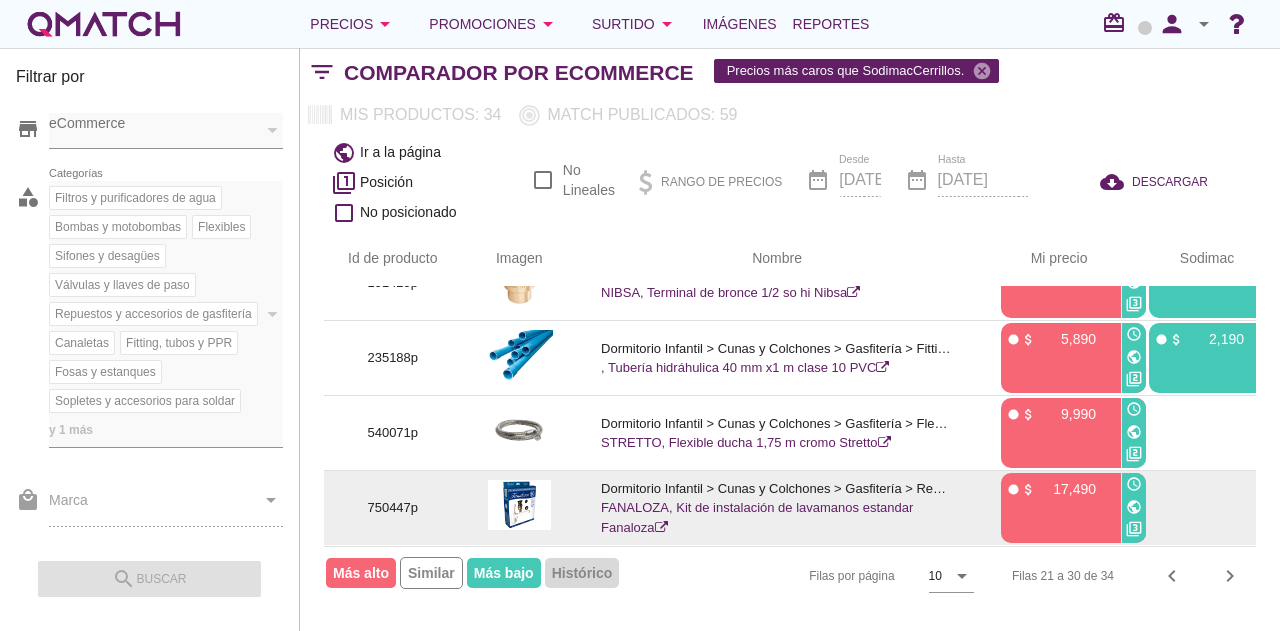 click on "750447p" at bounding box center [393, 508] 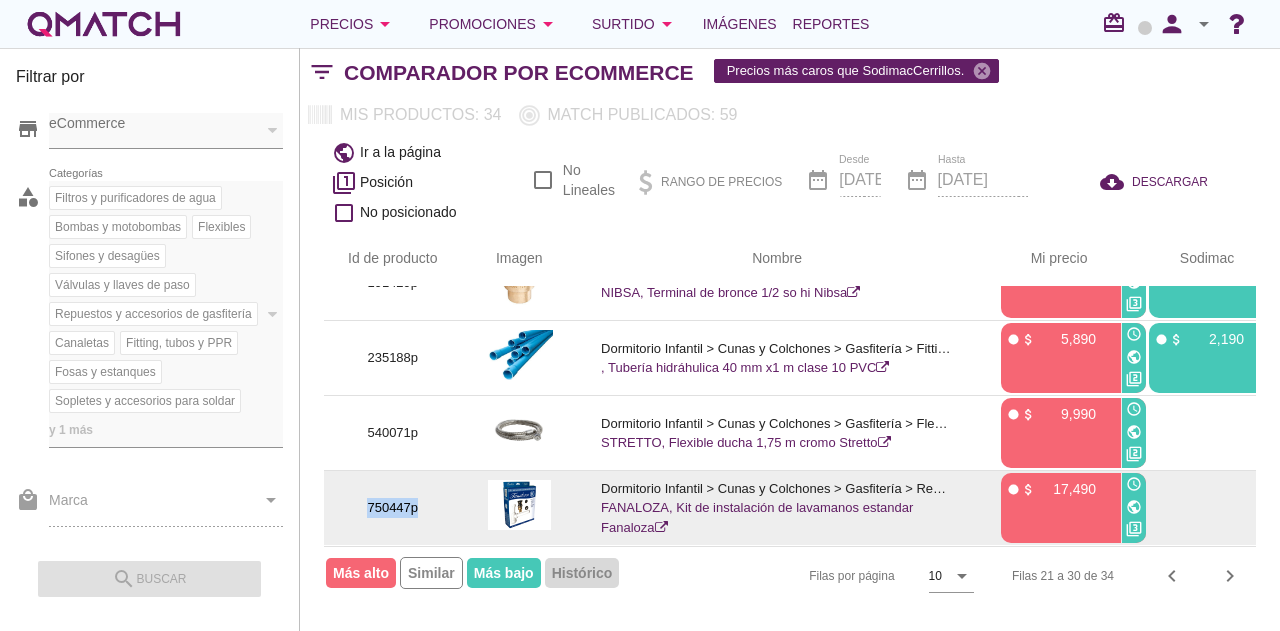 click on "750447p" at bounding box center (393, 508) 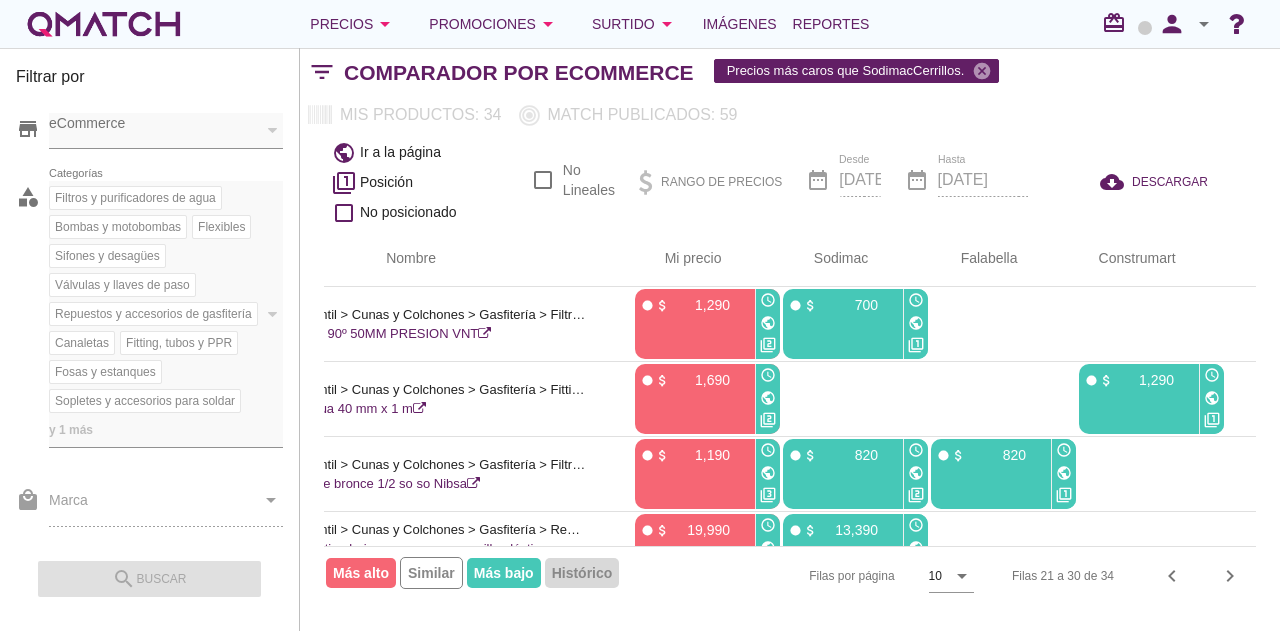 scroll, scrollTop: 0, scrollLeft: 416, axis: horizontal 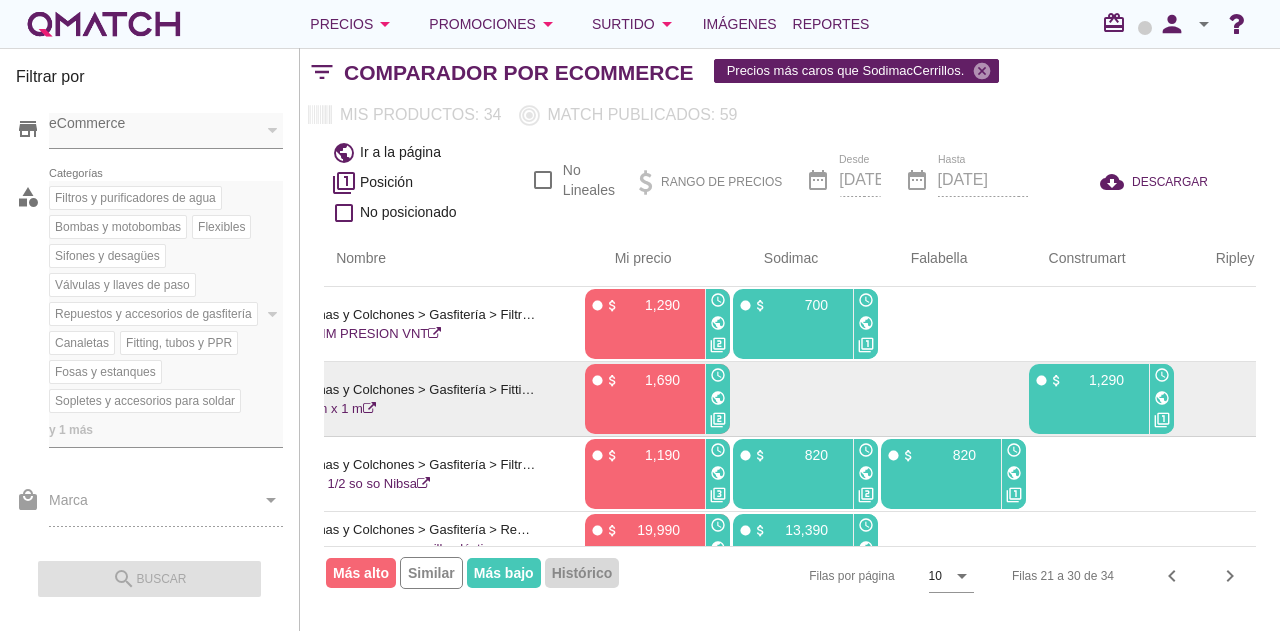 click on "public" at bounding box center [1162, 398] 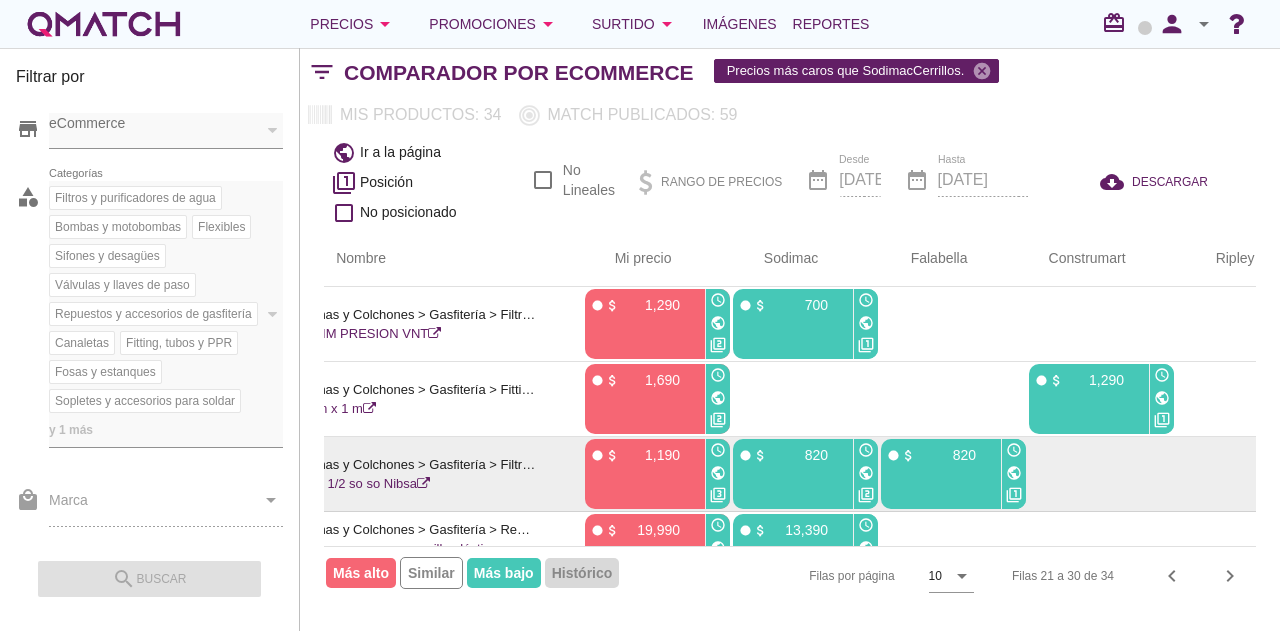 click on "public" at bounding box center (866, 473) 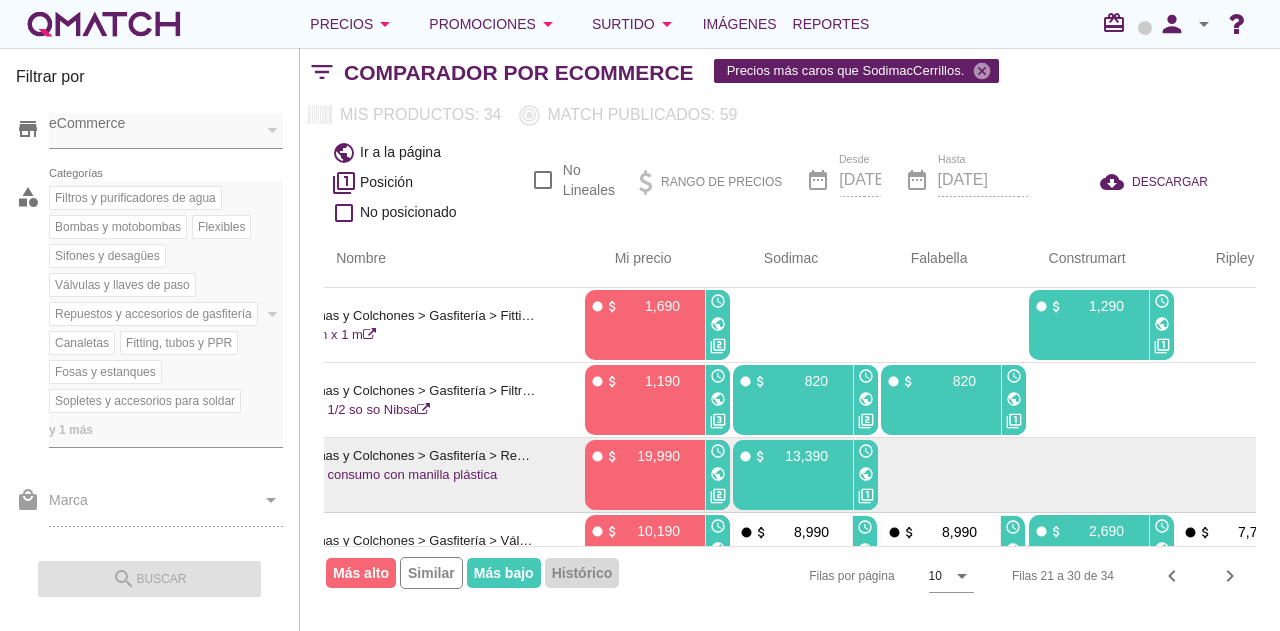 scroll, scrollTop: 100, scrollLeft: 416, axis: both 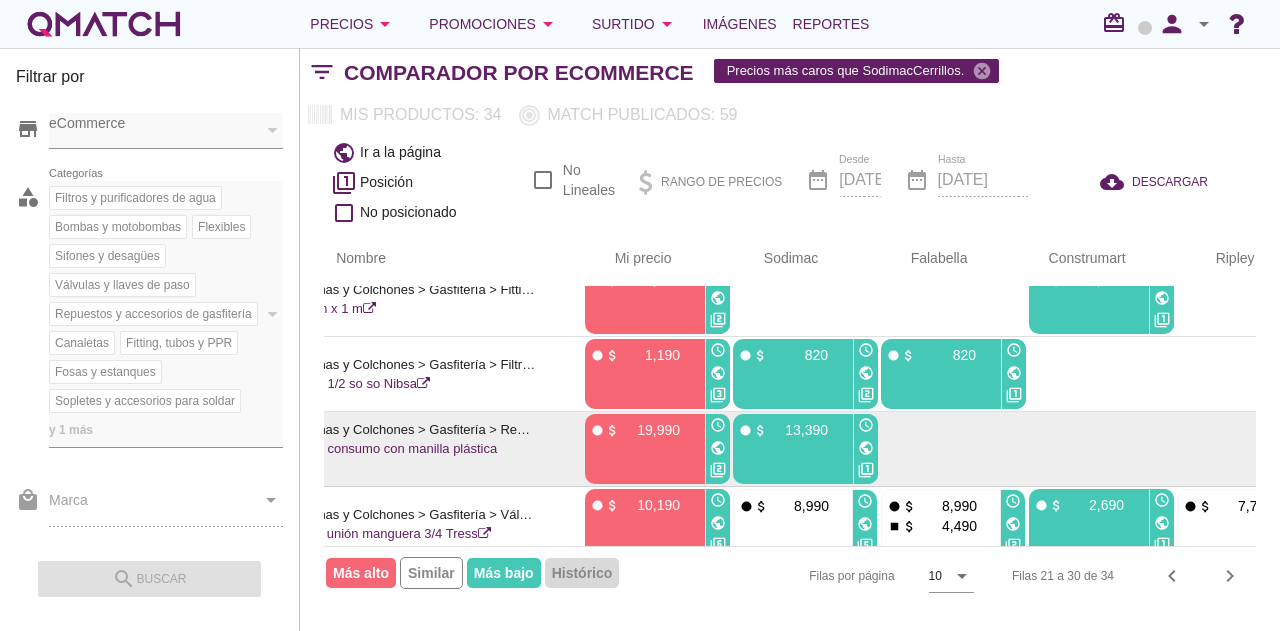 click on "public" at bounding box center (866, 448) 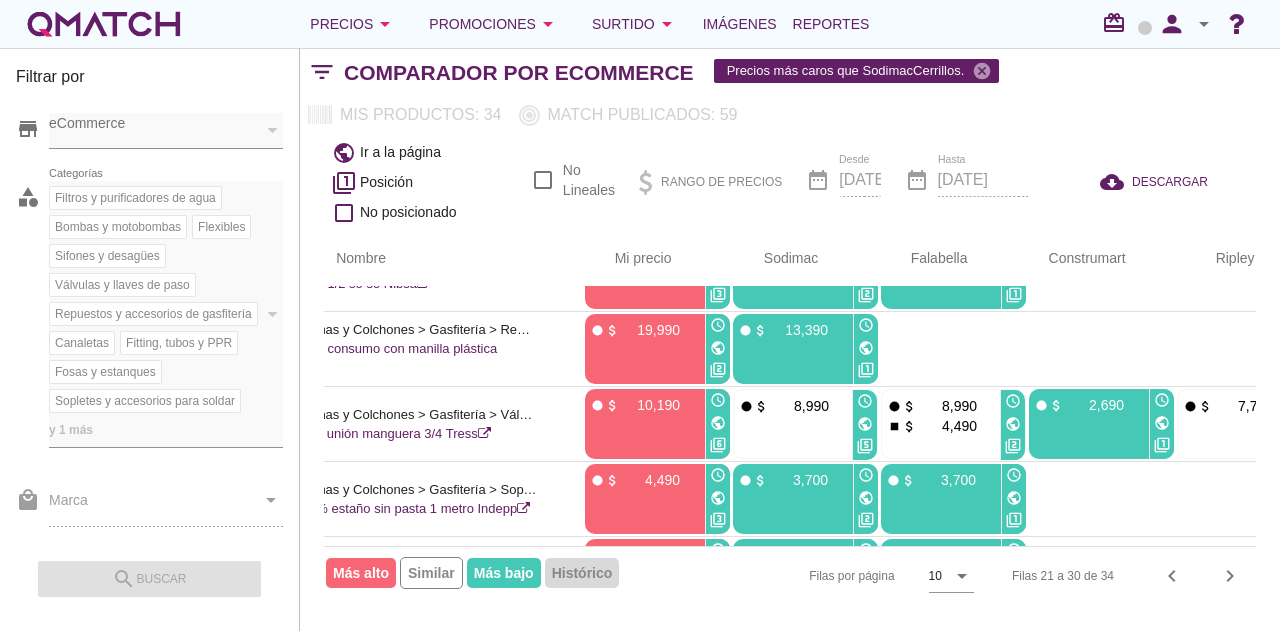 scroll, scrollTop: 300, scrollLeft: 416, axis: both 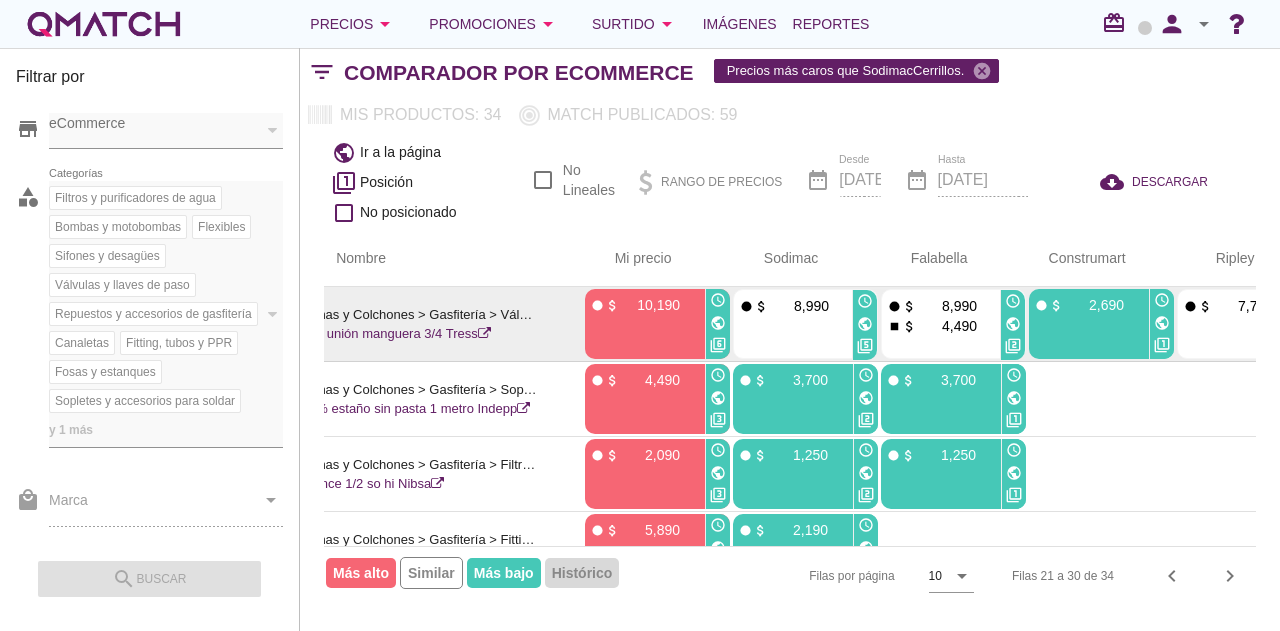 click on "public" at bounding box center [1162, 323] 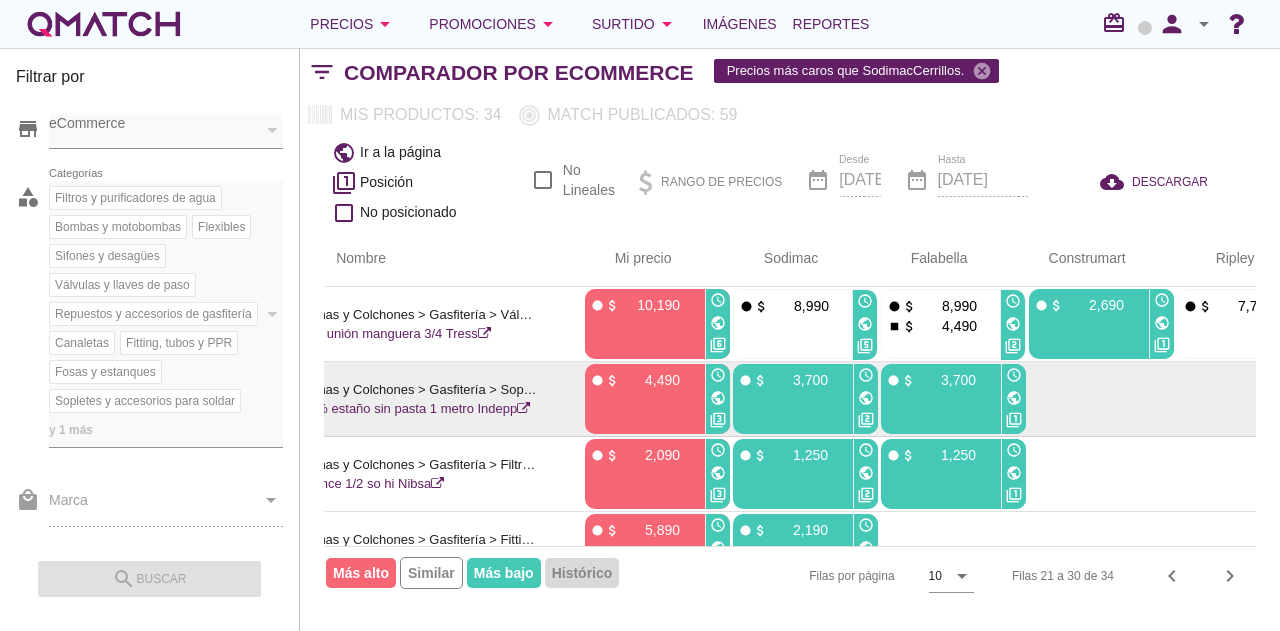 scroll, scrollTop: 200, scrollLeft: 416, axis: both 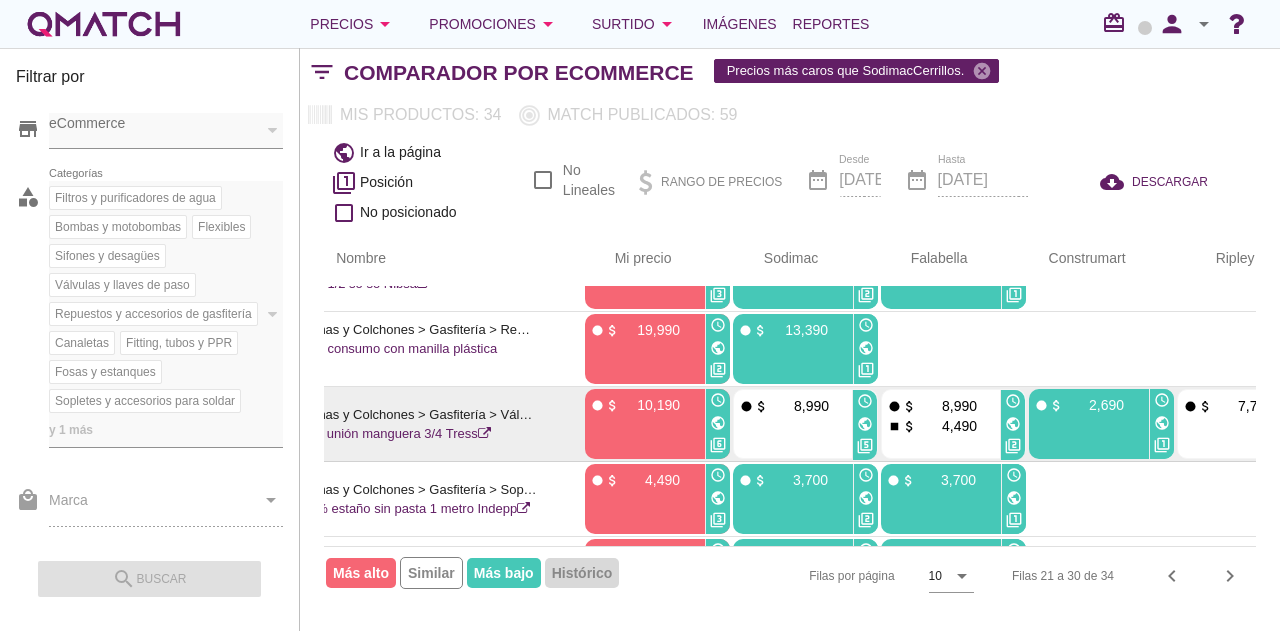 click on "public" at bounding box center (1013, 424) 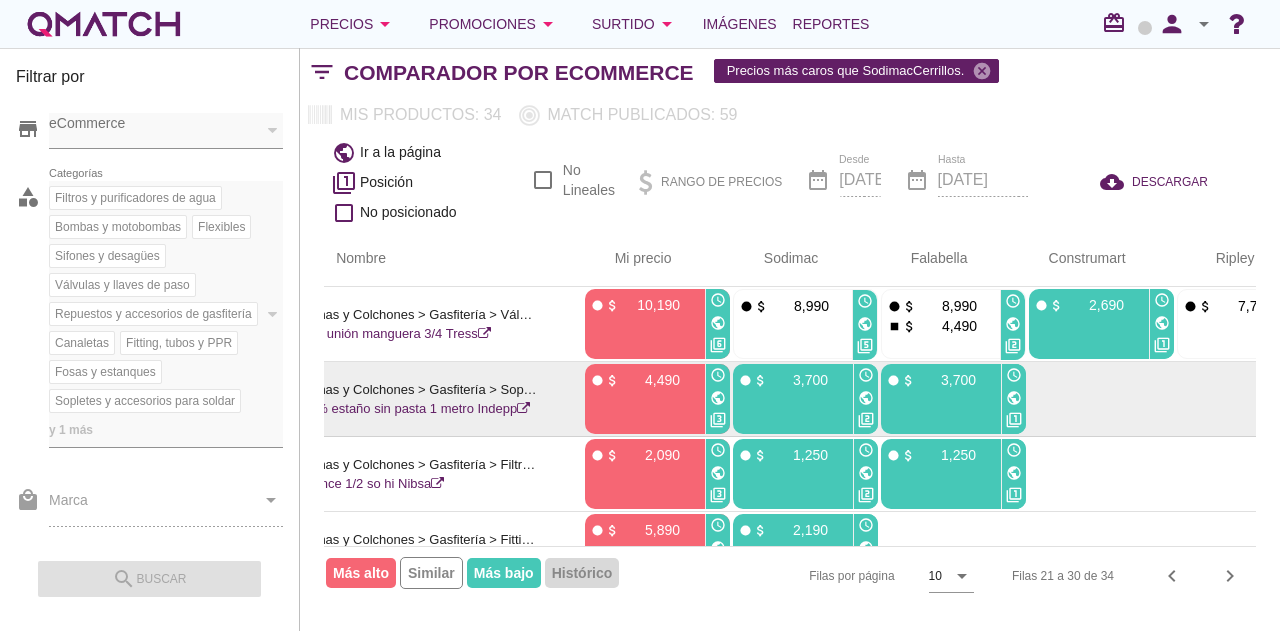 click on "public" at bounding box center (866, 398) 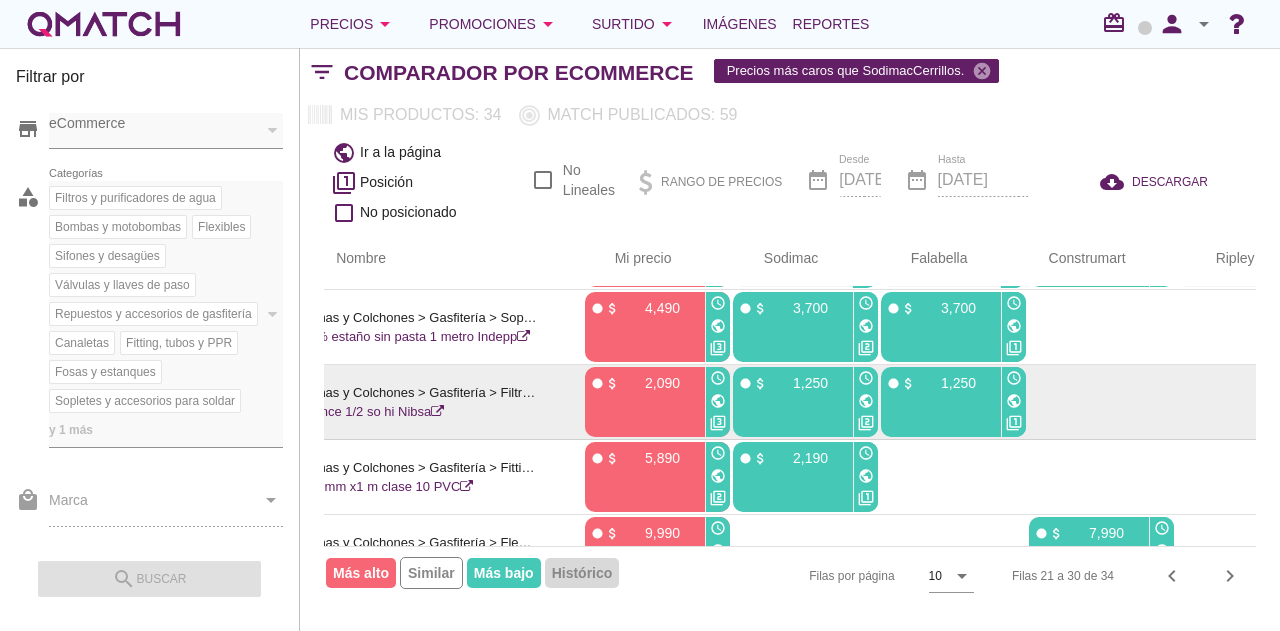 scroll, scrollTop: 300, scrollLeft: 416, axis: both 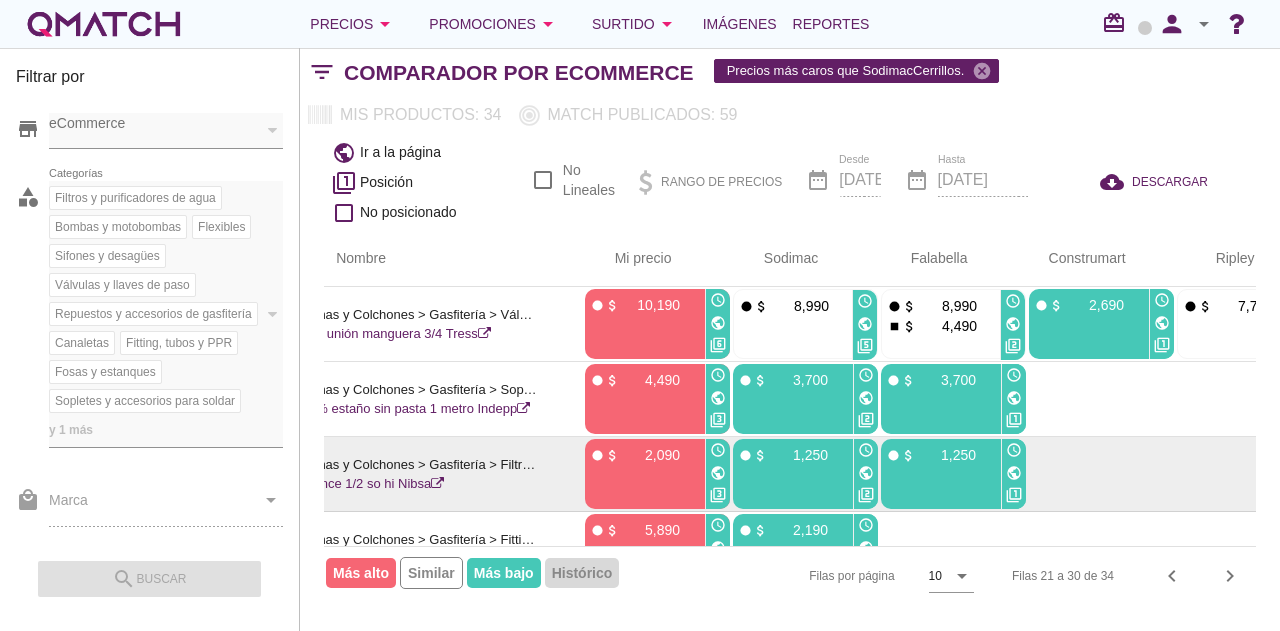 click on "public" at bounding box center [866, 473] 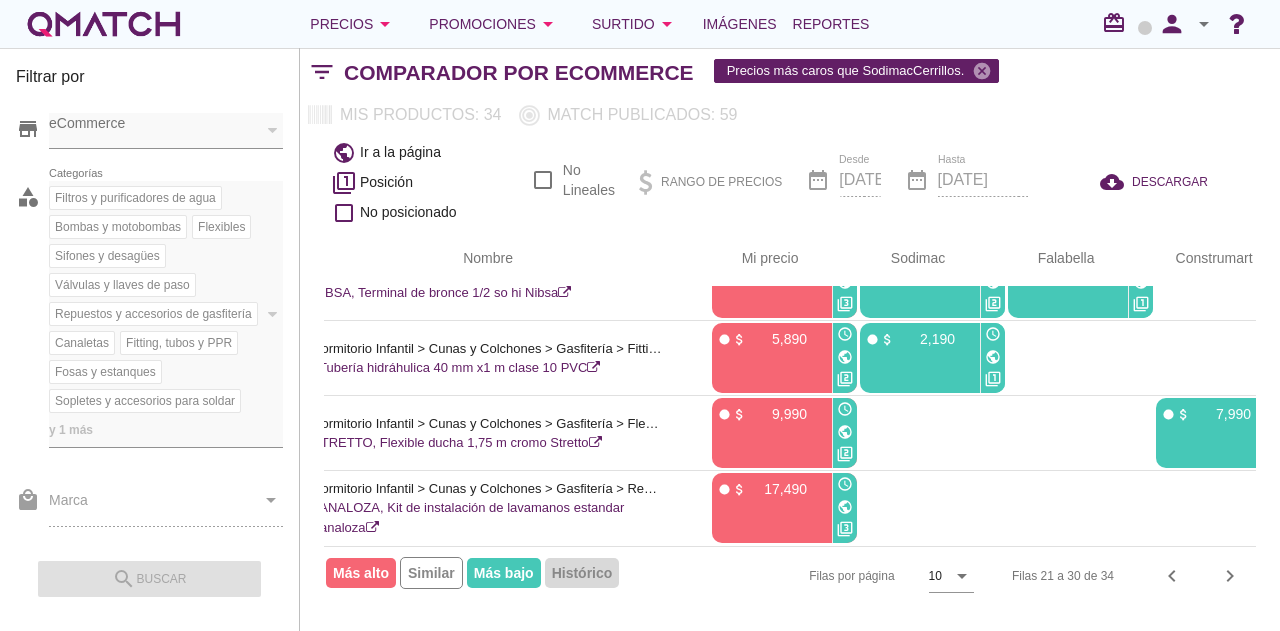 scroll, scrollTop: 500, scrollLeft: 293, axis: both 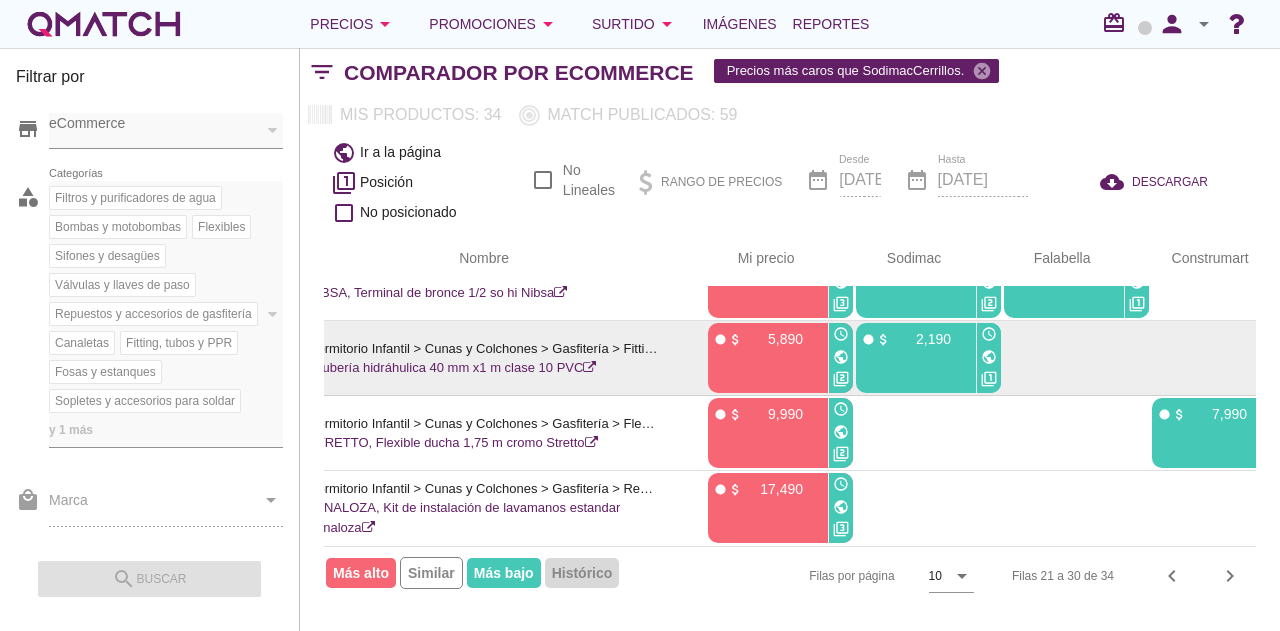 click on "public" at bounding box center [989, 357] 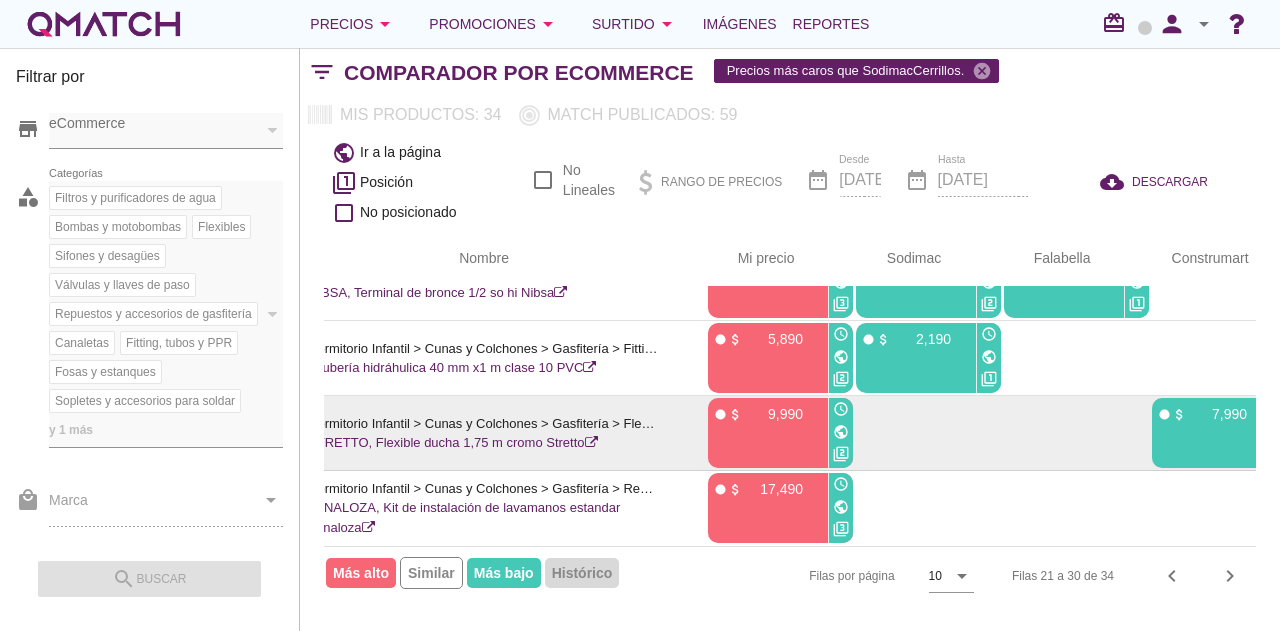 scroll, scrollTop: 502, scrollLeft: 293, axis: both 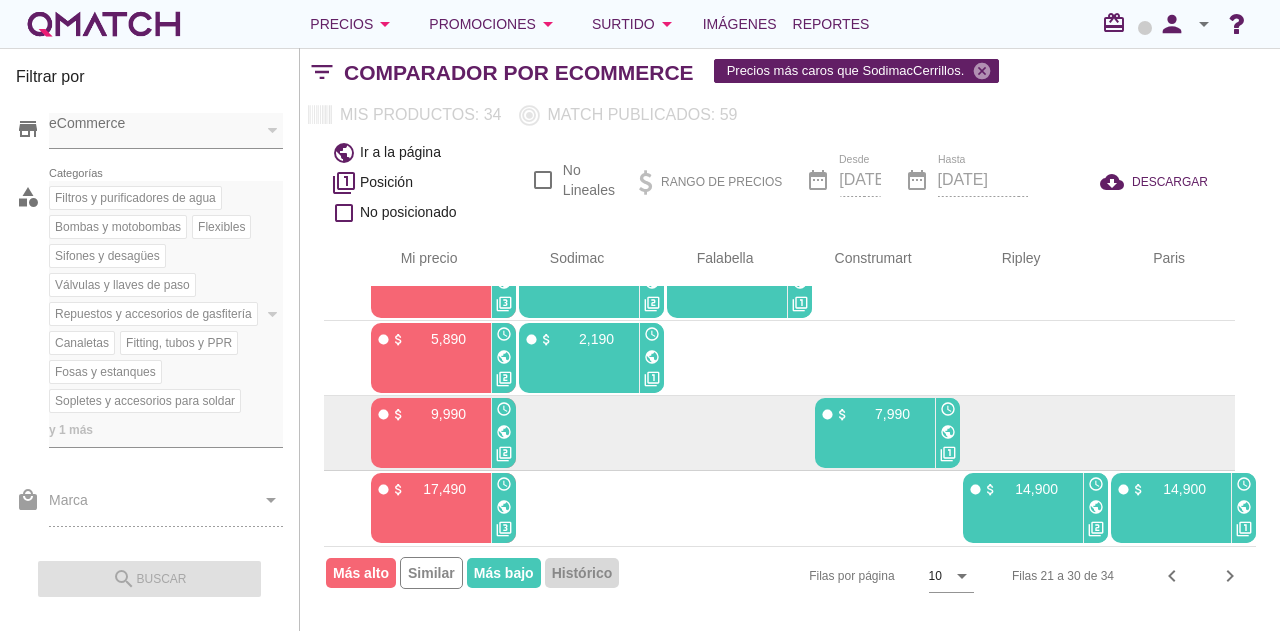 click on "public" at bounding box center (948, 432) 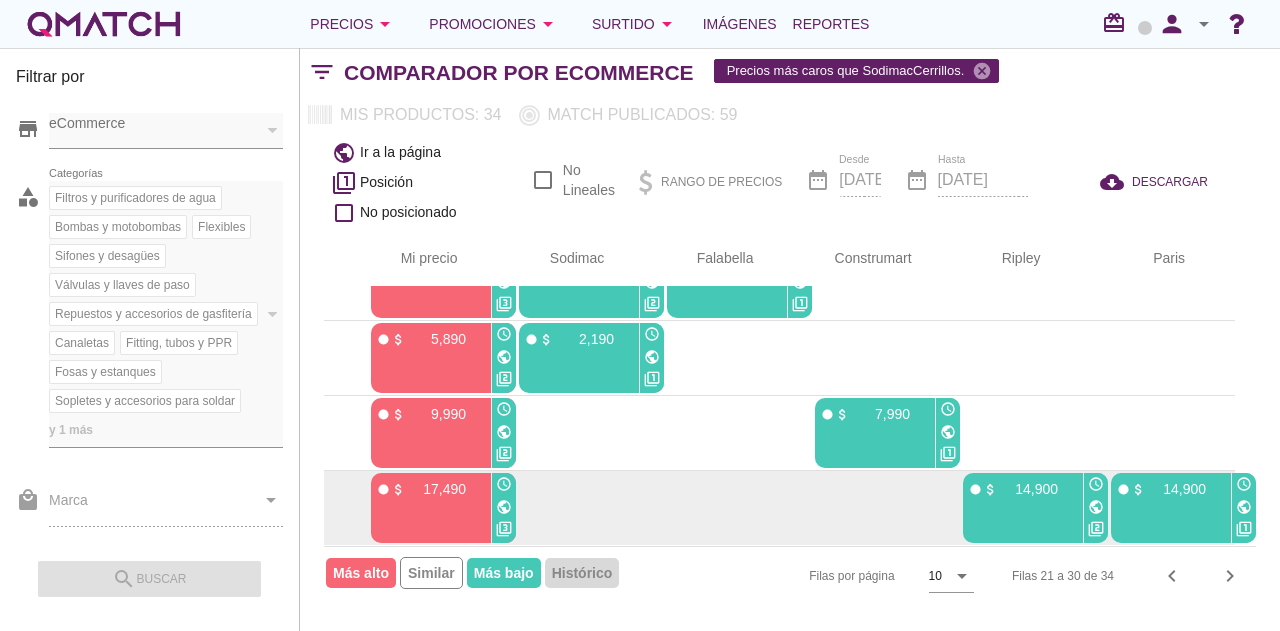 click on "public" at bounding box center (1244, 507) 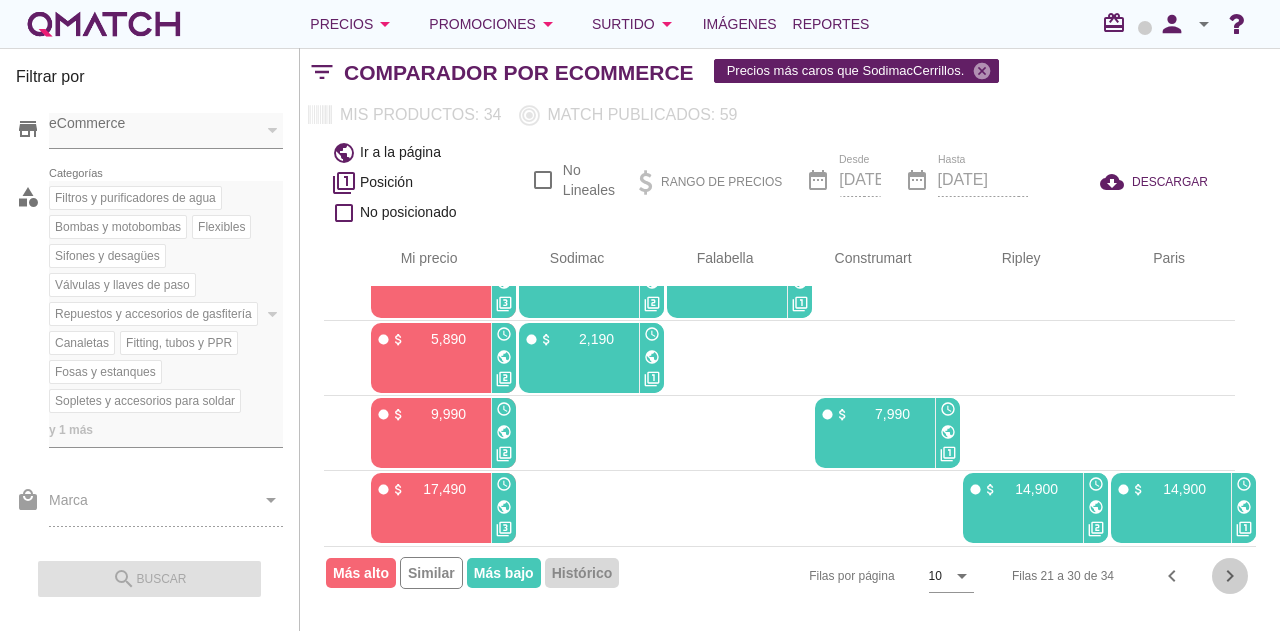 click on "chevron_right" at bounding box center [1230, 576] 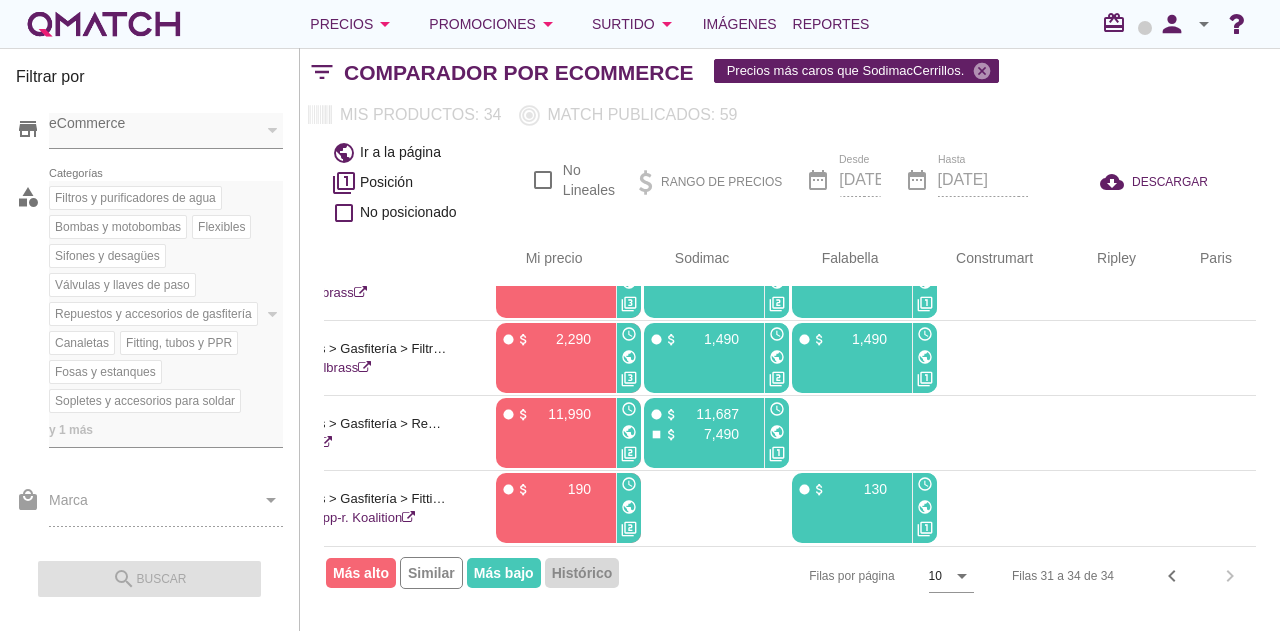scroll, scrollTop: 0, scrollLeft: 400, axis: horizontal 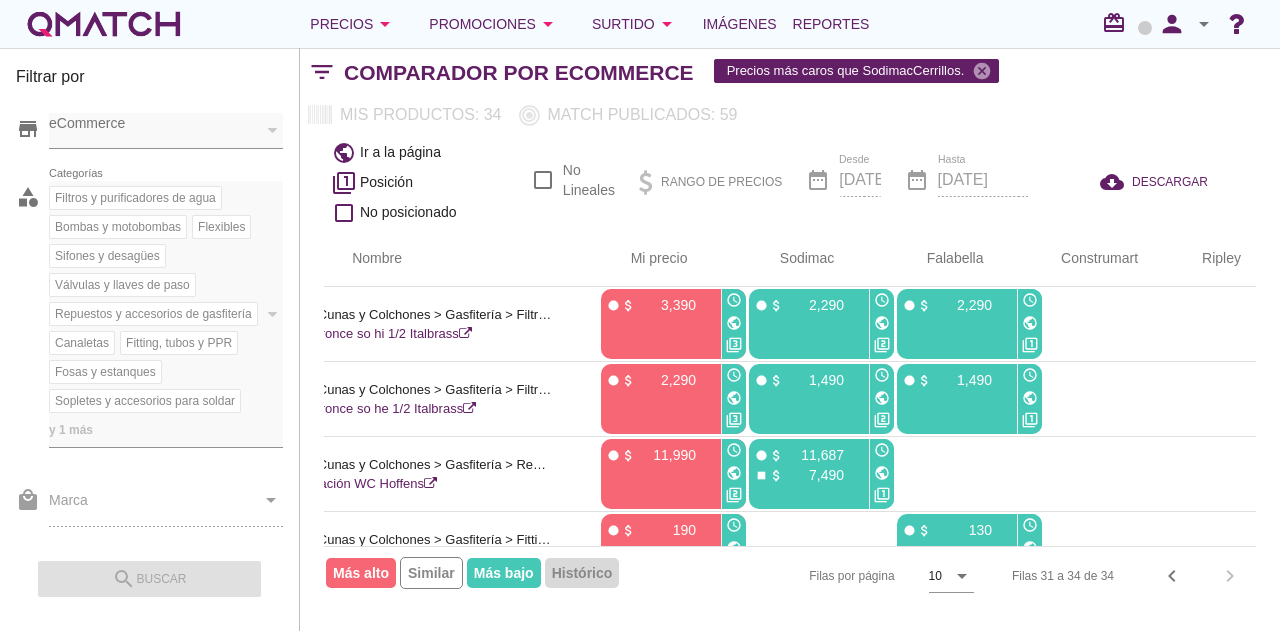 drag, startPoint x: 811, startPoint y: 546, endPoint x: 673, endPoint y: 548, distance: 138.0145 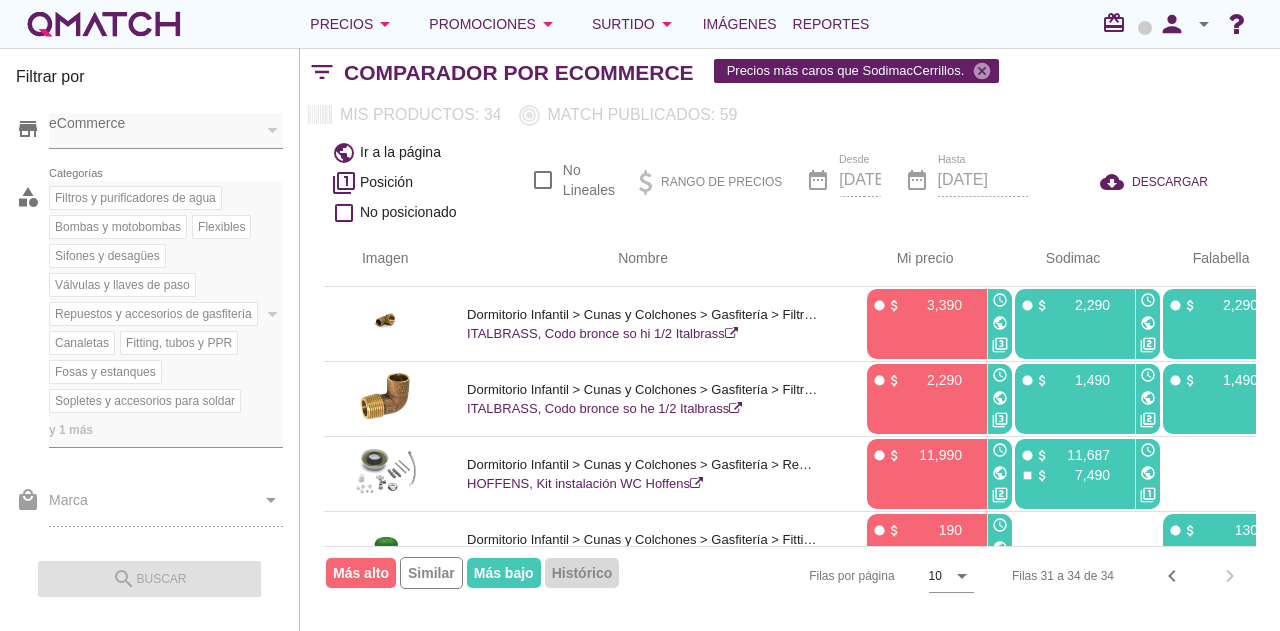 scroll, scrollTop: 0, scrollLeft: 136, axis: horizontal 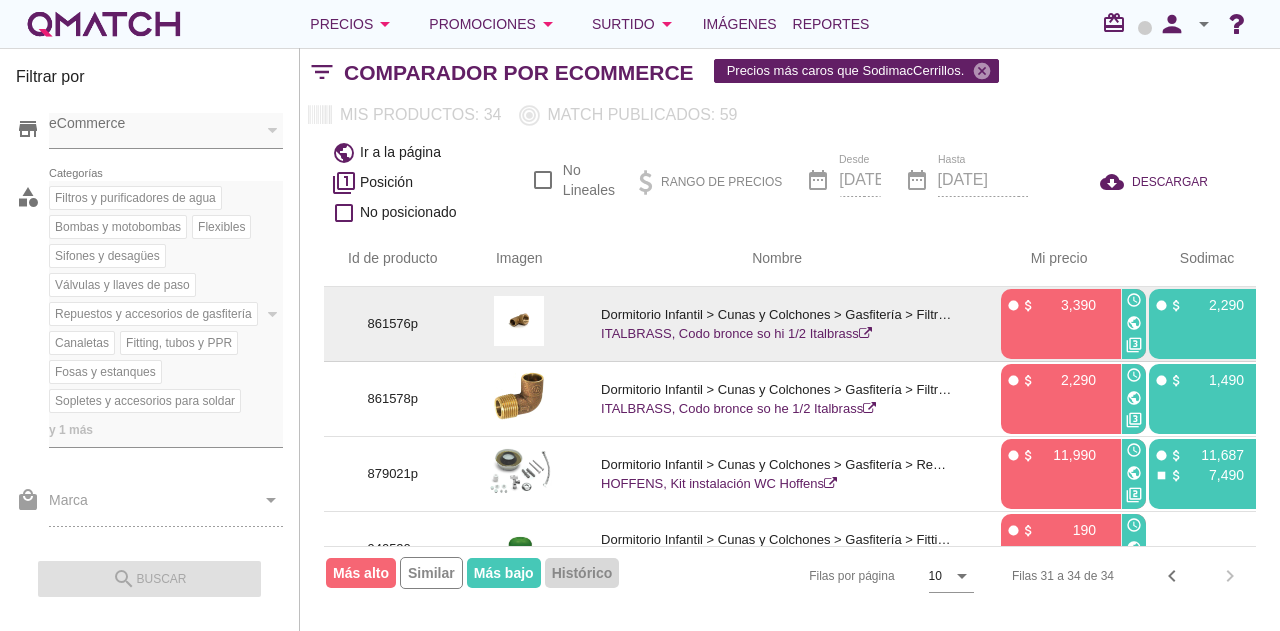 click on "861576p" at bounding box center [393, 324] 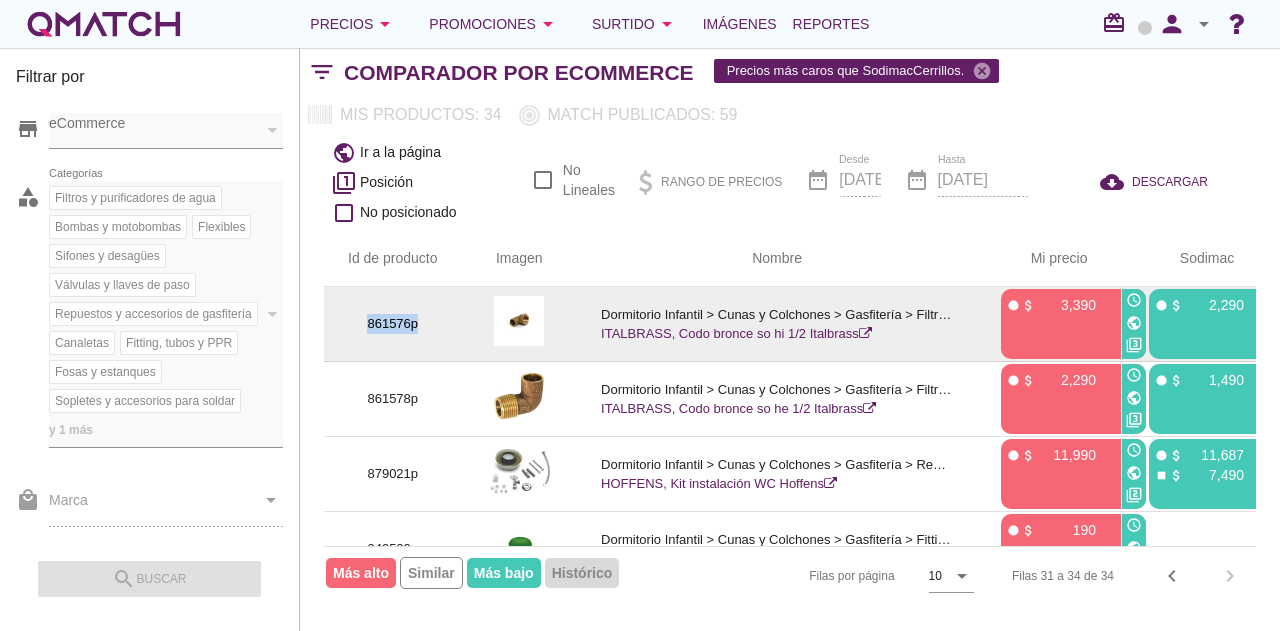 click on "861576p" at bounding box center [393, 324] 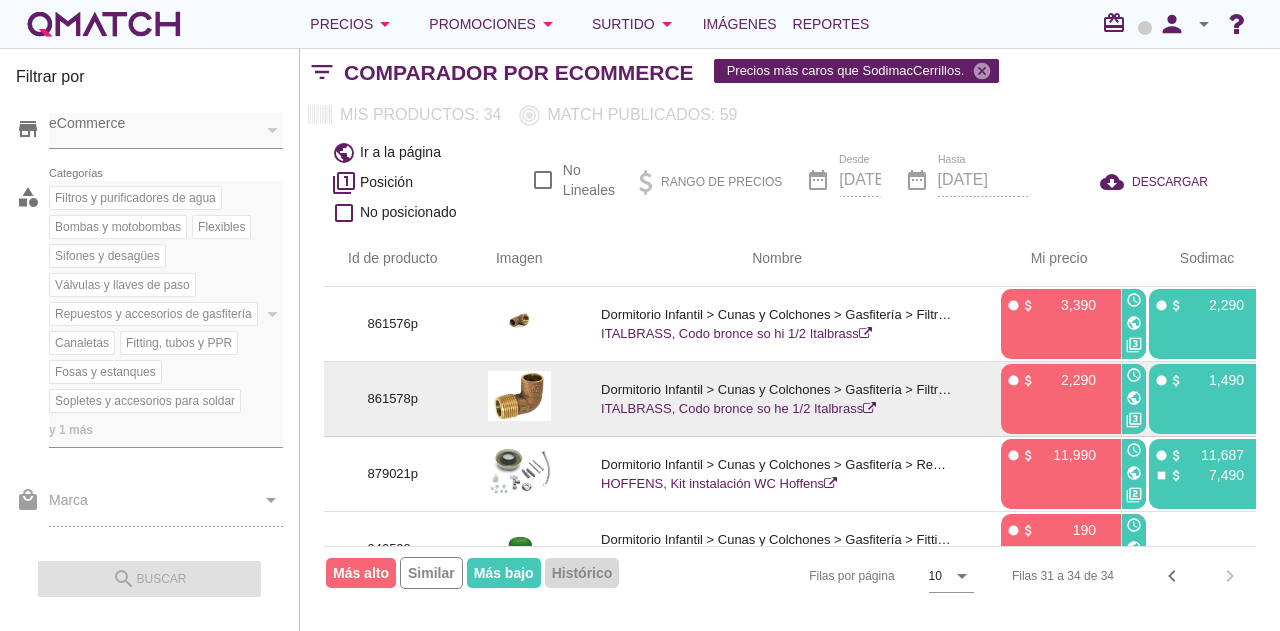click on "861578p" at bounding box center [393, 399] 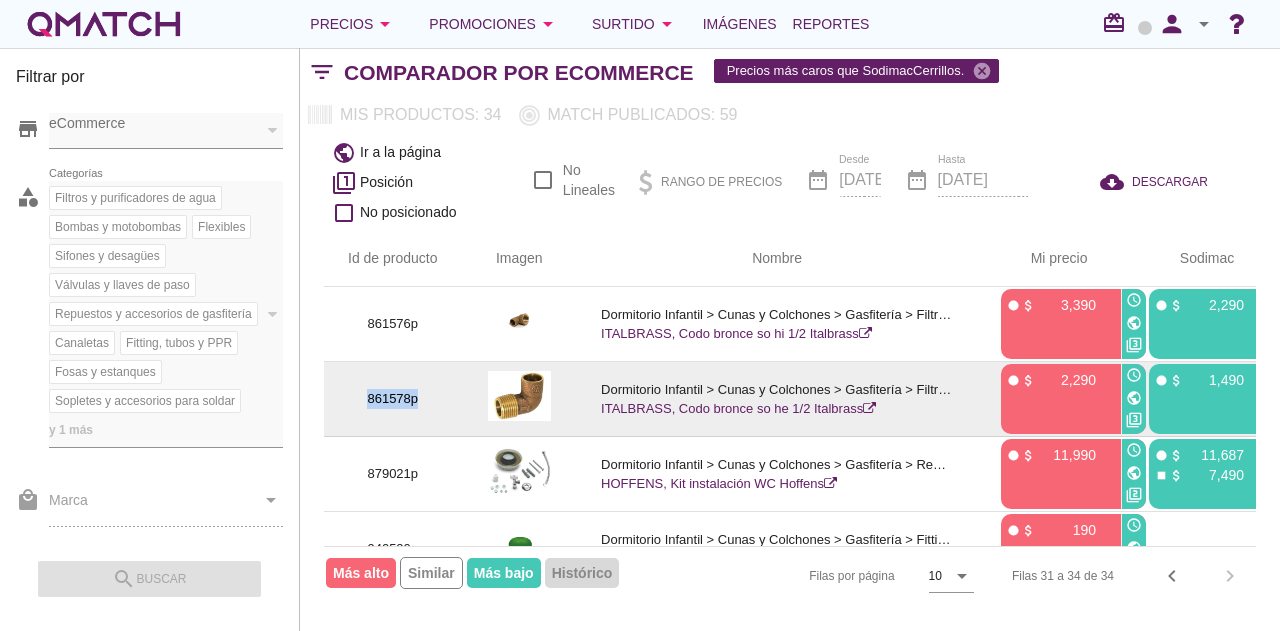 click on "861578p" at bounding box center [393, 399] 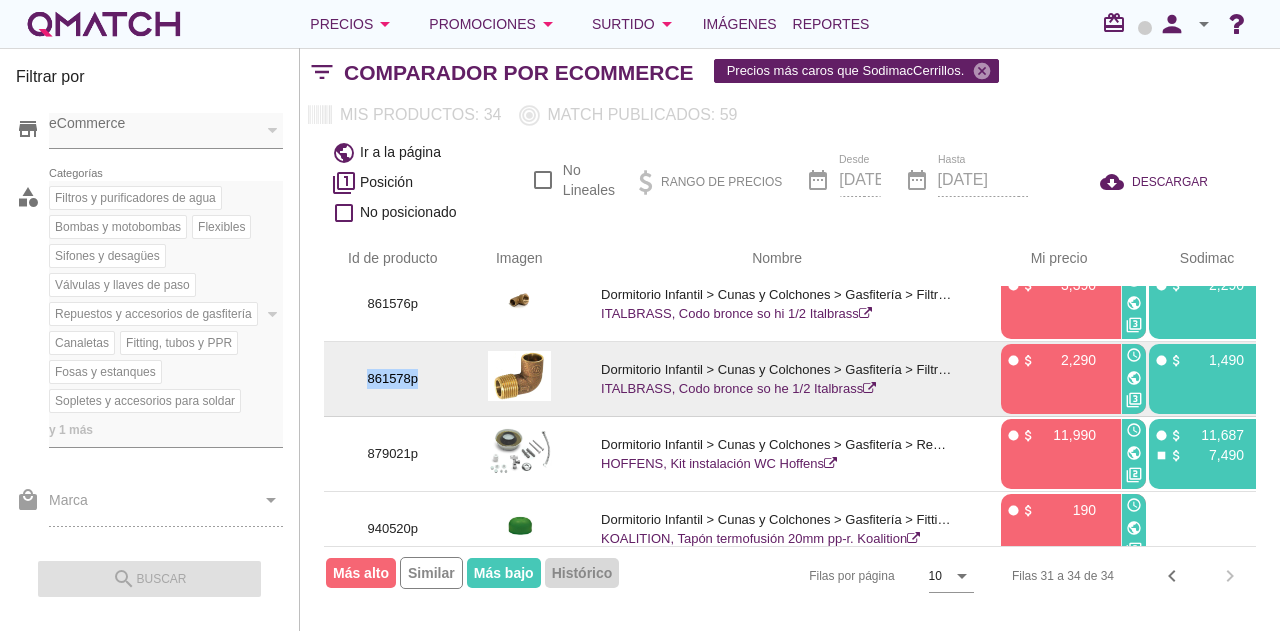 scroll, scrollTop: 54, scrollLeft: 0, axis: vertical 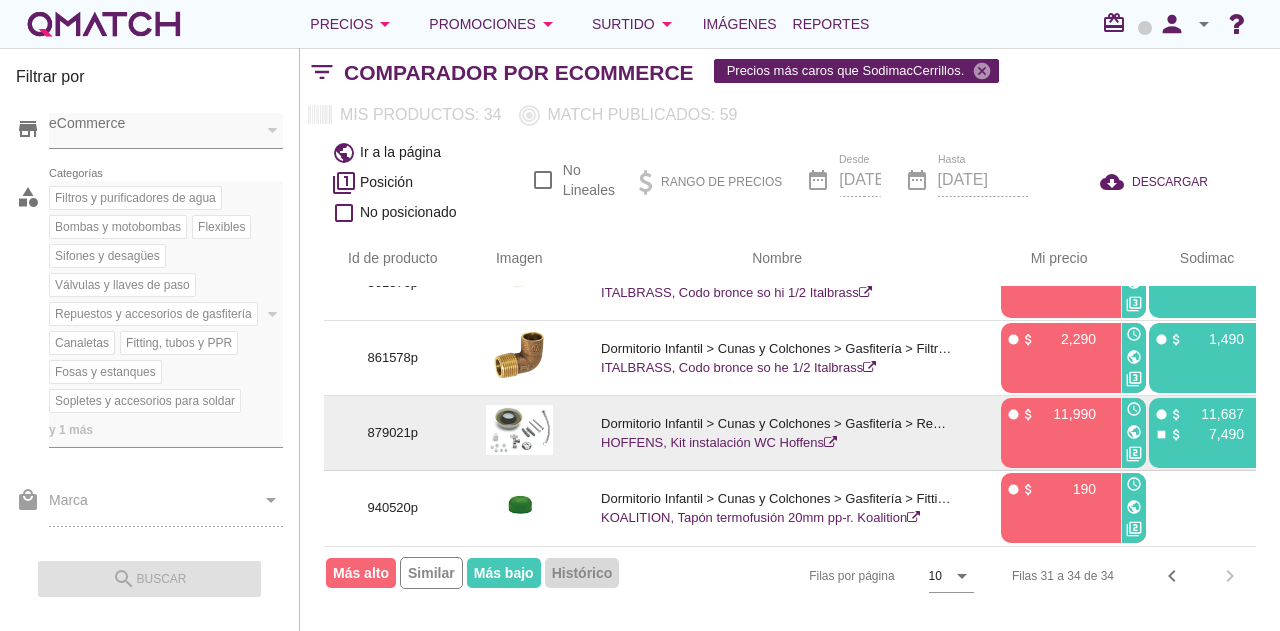 click on "879021p" at bounding box center (393, 433) 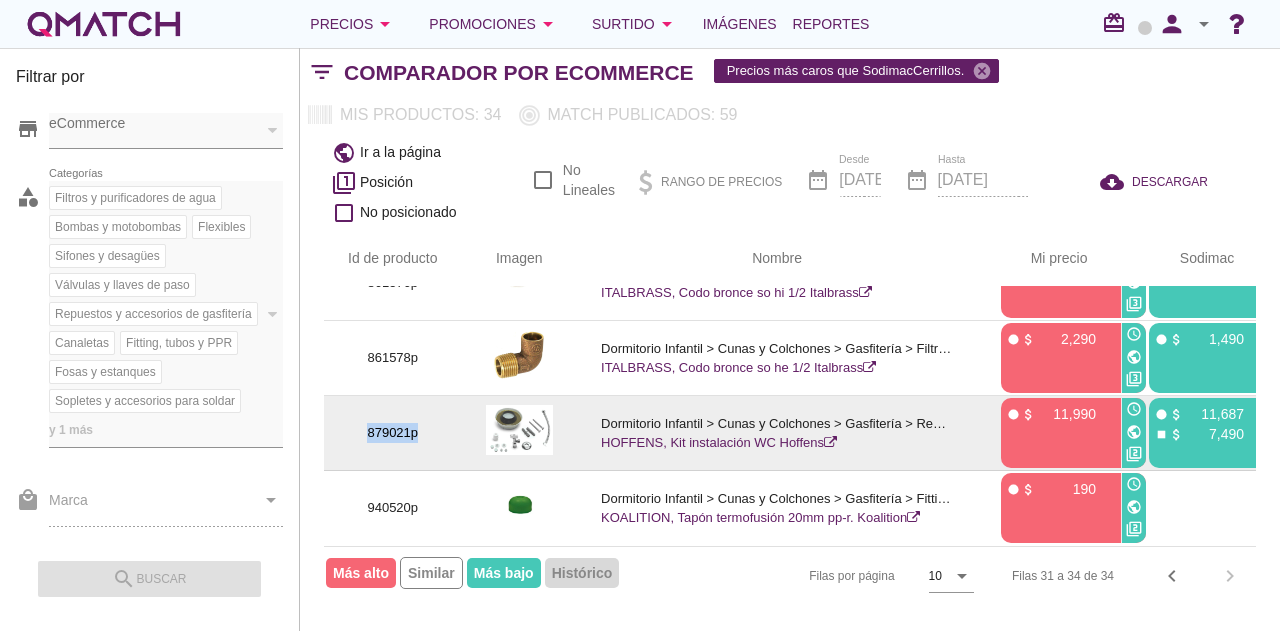 click on "879021p" at bounding box center (393, 433) 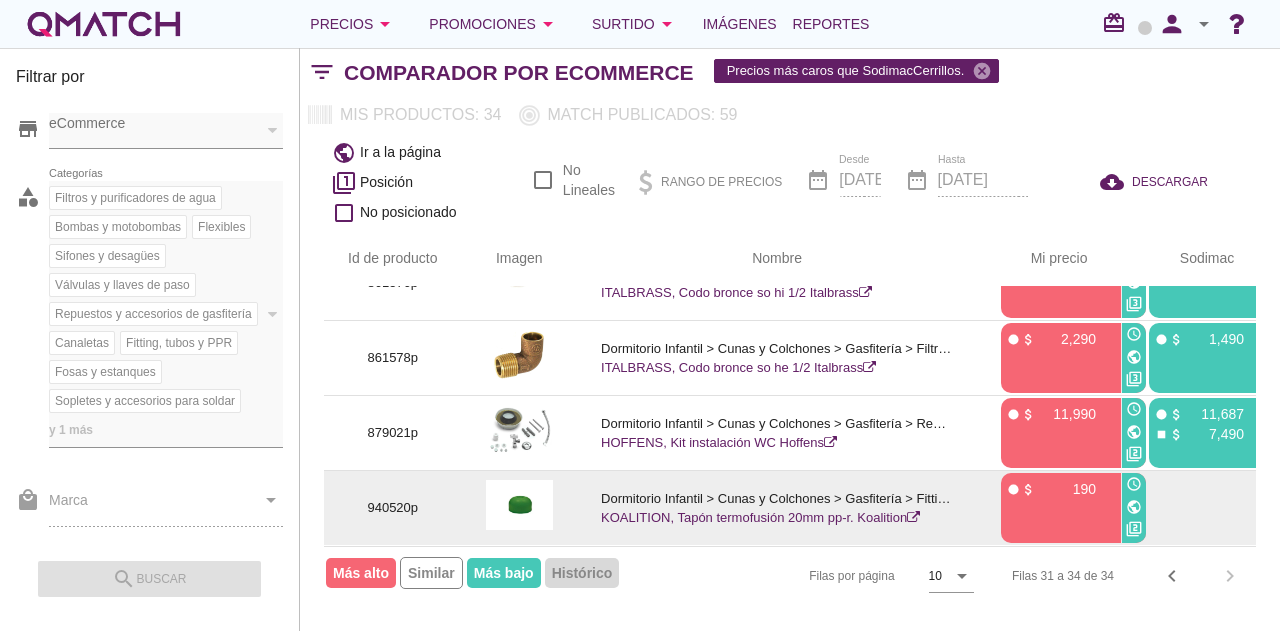 click on "940520p" at bounding box center (393, 508) 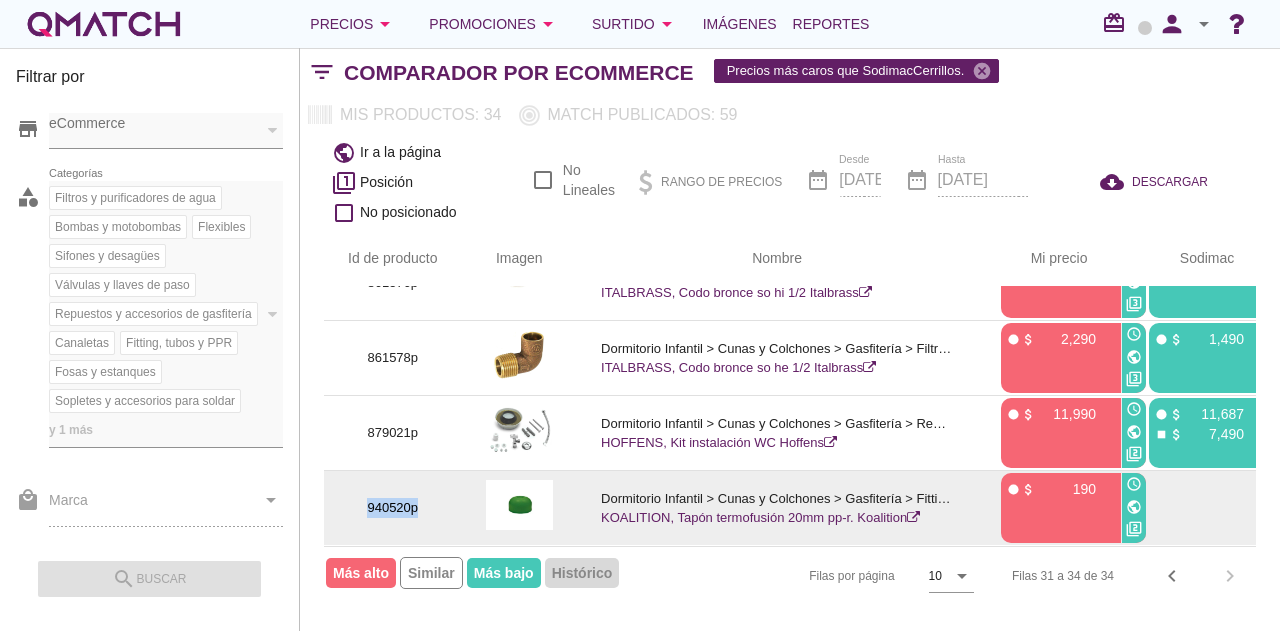 click on "940520p" at bounding box center (393, 508) 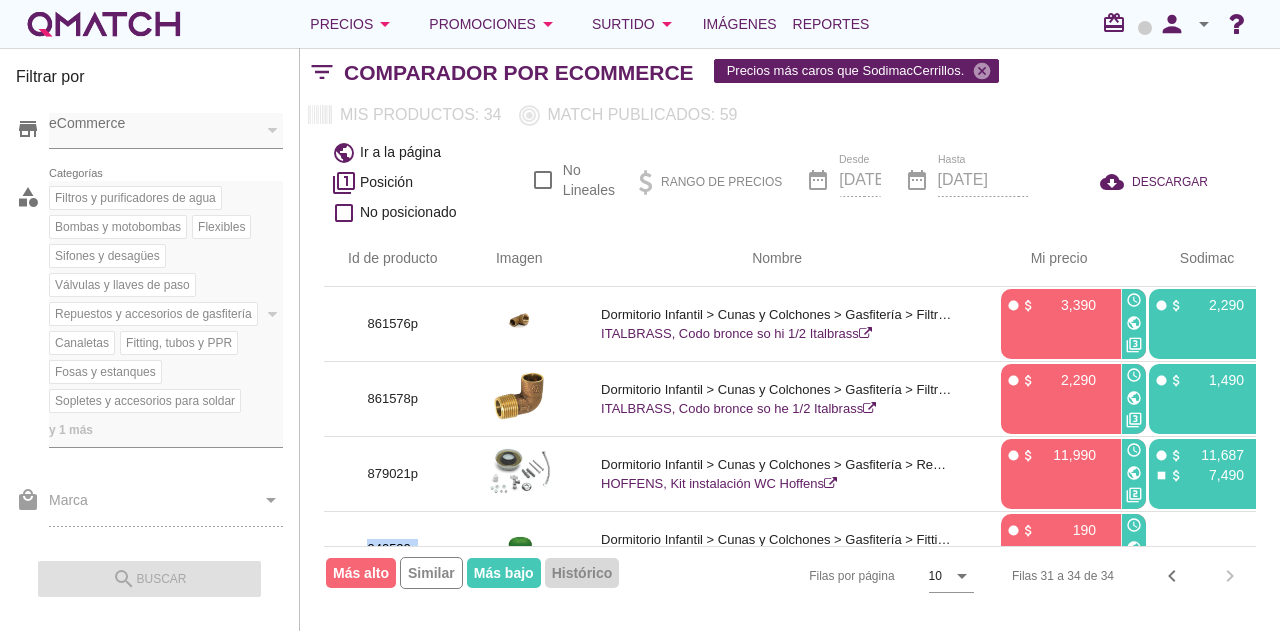 scroll, scrollTop: 0, scrollLeft: 351, axis: horizontal 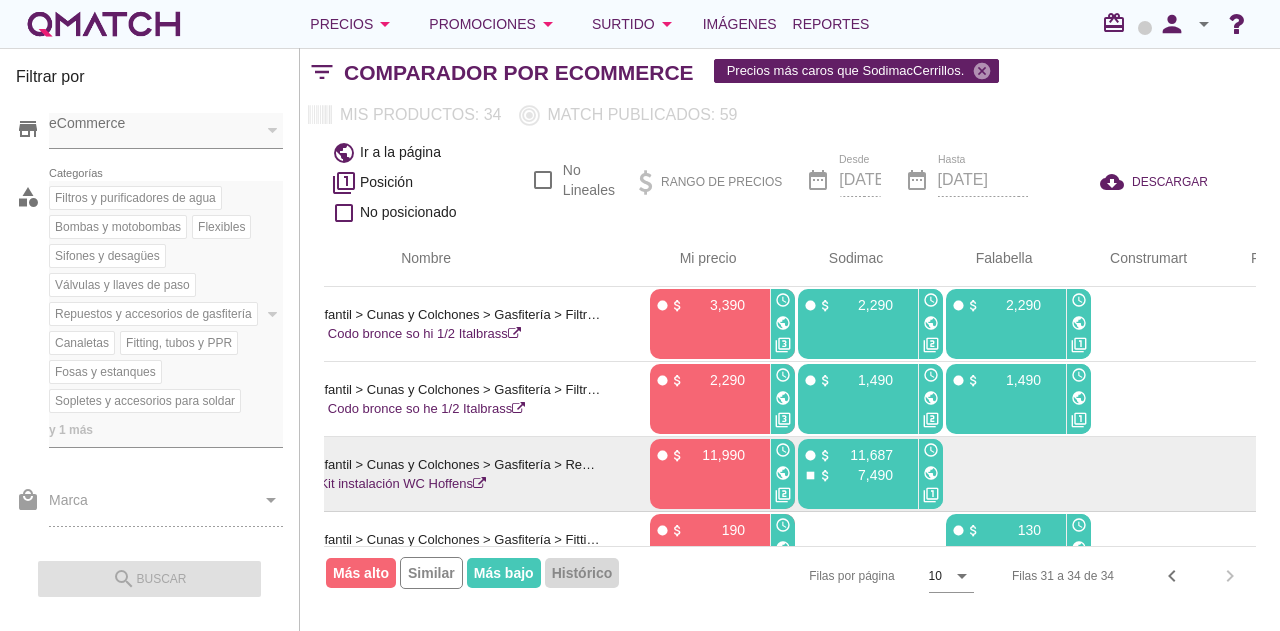 click on "public" at bounding box center [931, 473] 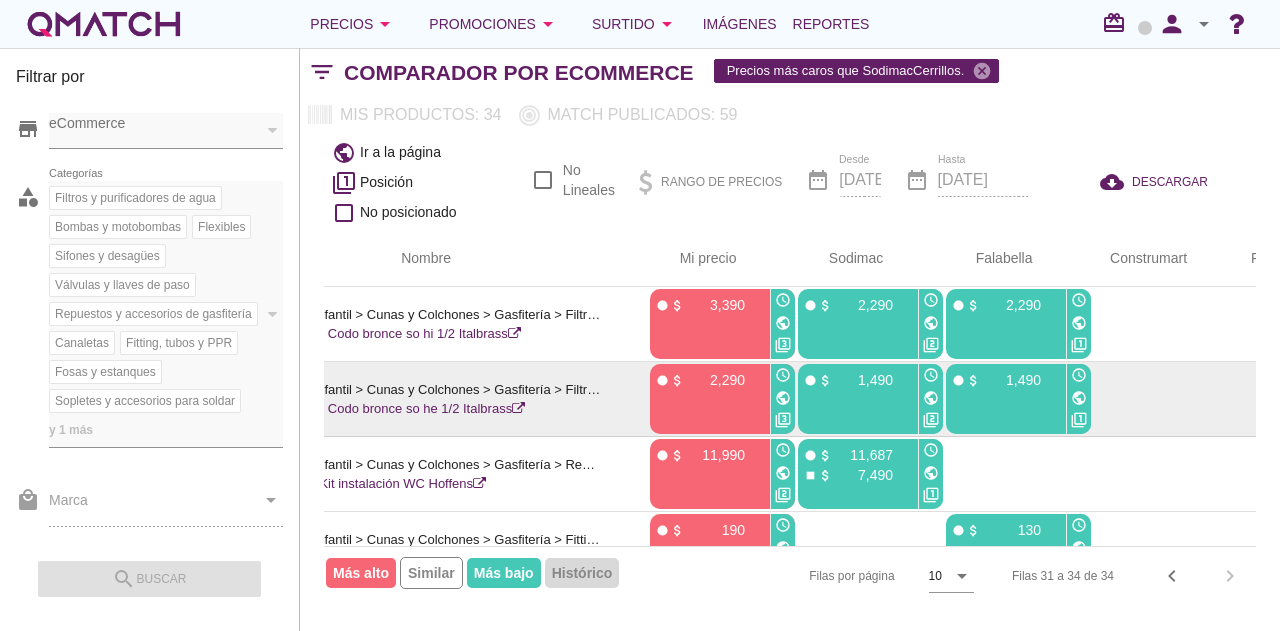 scroll, scrollTop: 54, scrollLeft: 351, axis: both 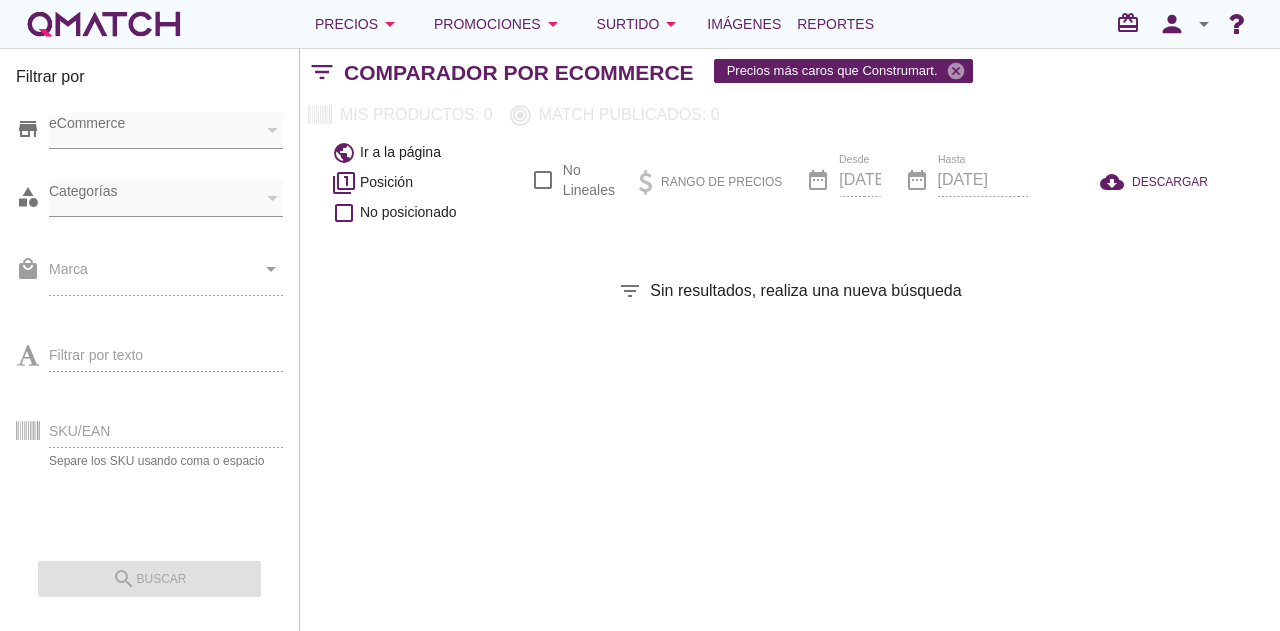 checkbox on "false" 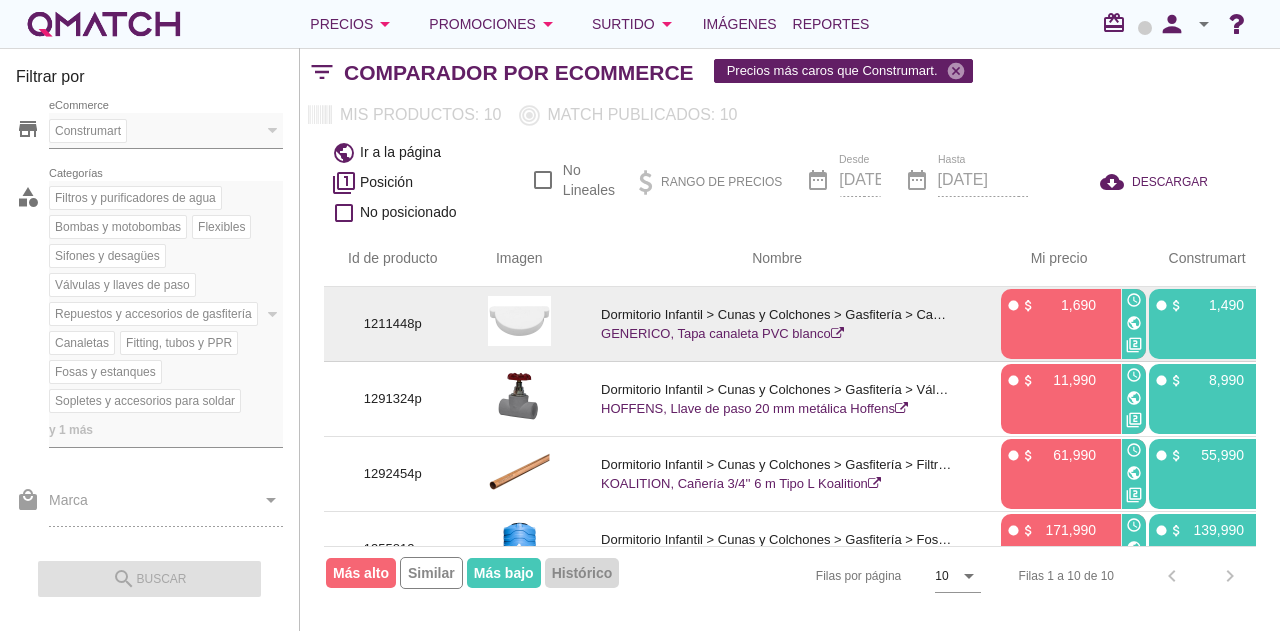 click on "1211448p" at bounding box center [393, 324] 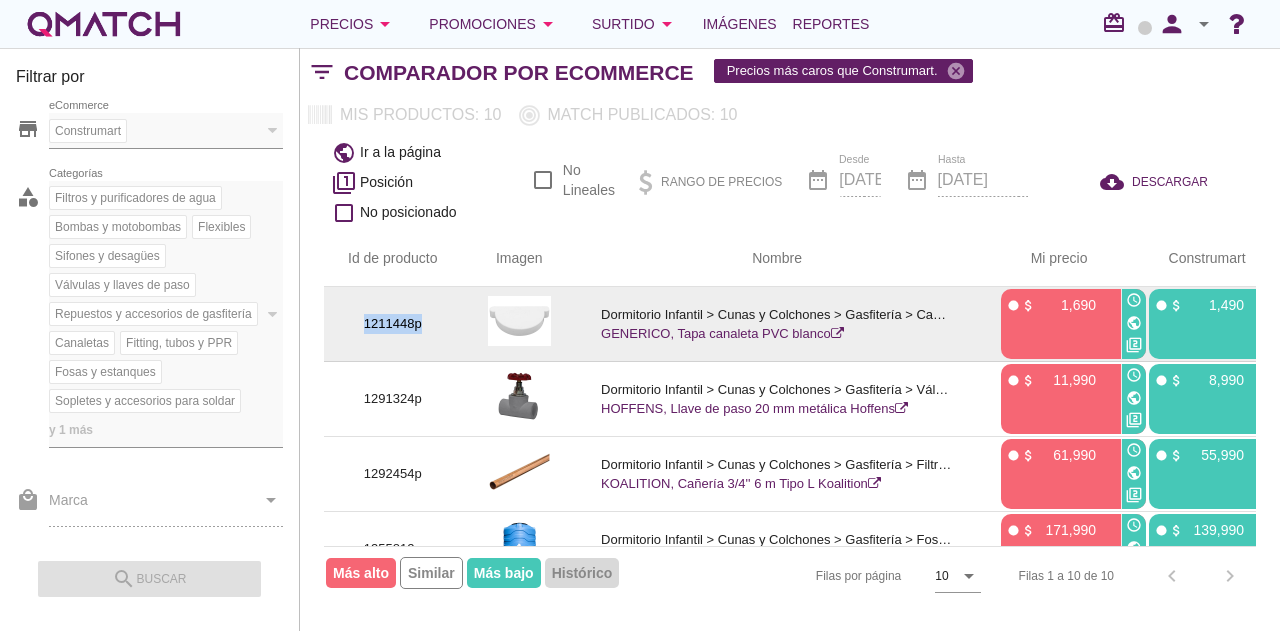 click on "1211448p" at bounding box center [393, 324] 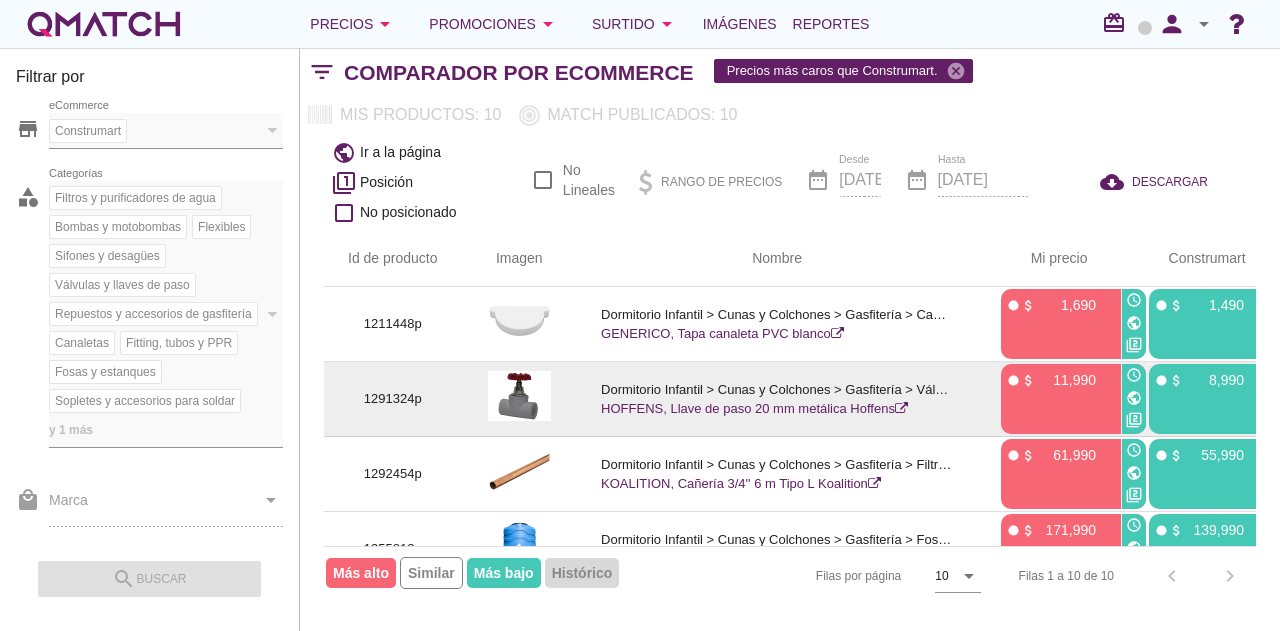 click on "1291324p" at bounding box center (393, 399) 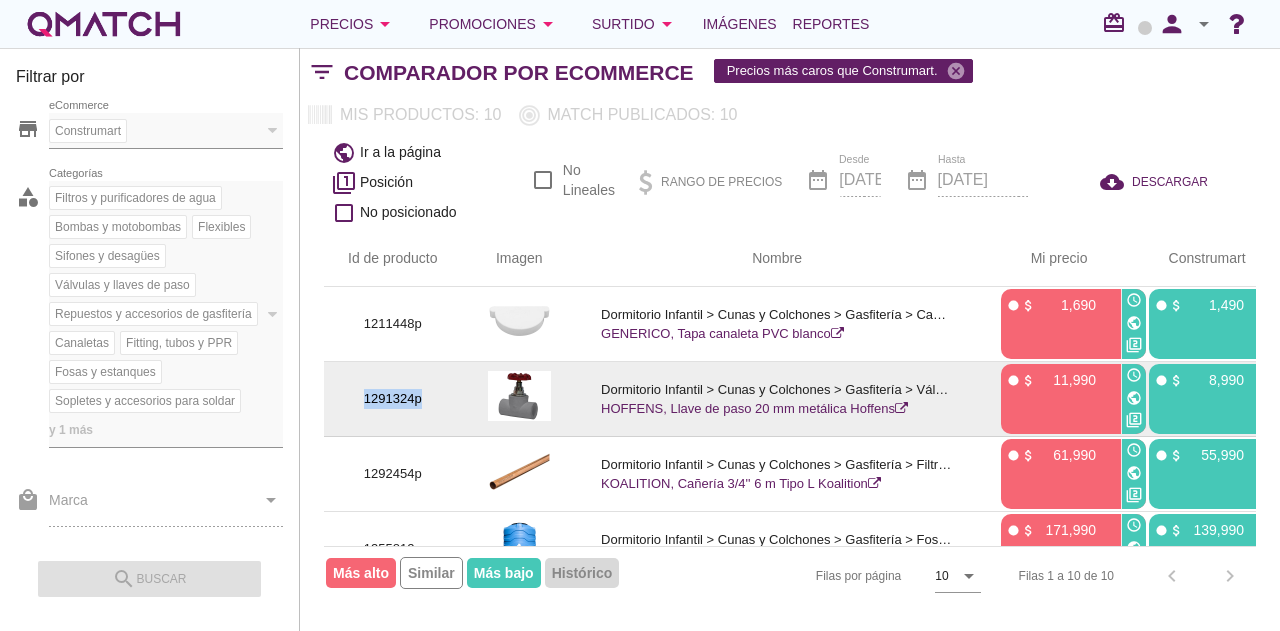 click on "1291324p" at bounding box center (393, 399) 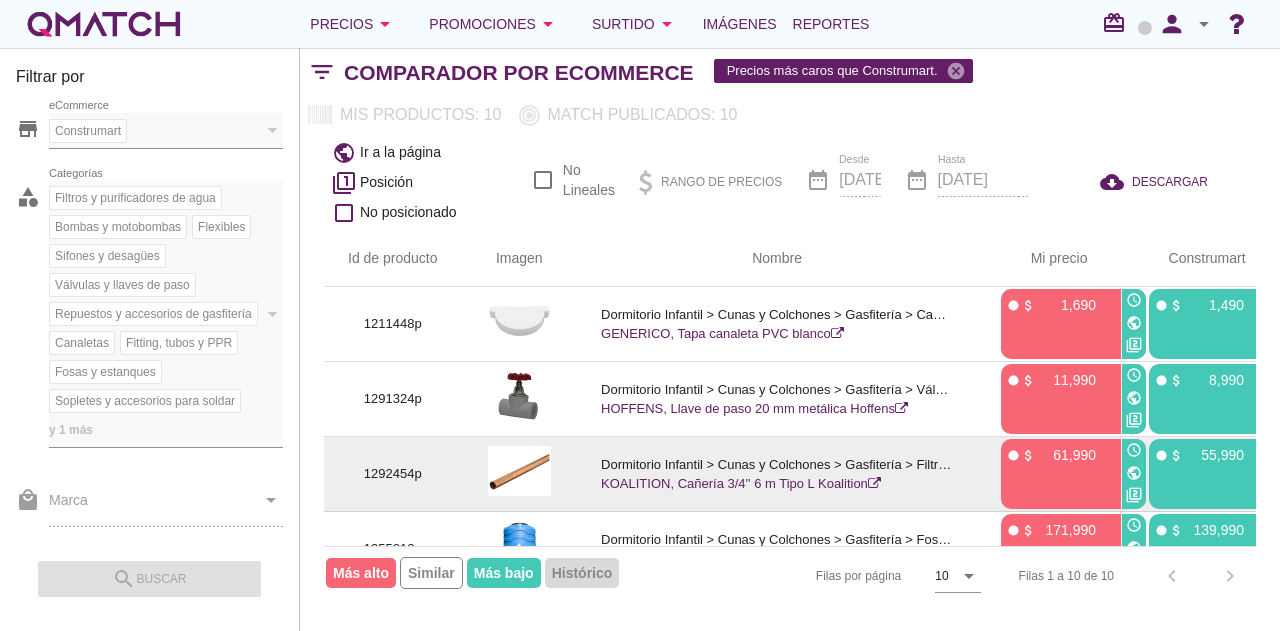 click on "1292454p" at bounding box center (393, 474) 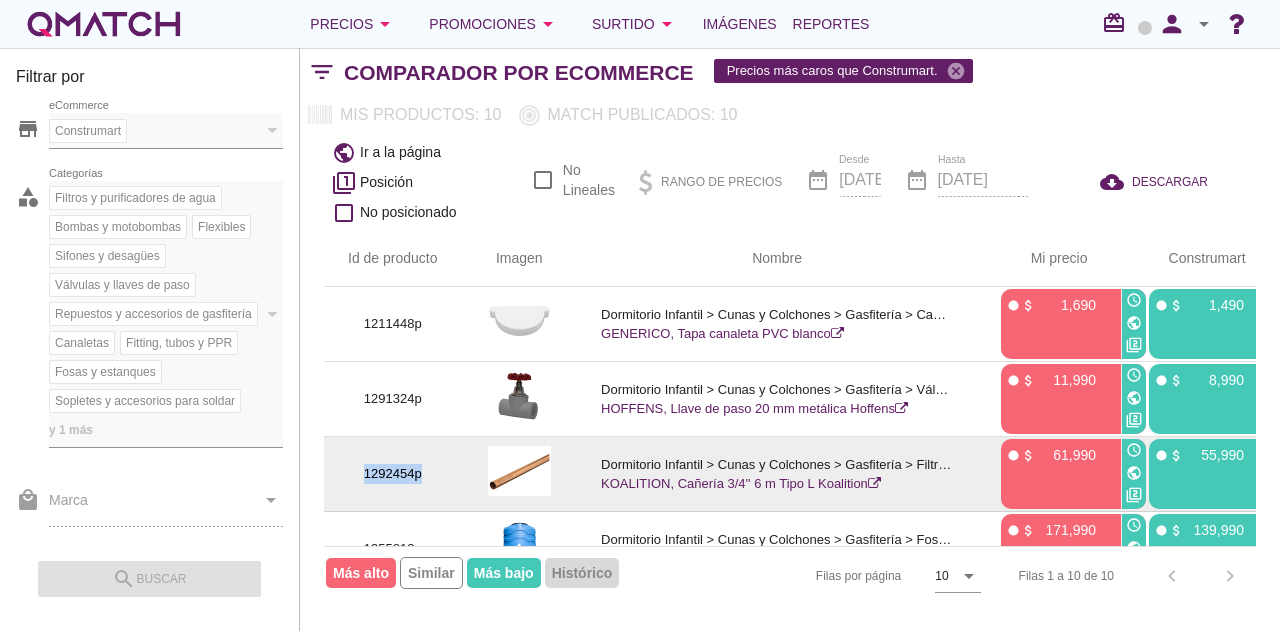 click on "1292454p" at bounding box center [393, 474] 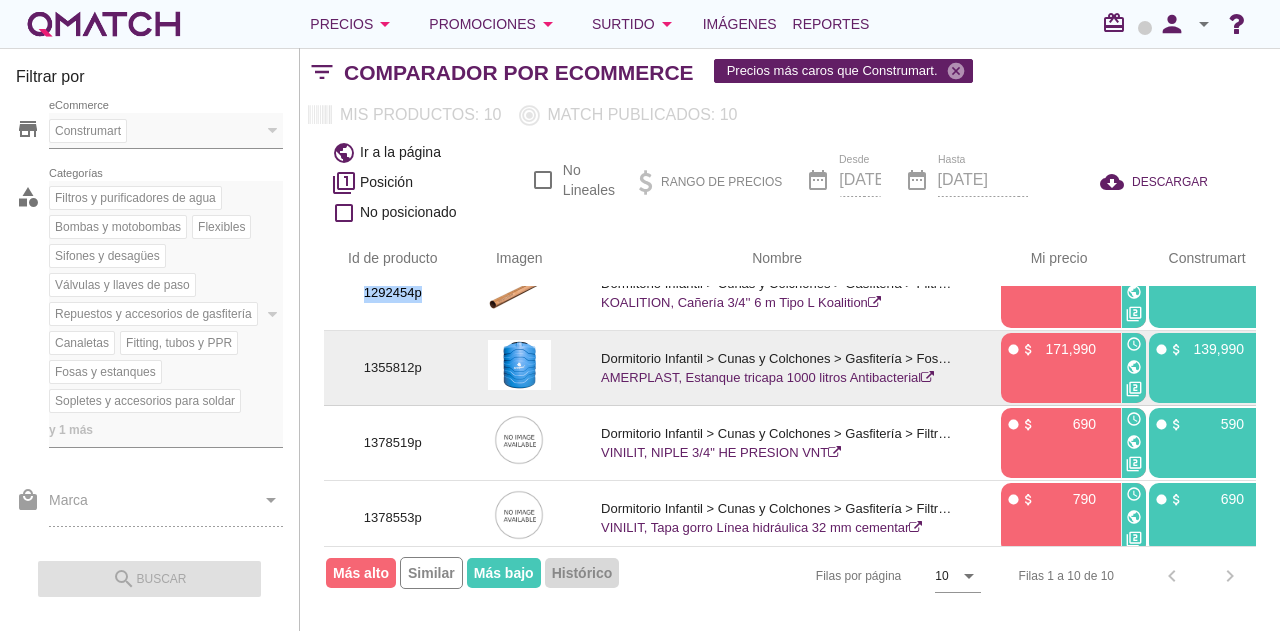 scroll, scrollTop: 200, scrollLeft: 0, axis: vertical 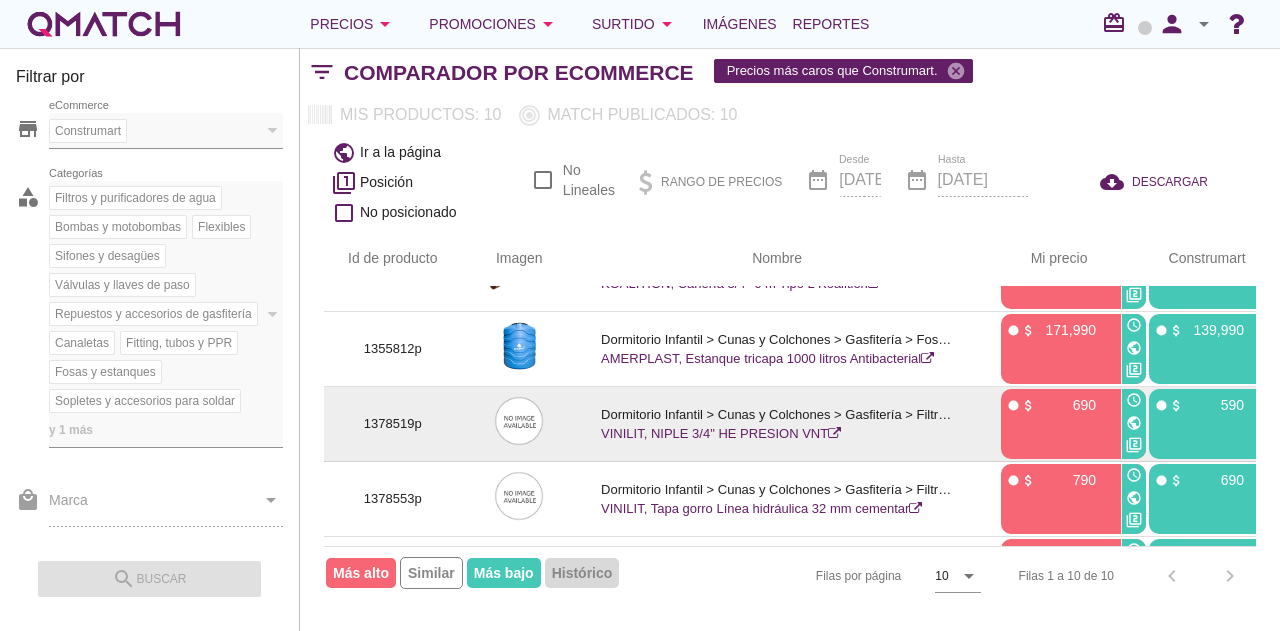click on "1378519p" at bounding box center (393, 424) 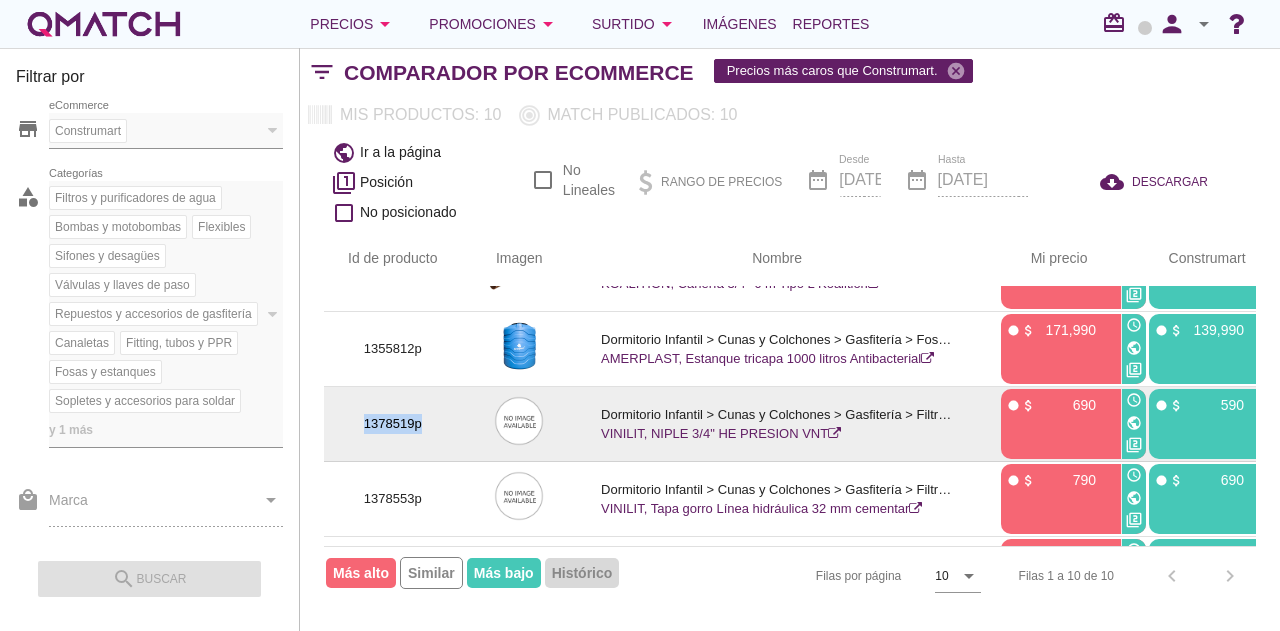 click on "1378519p" at bounding box center [393, 424] 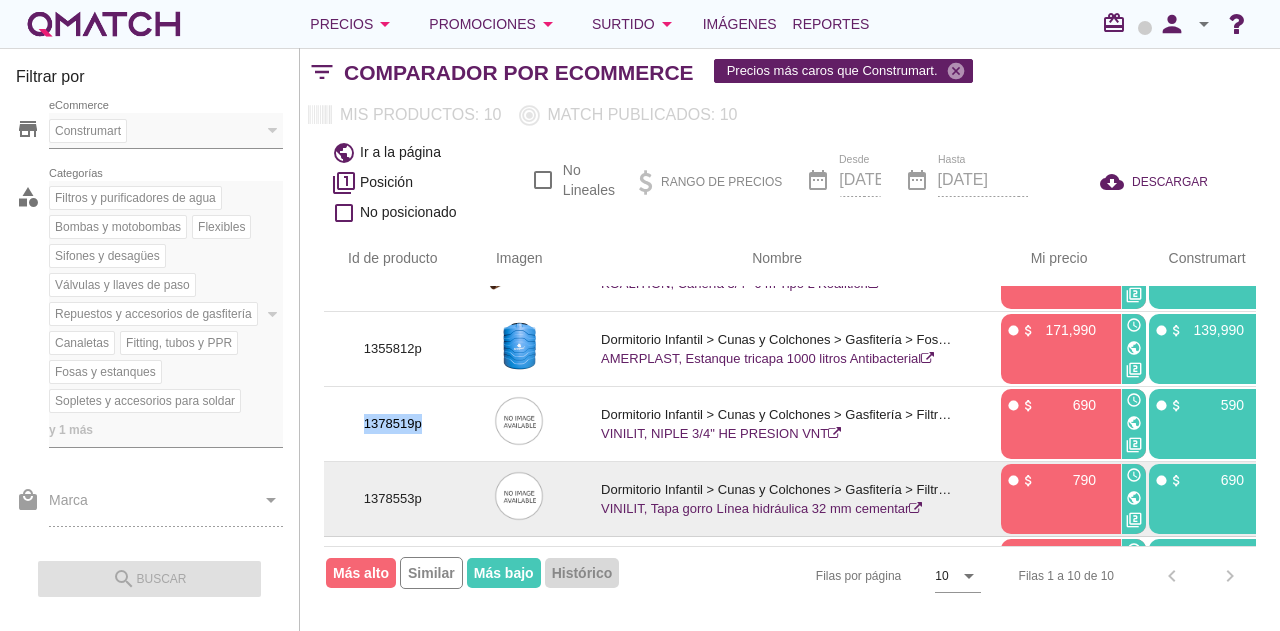 scroll, scrollTop: 300, scrollLeft: 0, axis: vertical 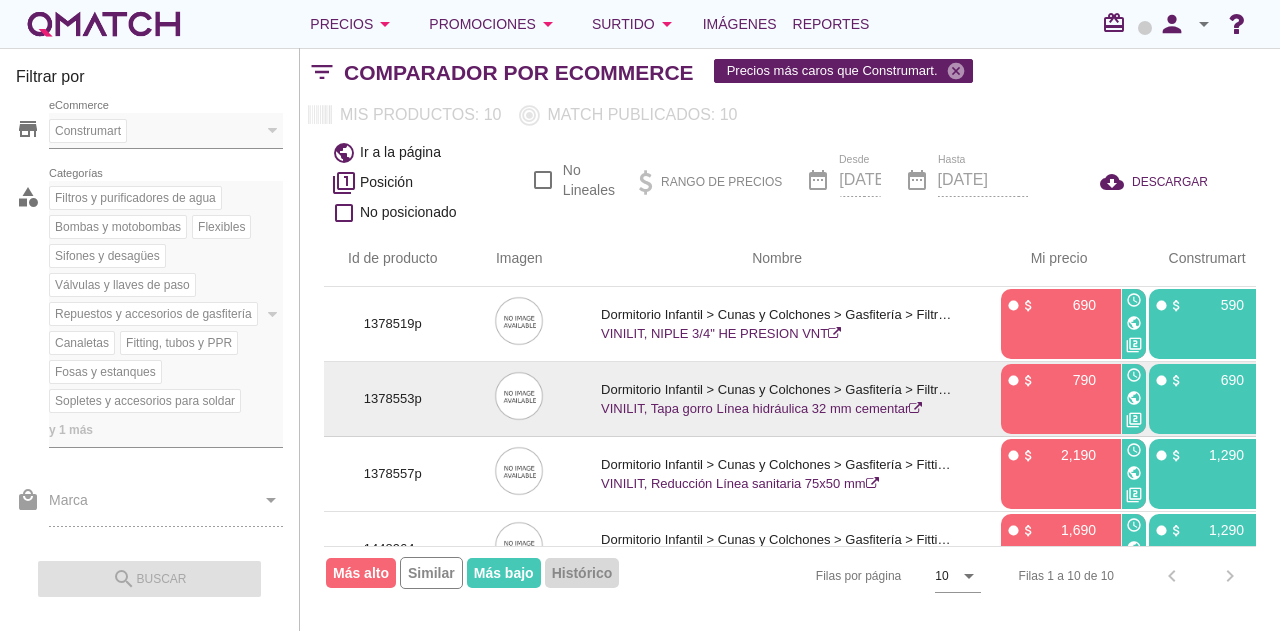 click on "1378553p" at bounding box center (393, 399) 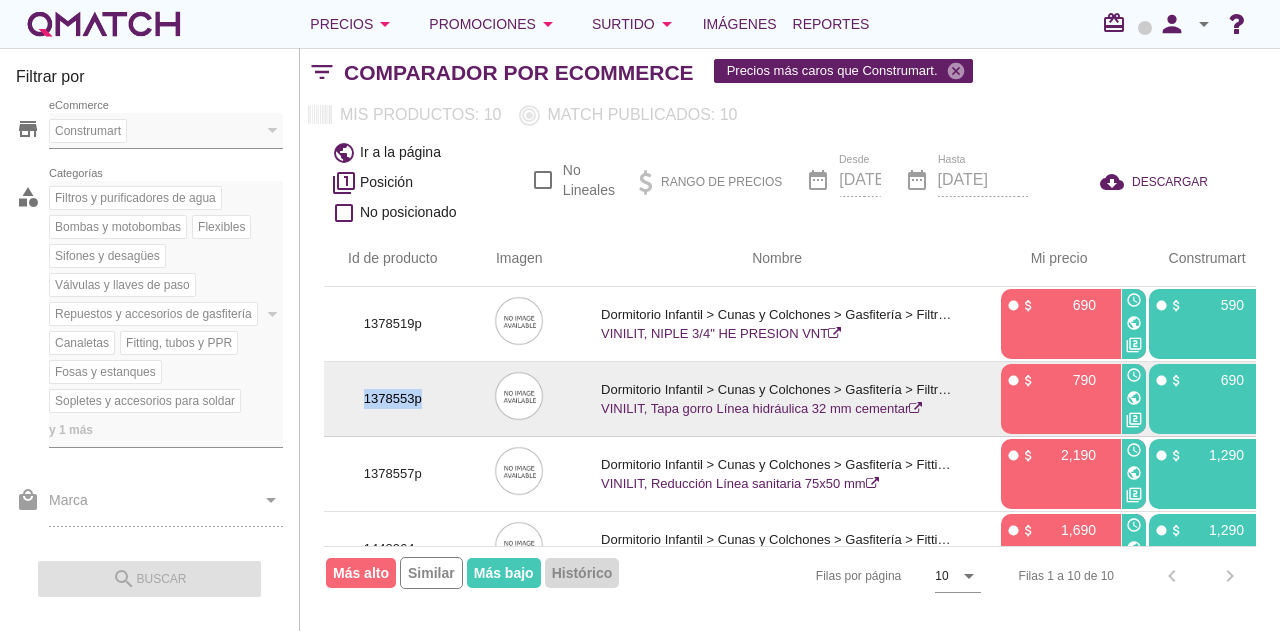 click on "1378553p" at bounding box center [393, 399] 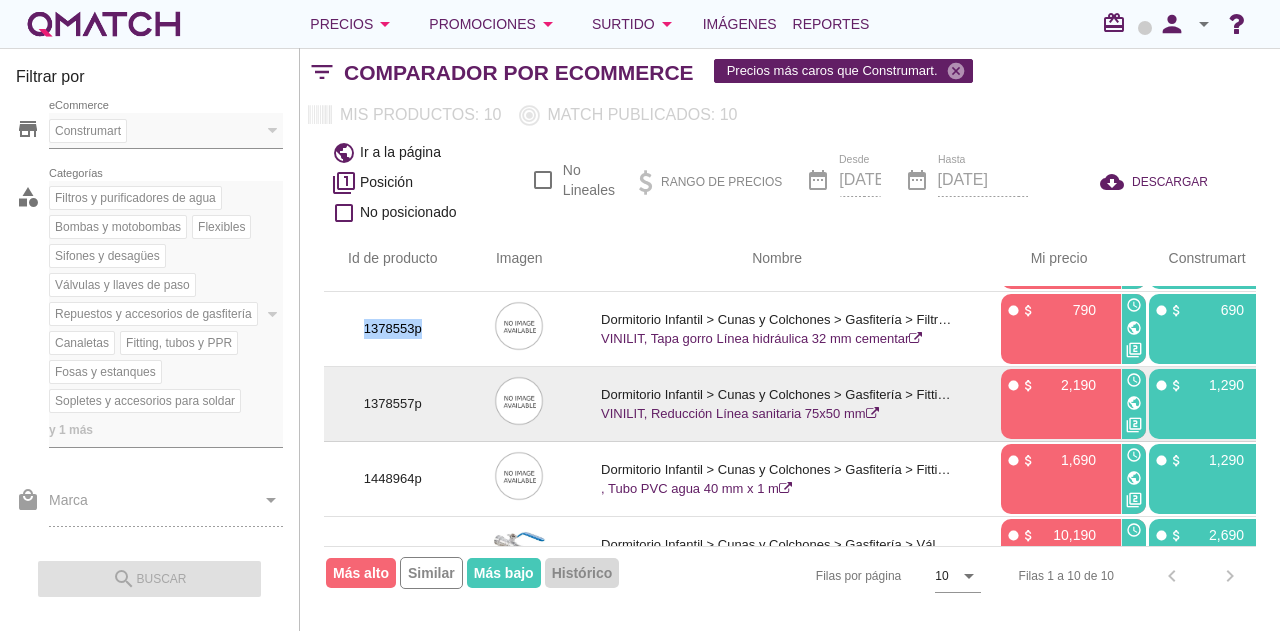 scroll, scrollTop: 400, scrollLeft: 0, axis: vertical 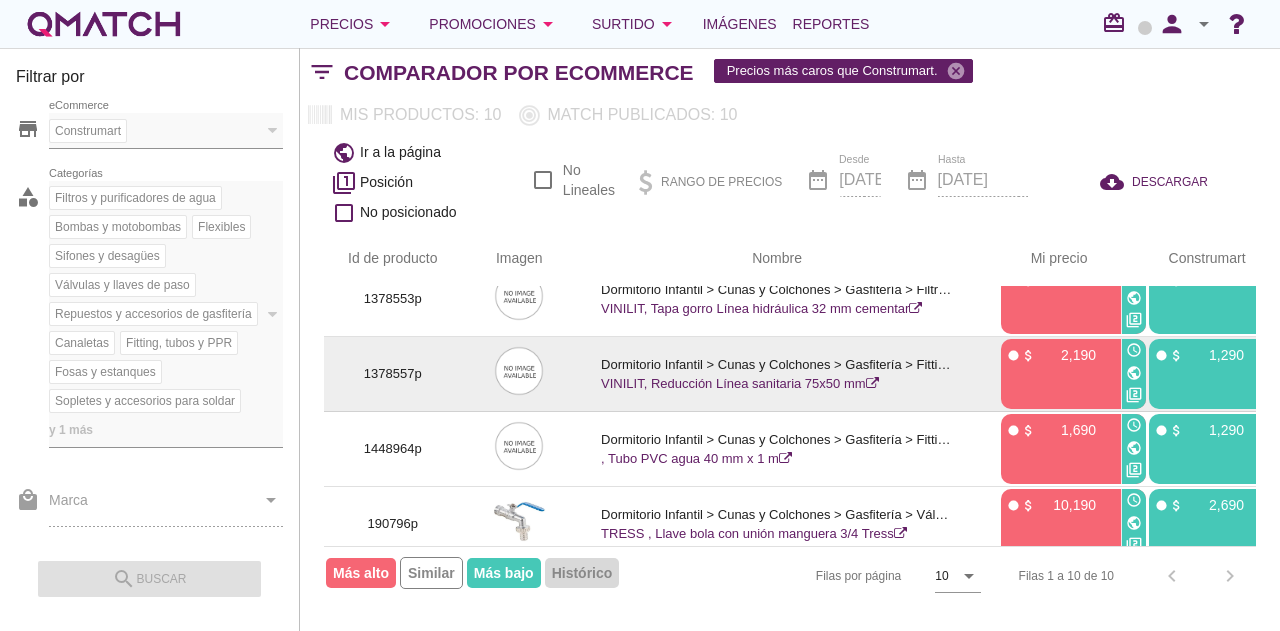 click on "1378557p" at bounding box center (393, 374) 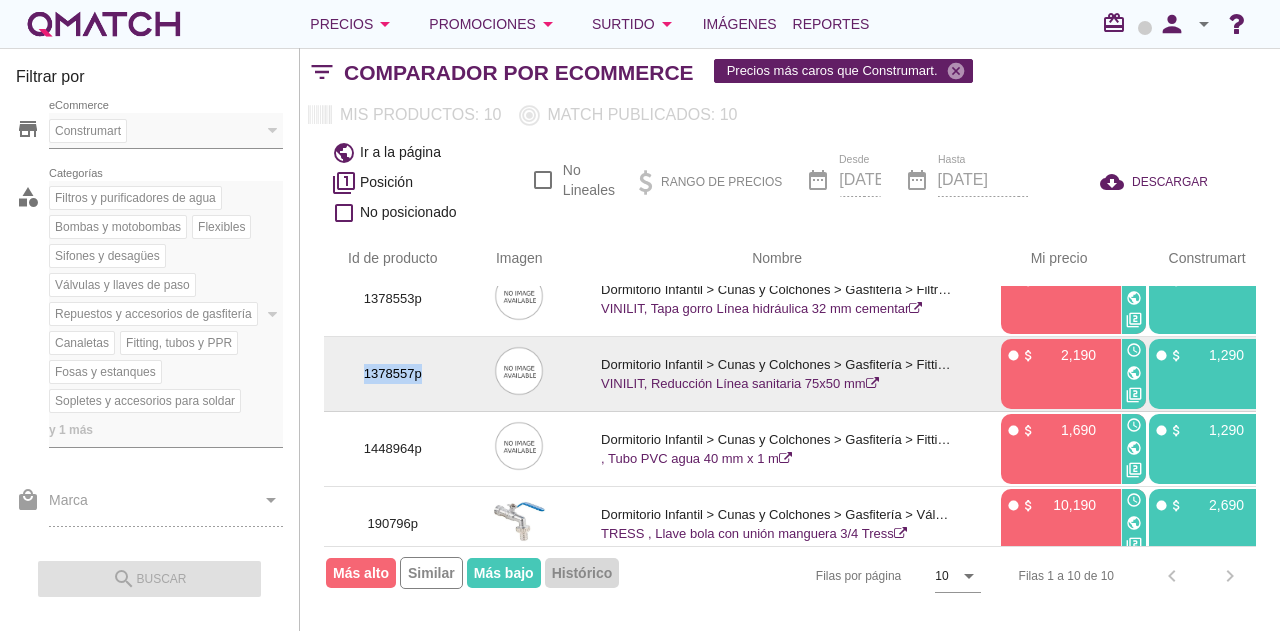 click on "1378557p" at bounding box center [393, 374] 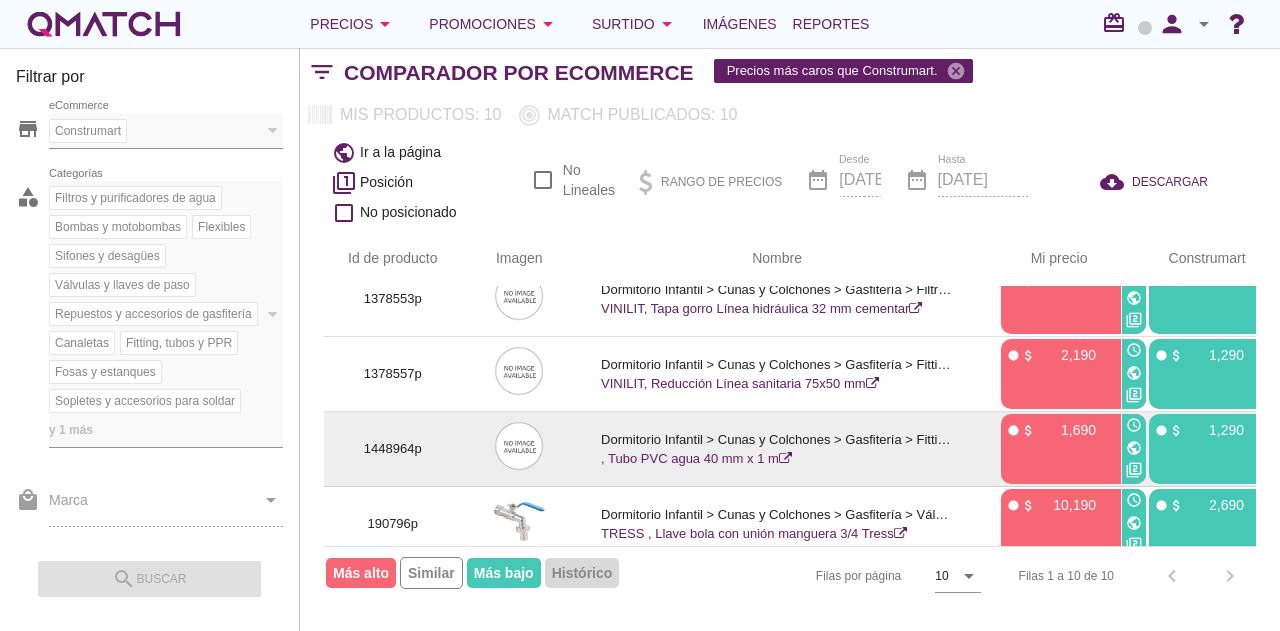 click on "1448964p" at bounding box center [393, 449] 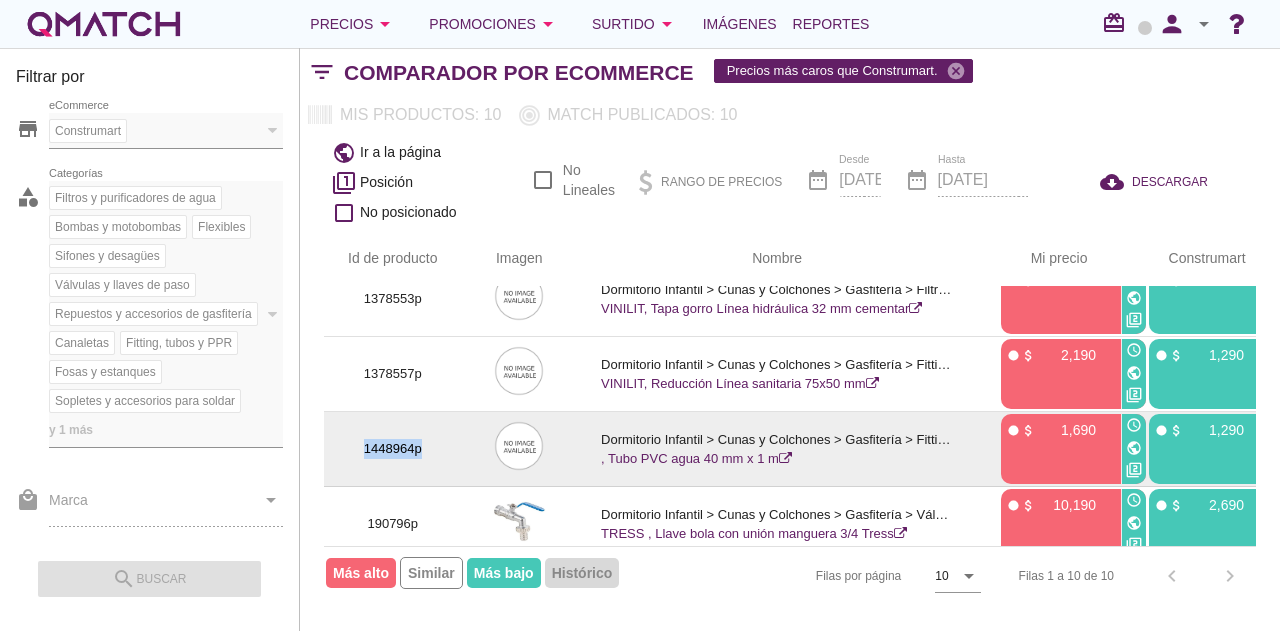click on "1448964p" at bounding box center [393, 449] 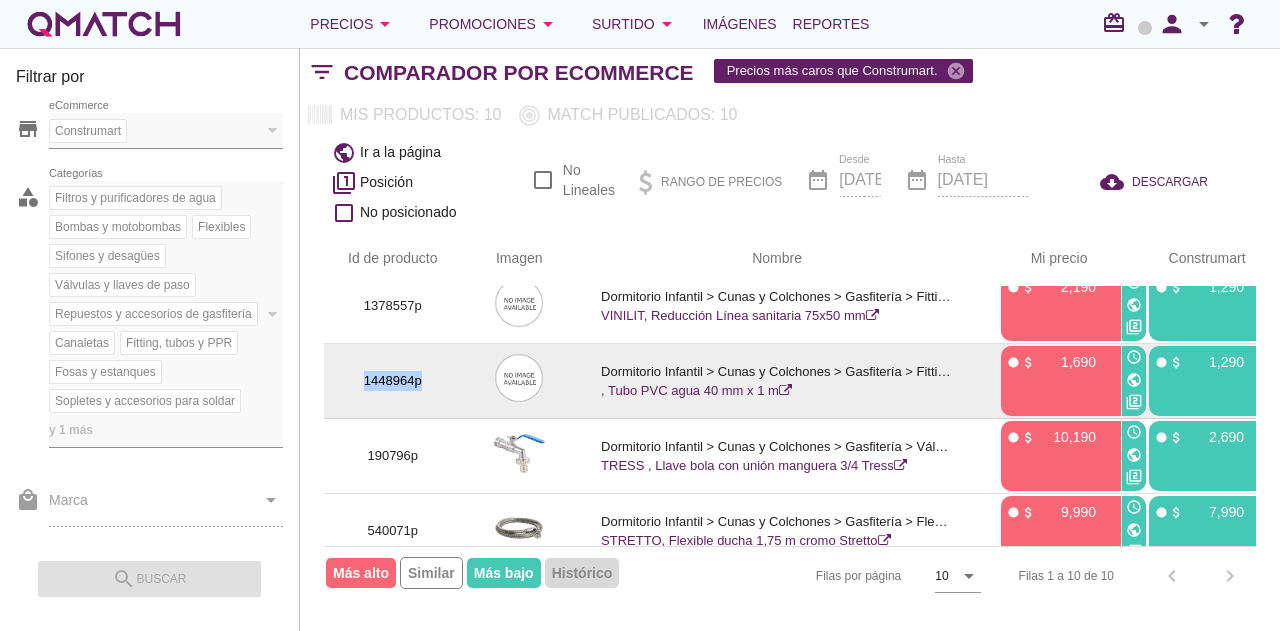 scroll, scrollTop: 500, scrollLeft: 0, axis: vertical 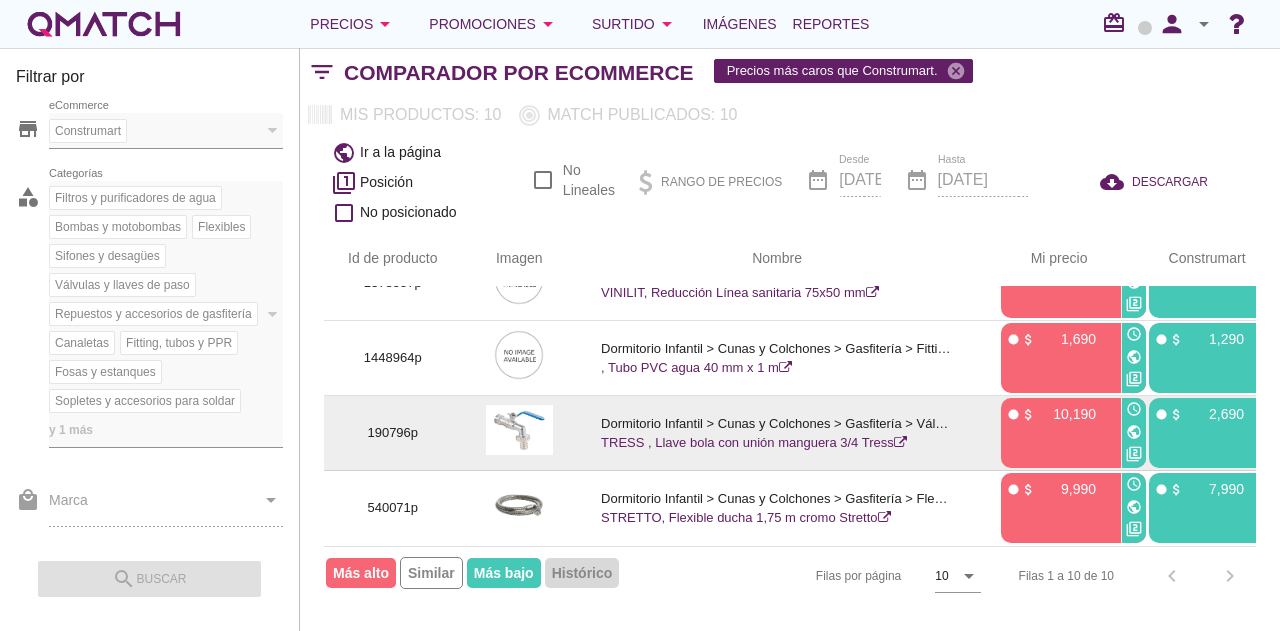 click on "190796p" at bounding box center (393, 433) 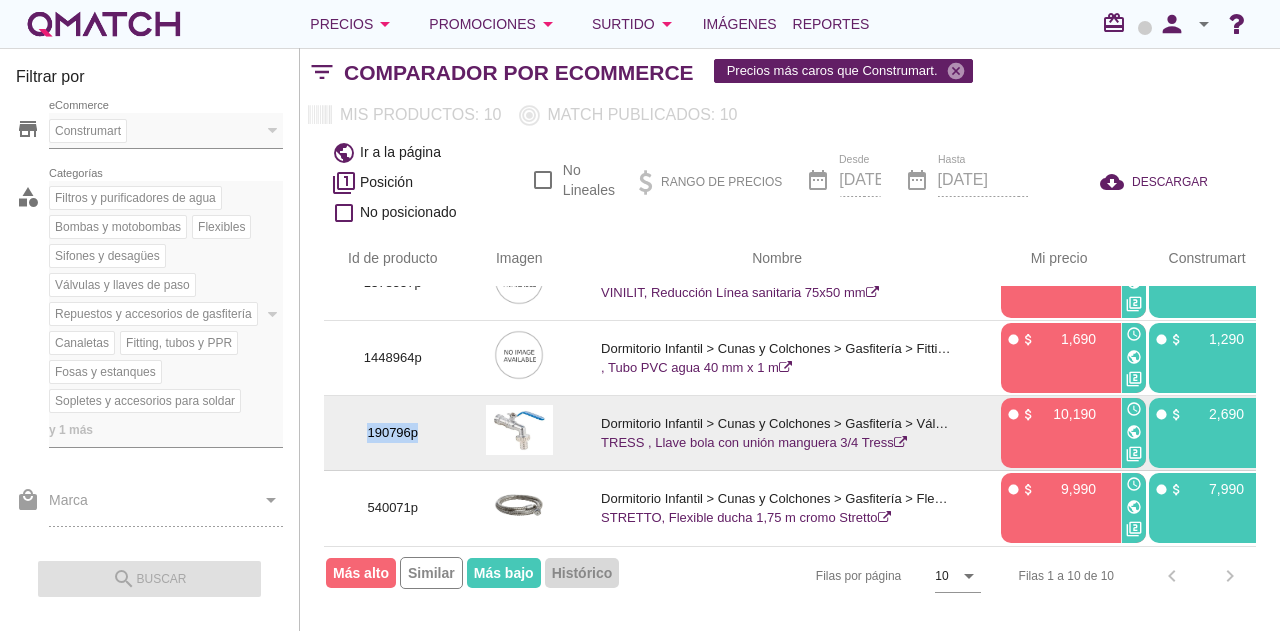 click on "190796p" at bounding box center (393, 433) 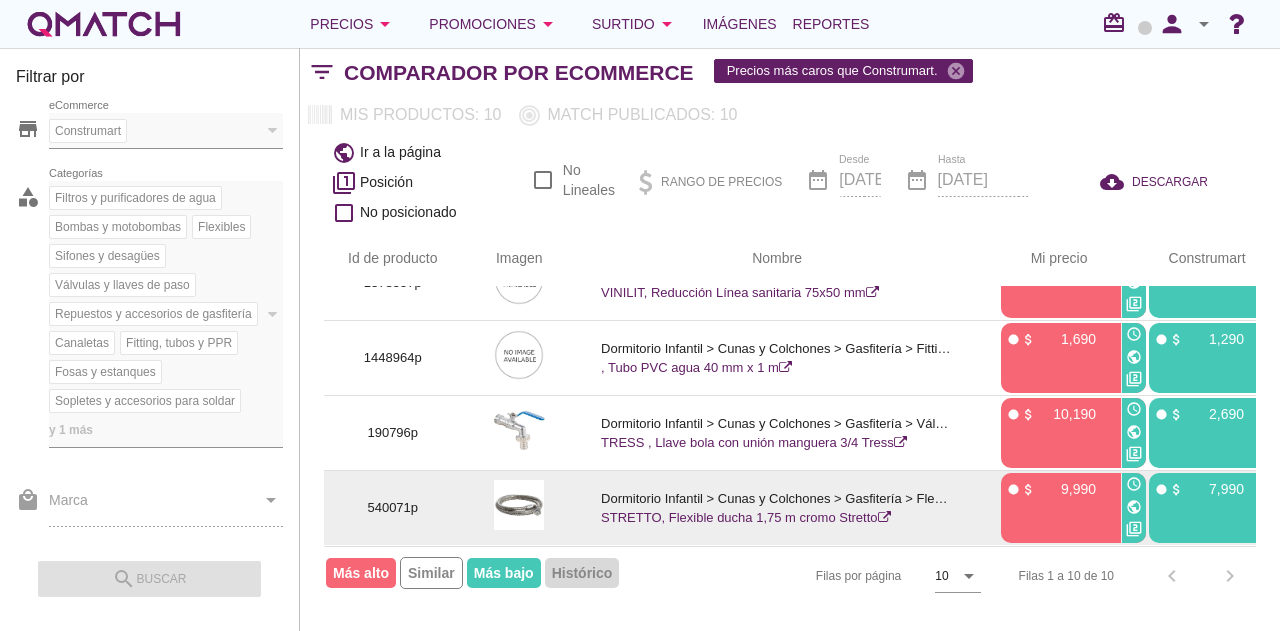 click on "540071p" at bounding box center [393, 508] 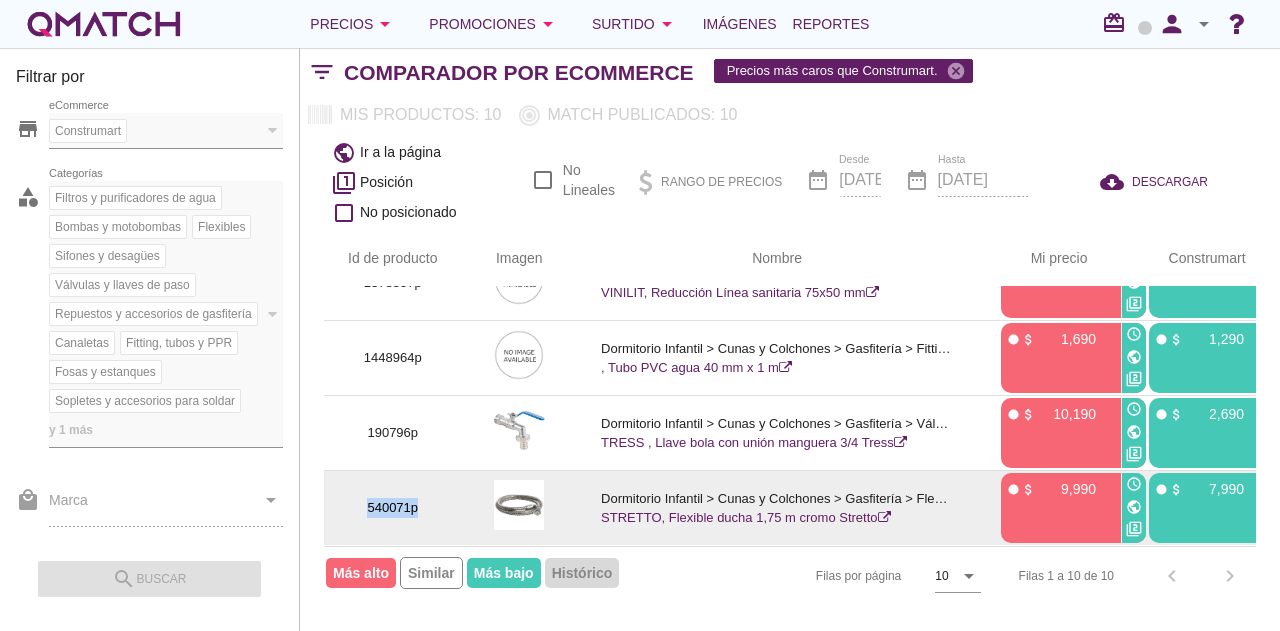click on "540071p" at bounding box center [393, 508] 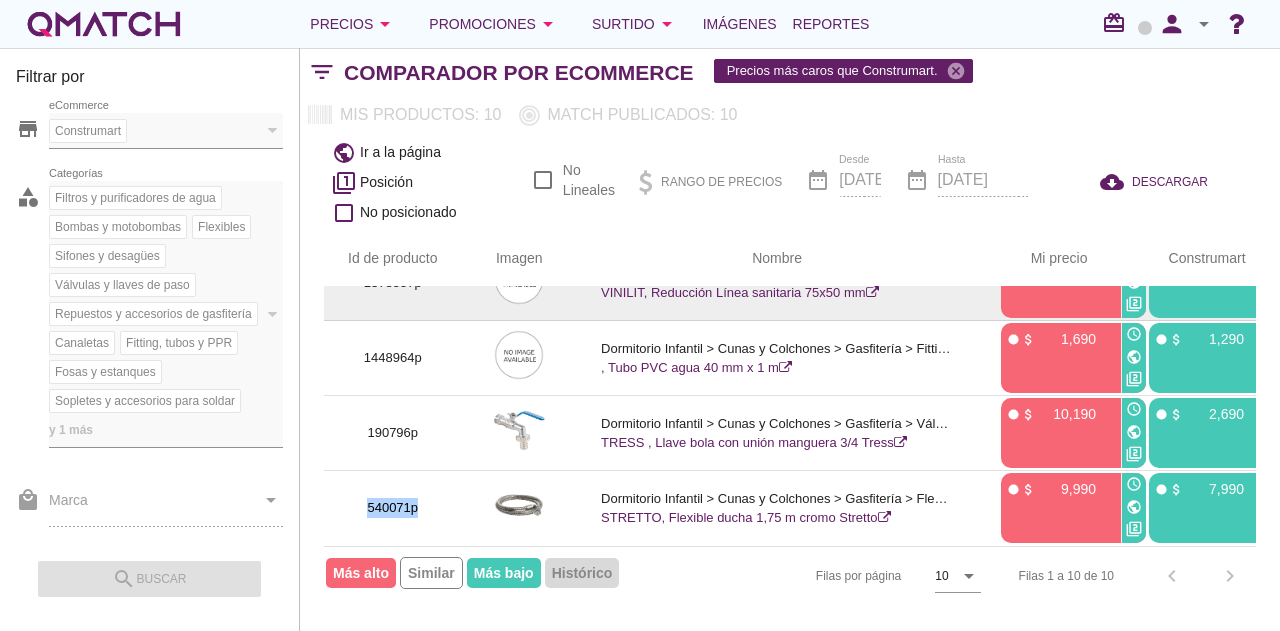 scroll, scrollTop: 502, scrollLeft: 0, axis: vertical 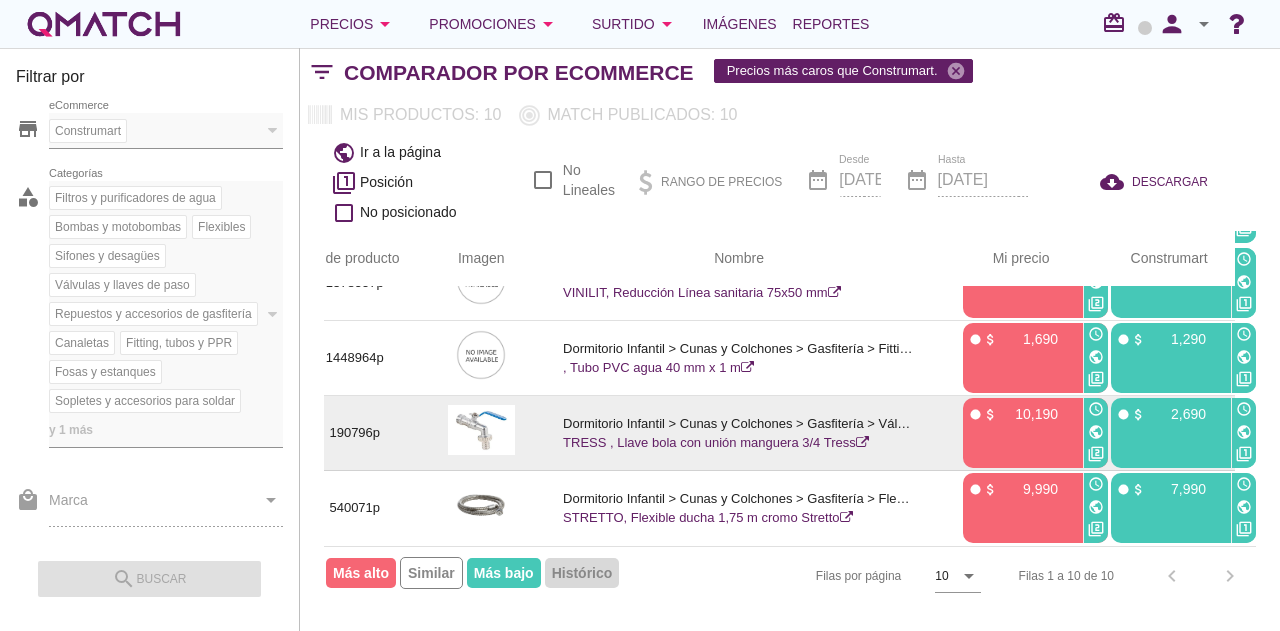click on "public" at bounding box center [1244, 432] 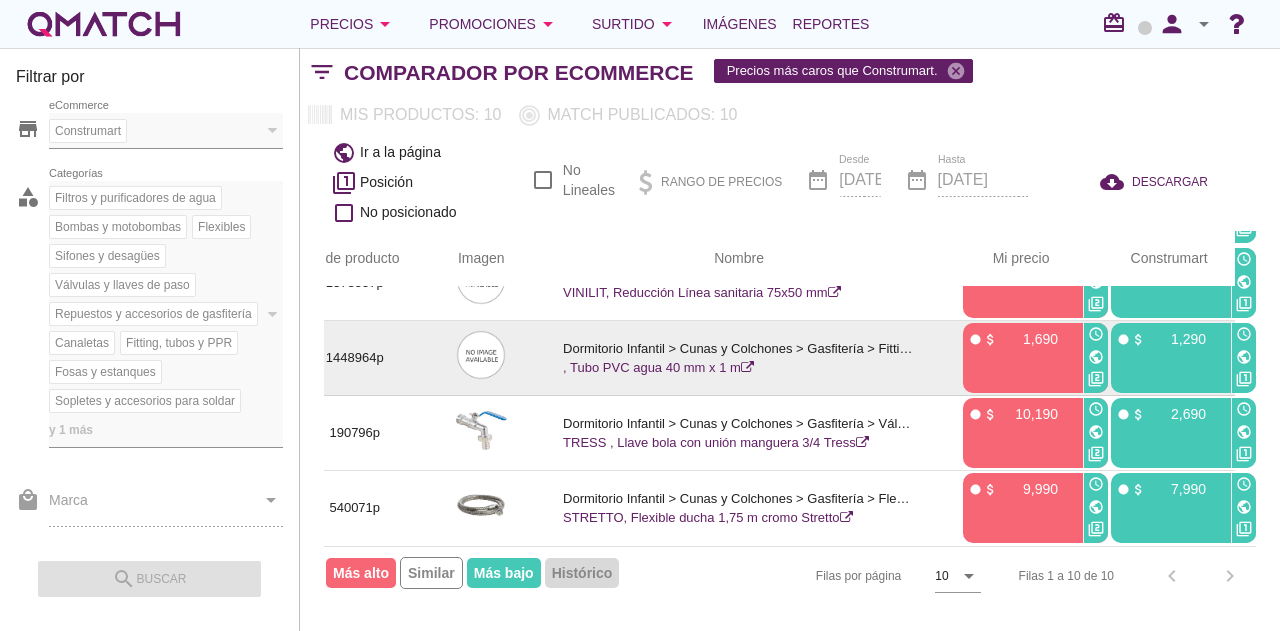 click on "public" at bounding box center [1244, 357] 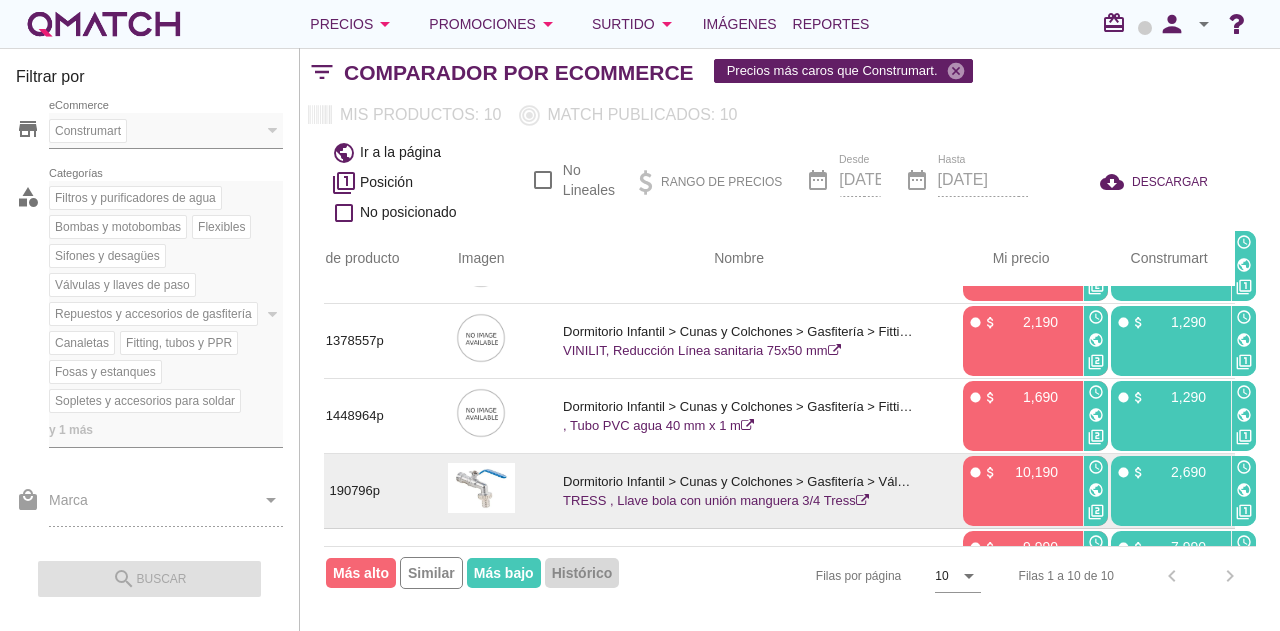 scroll, scrollTop: 402, scrollLeft: 38, axis: both 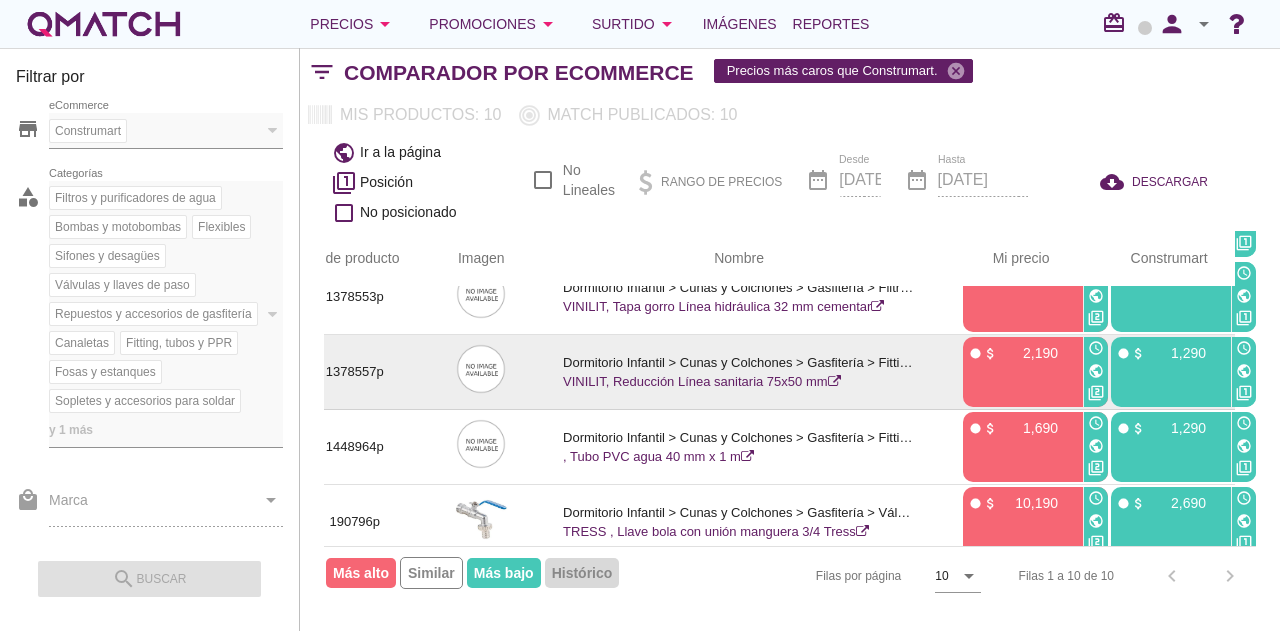 click on "public" at bounding box center [1244, 371] 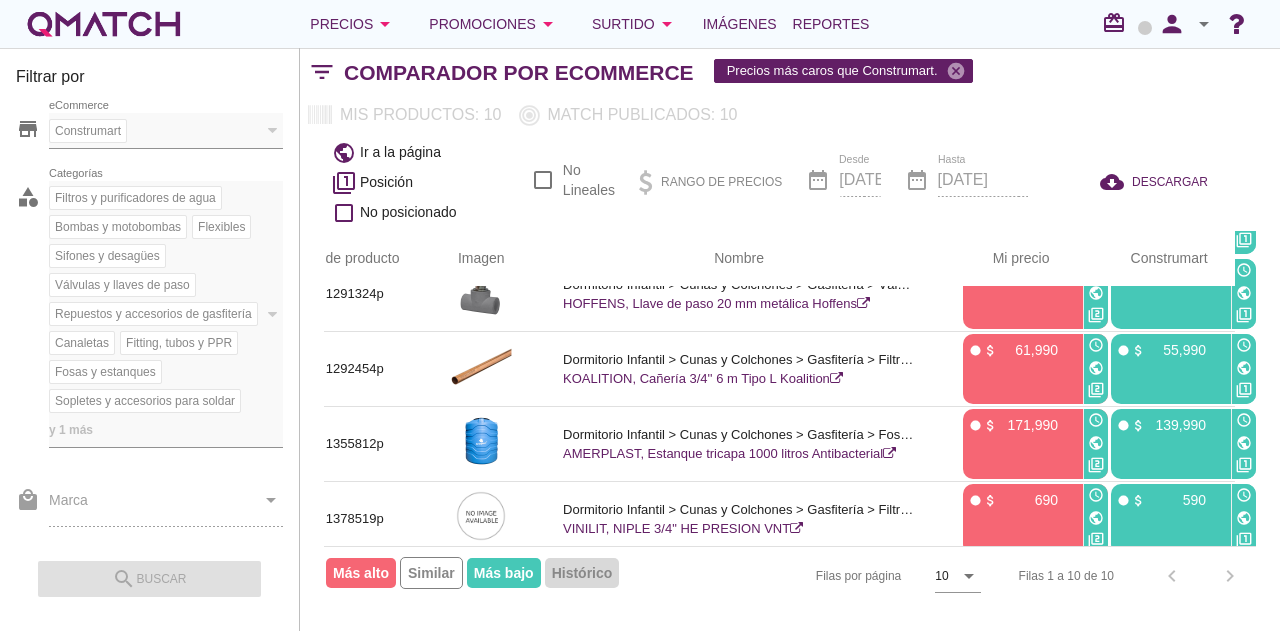 scroll, scrollTop: 102, scrollLeft: 38, axis: both 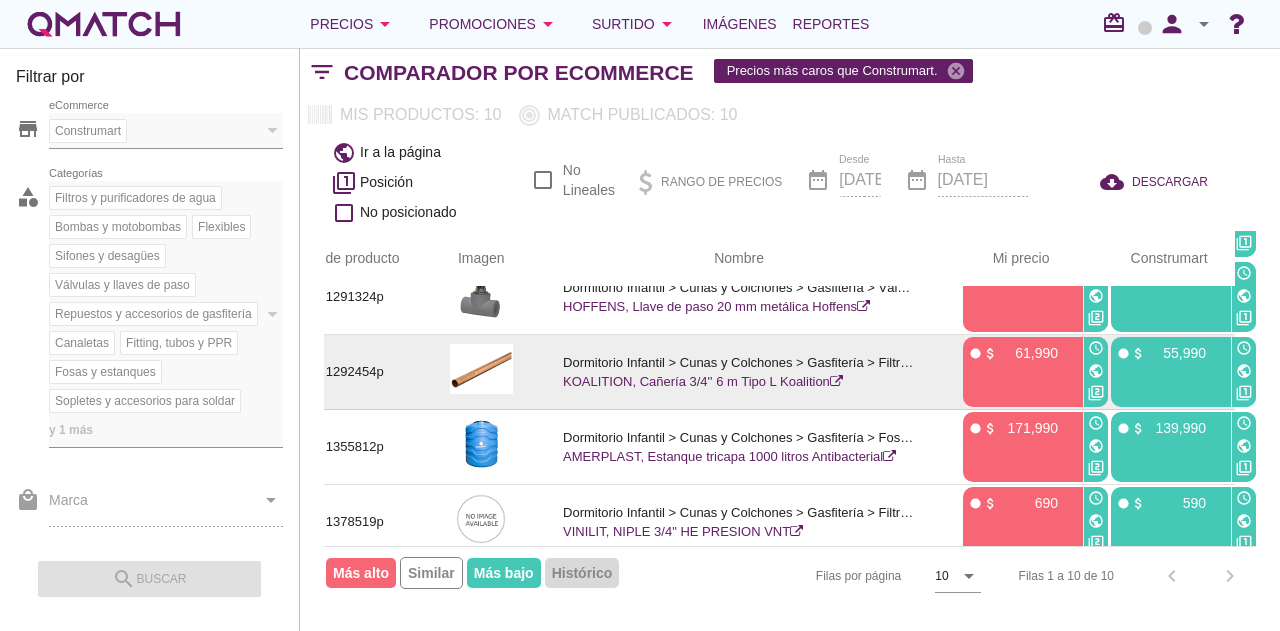 click on "public" at bounding box center (1244, 371) 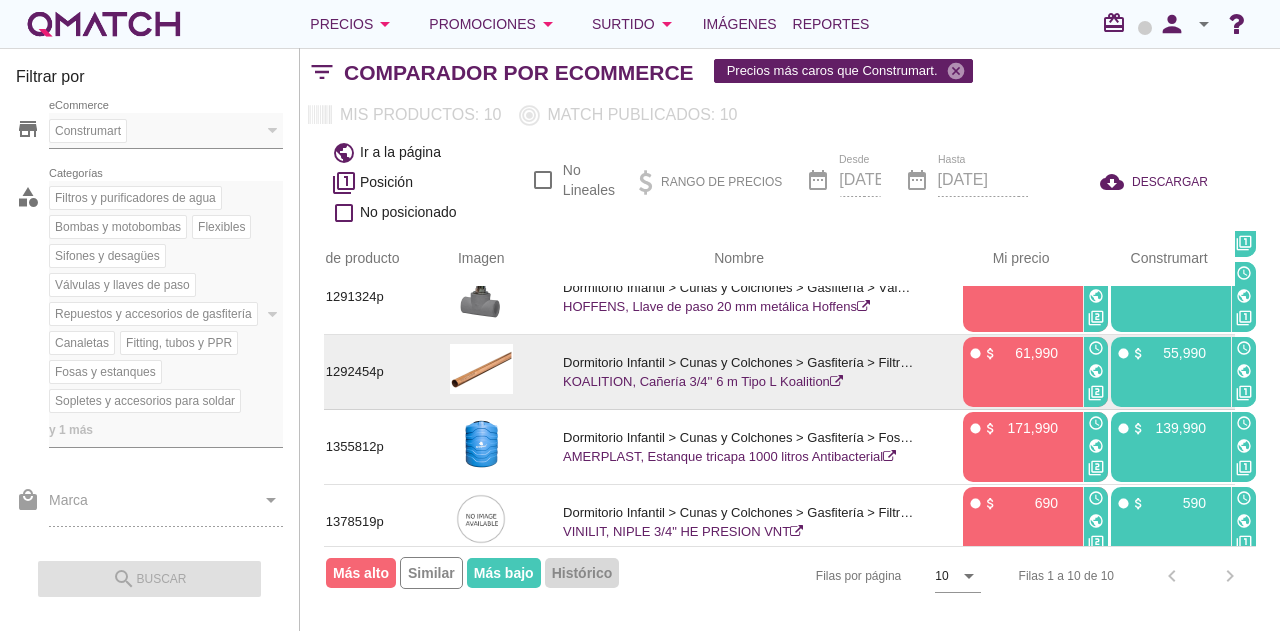 scroll, scrollTop: 2, scrollLeft: 38, axis: both 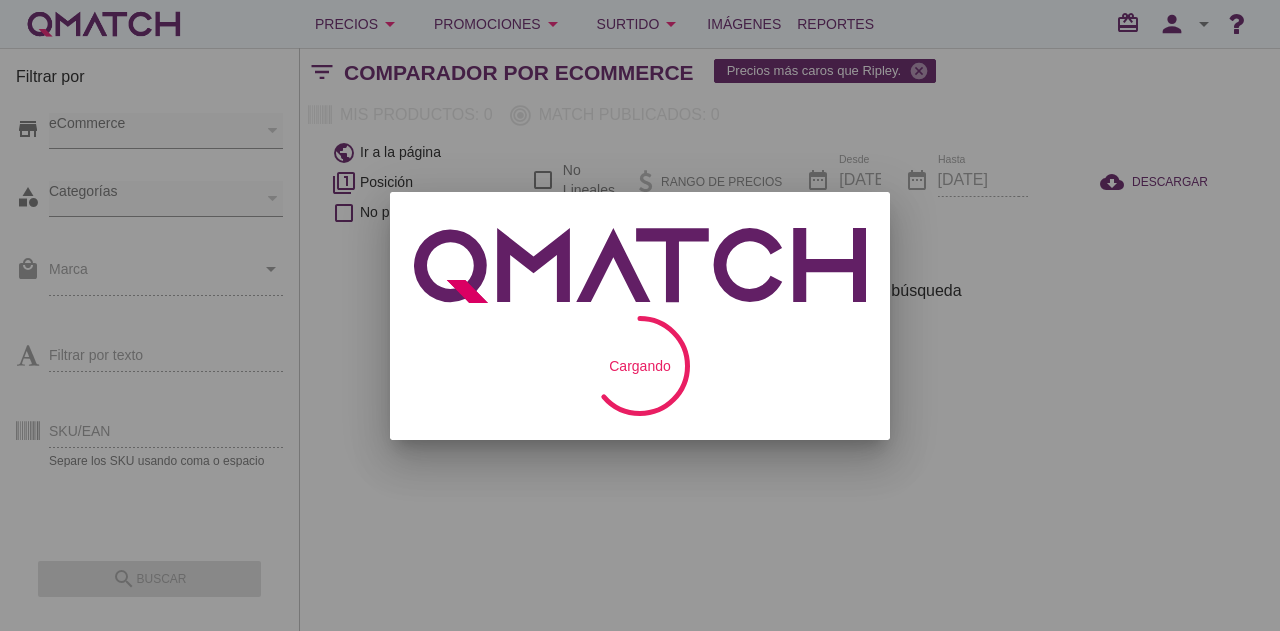 checkbox on "false" 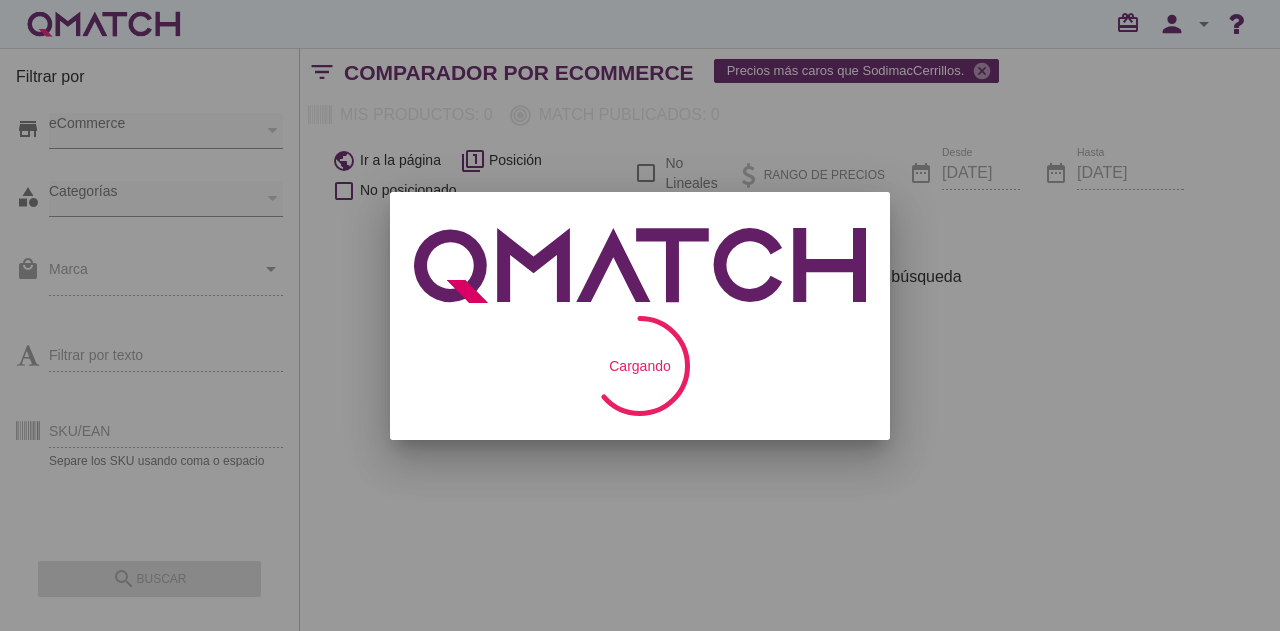 scroll, scrollTop: 0, scrollLeft: 0, axis: both 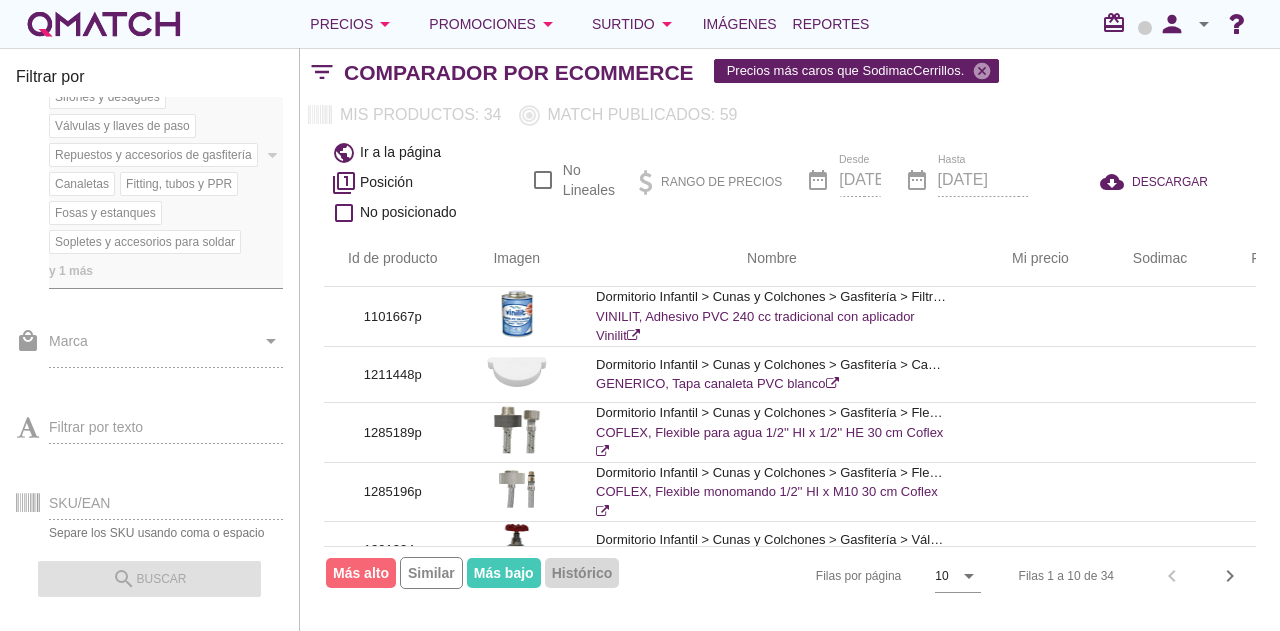 click on "SKU/EAN Separe los SKU usando coma o espacio" at bounding box center [149, 501] 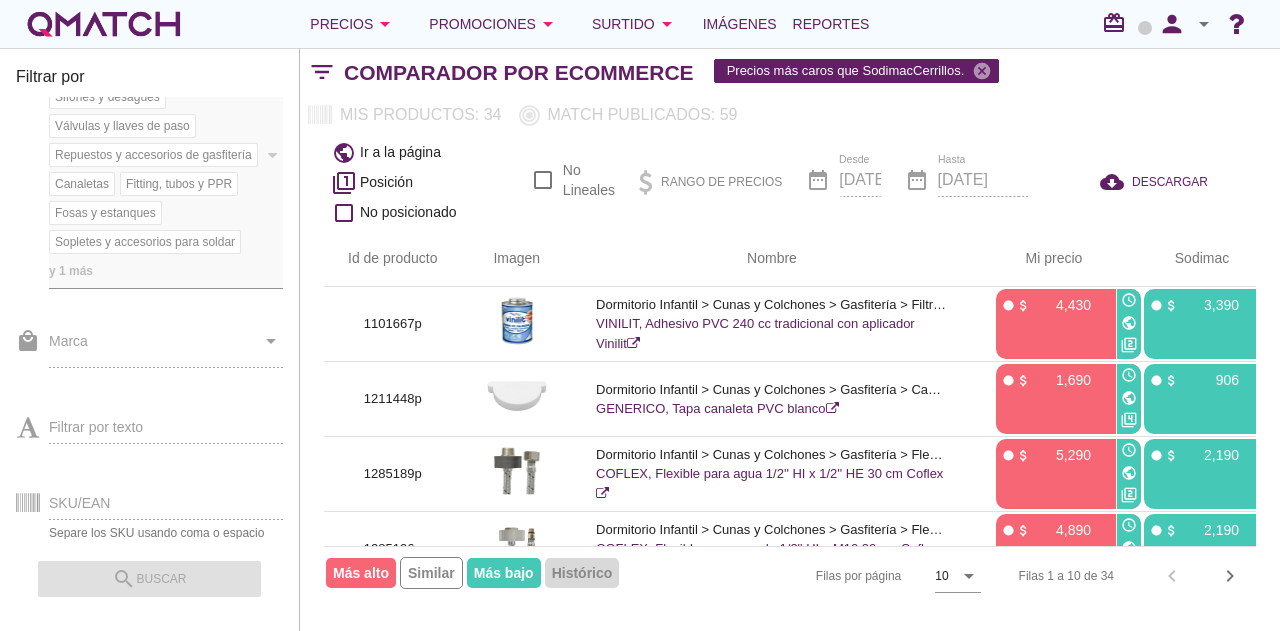 click on "SKU/EAN Separe los SKU usando coma o espacio" at bounding box center (149, 501) 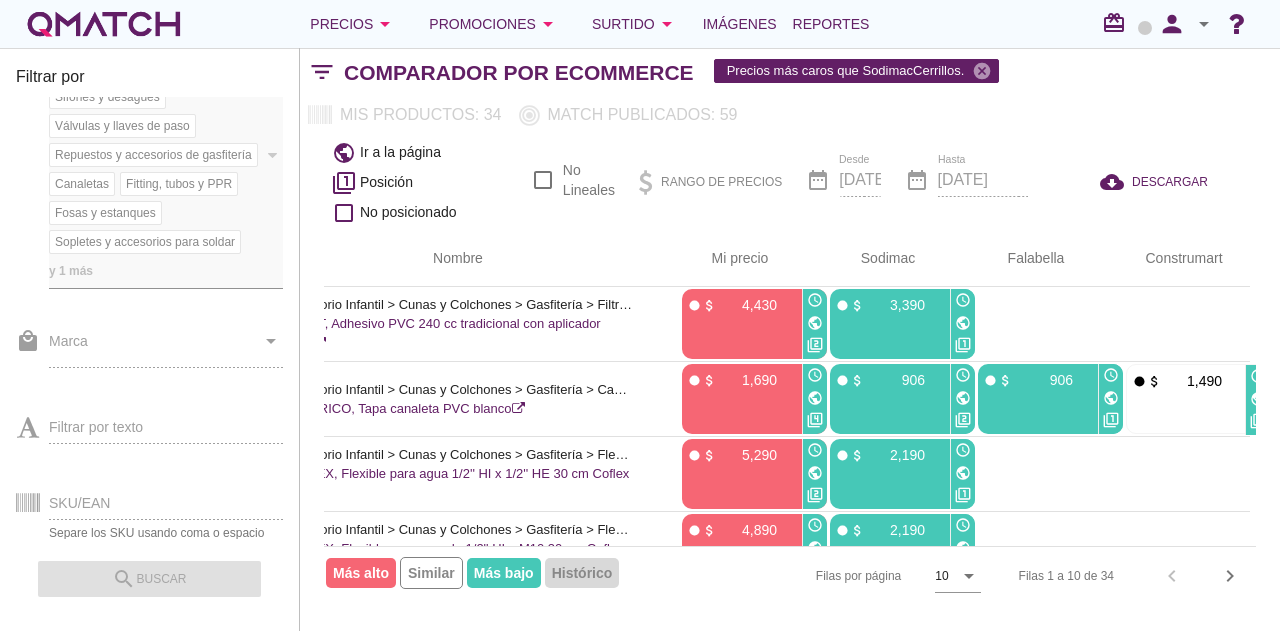 scroll, scrollTop: 0, scrollLeft: 329, axis: horizontal 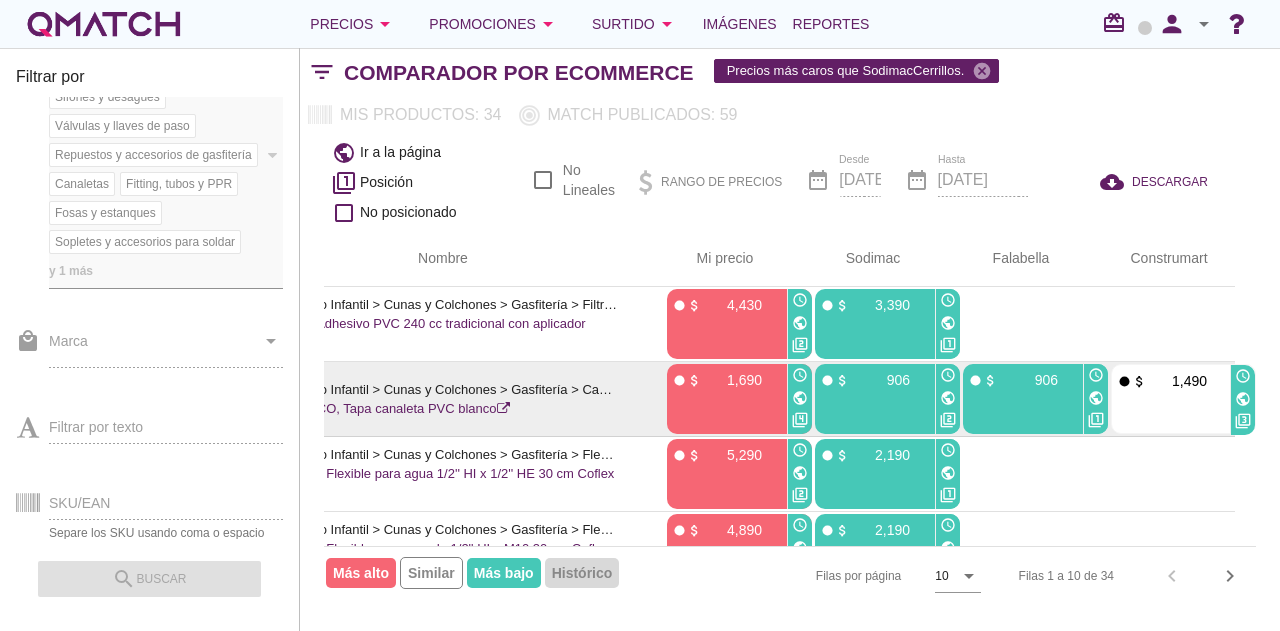 click on "public" at bounding box center [948, 398] 